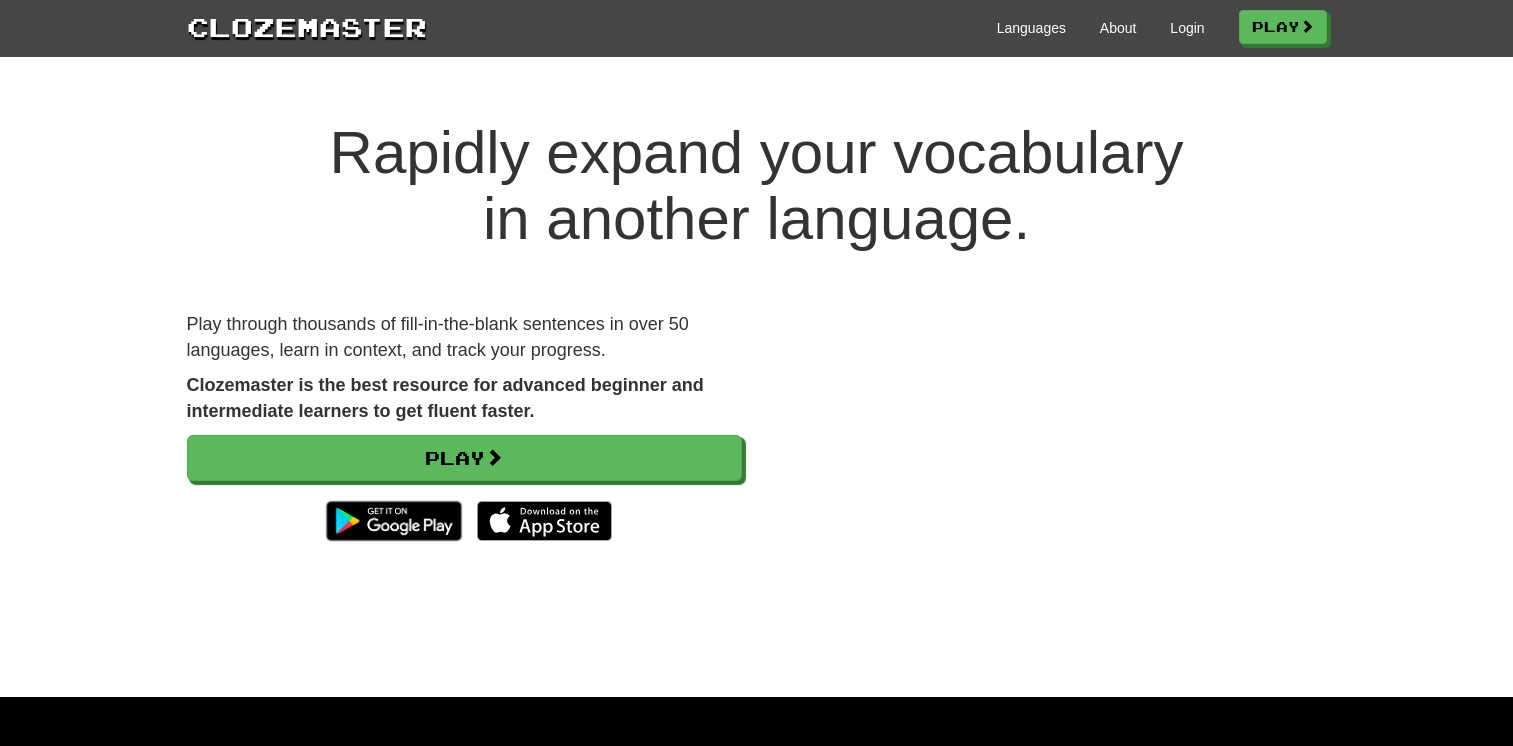 scroll, scrollTop: 0, scrollLeft: 0, axis: both 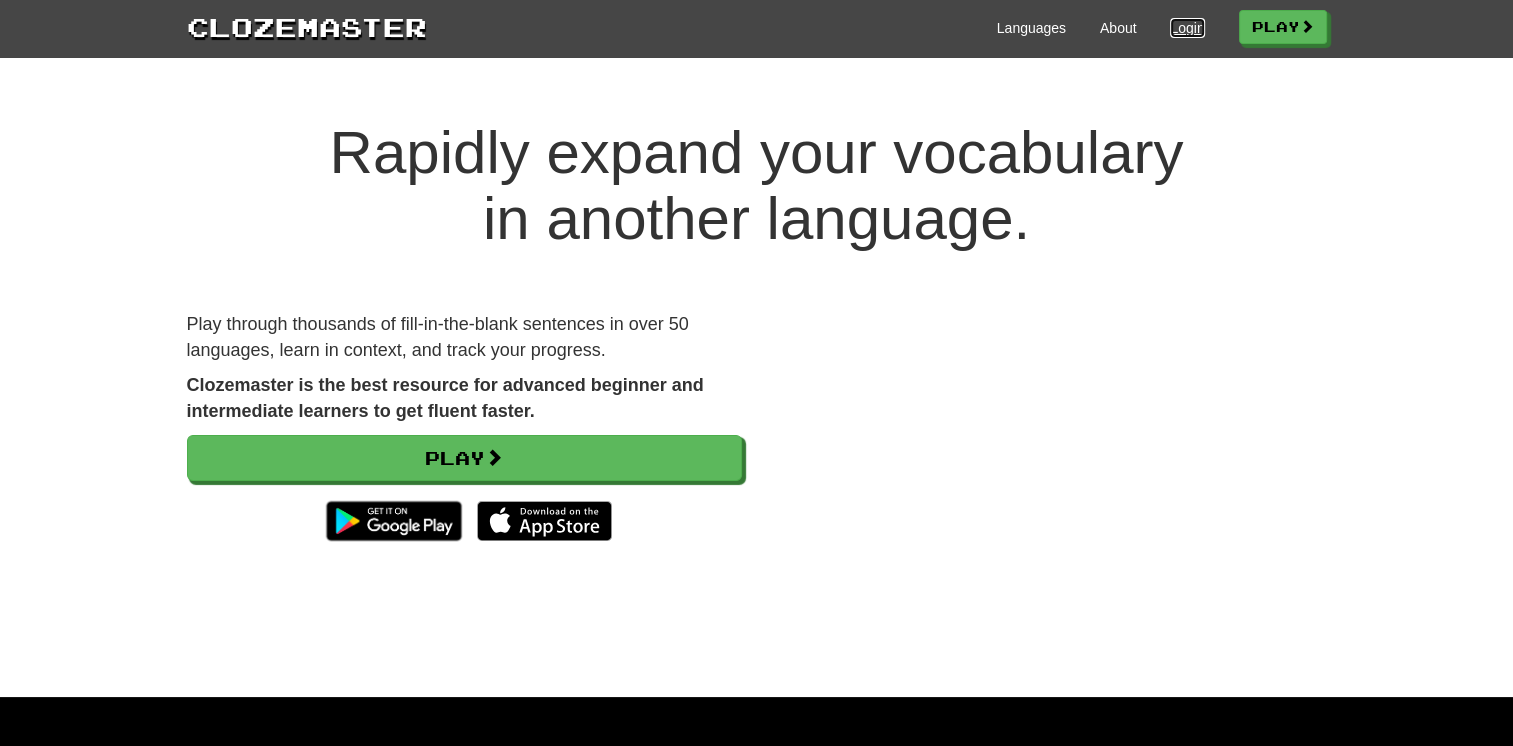 click on "Login" at bounding box center [1187, 28] 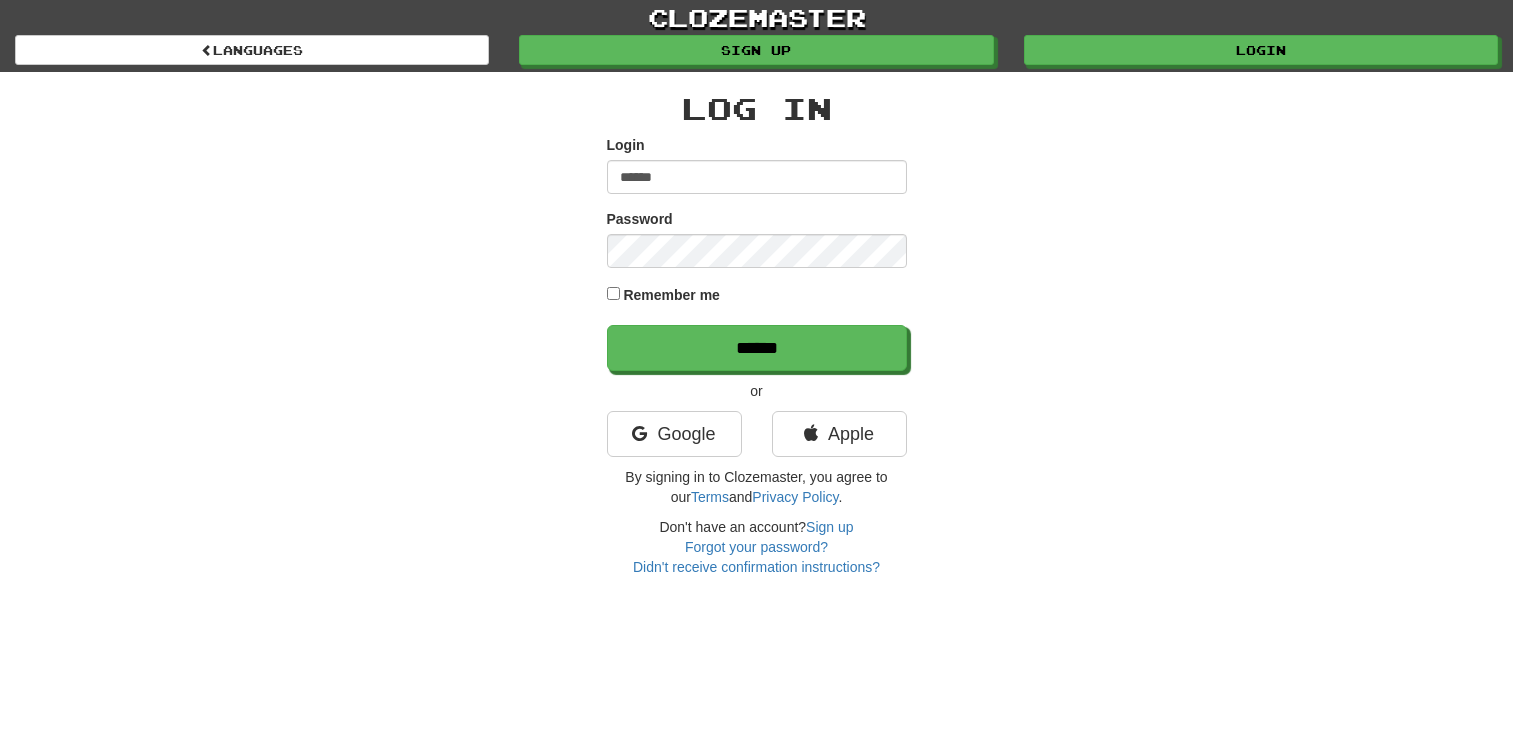 scroll, scrollTop: 0, scrollLeft: 0, axis: both 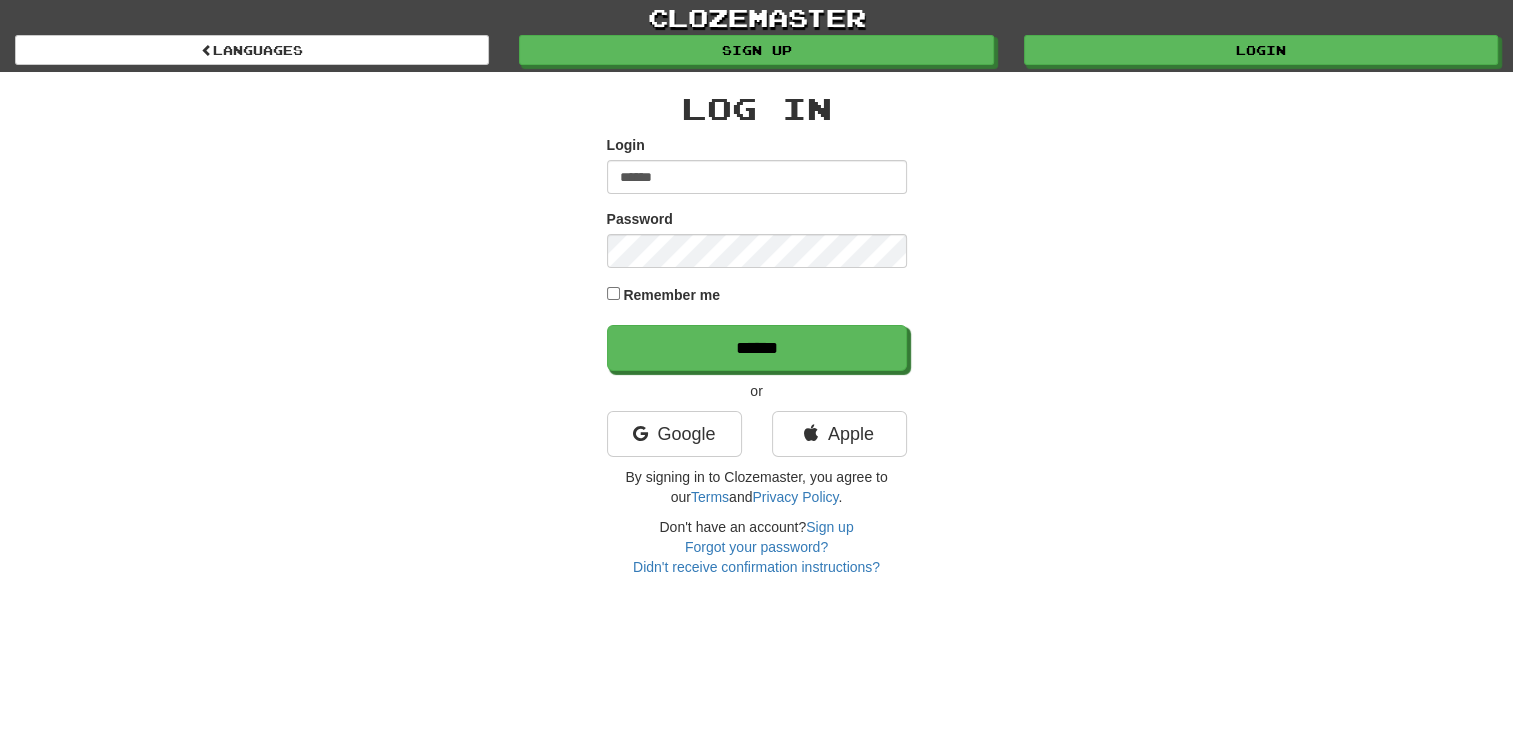 type on "******" 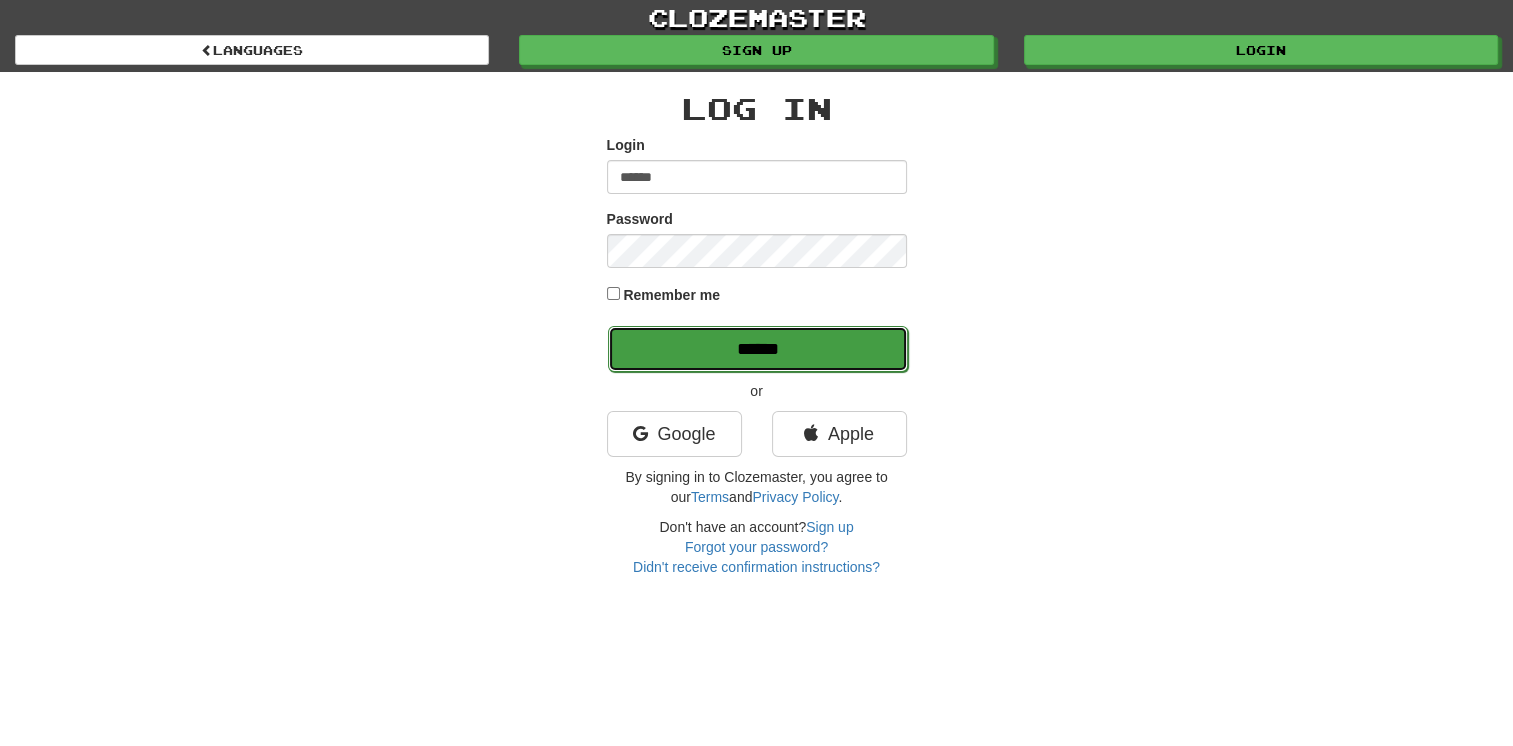 click on "******" at bounding box center (758, 349) 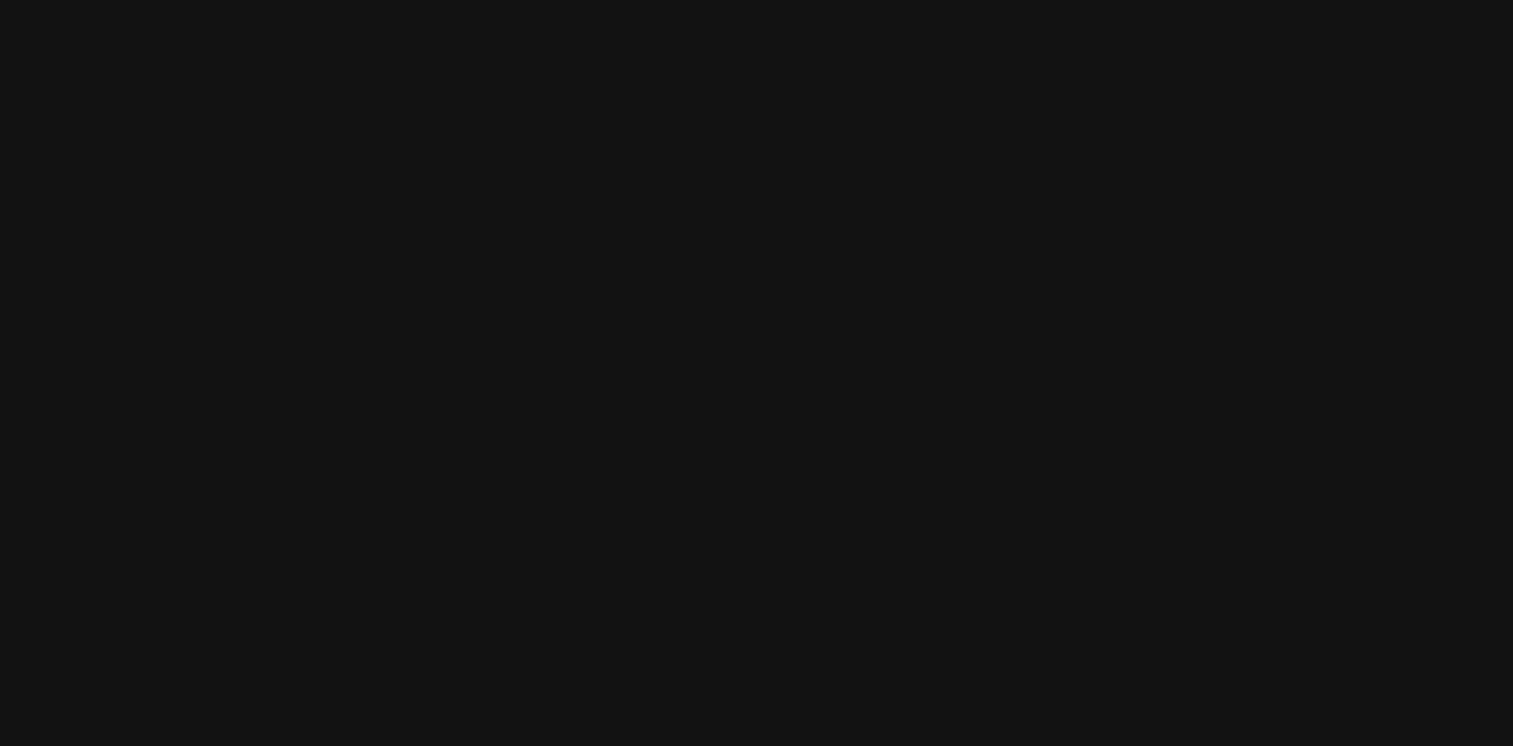 scroll, scrollTop: 0, scrollLeft: 0, axis: both 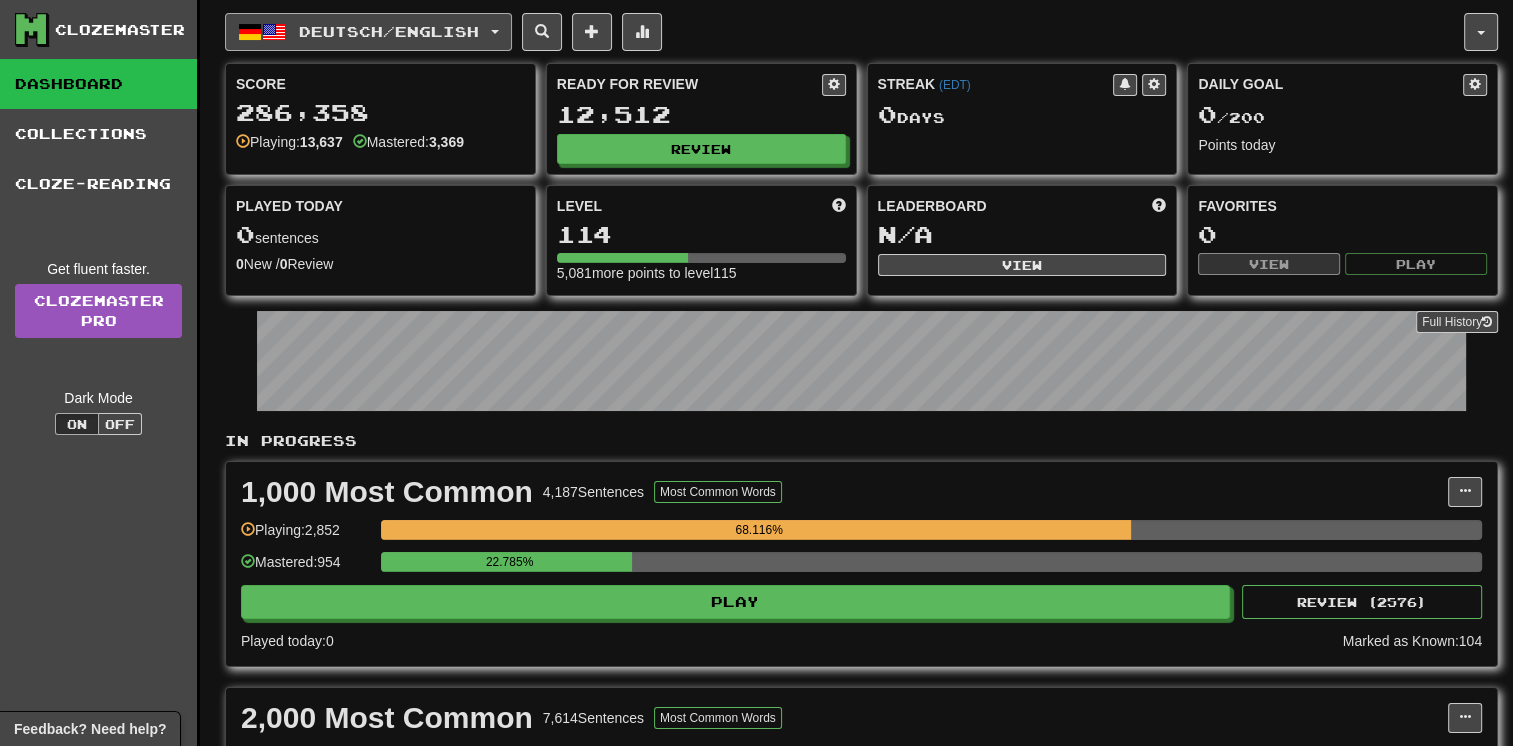 click on "Deutsch  /  English" at bounding box center (368, 32) 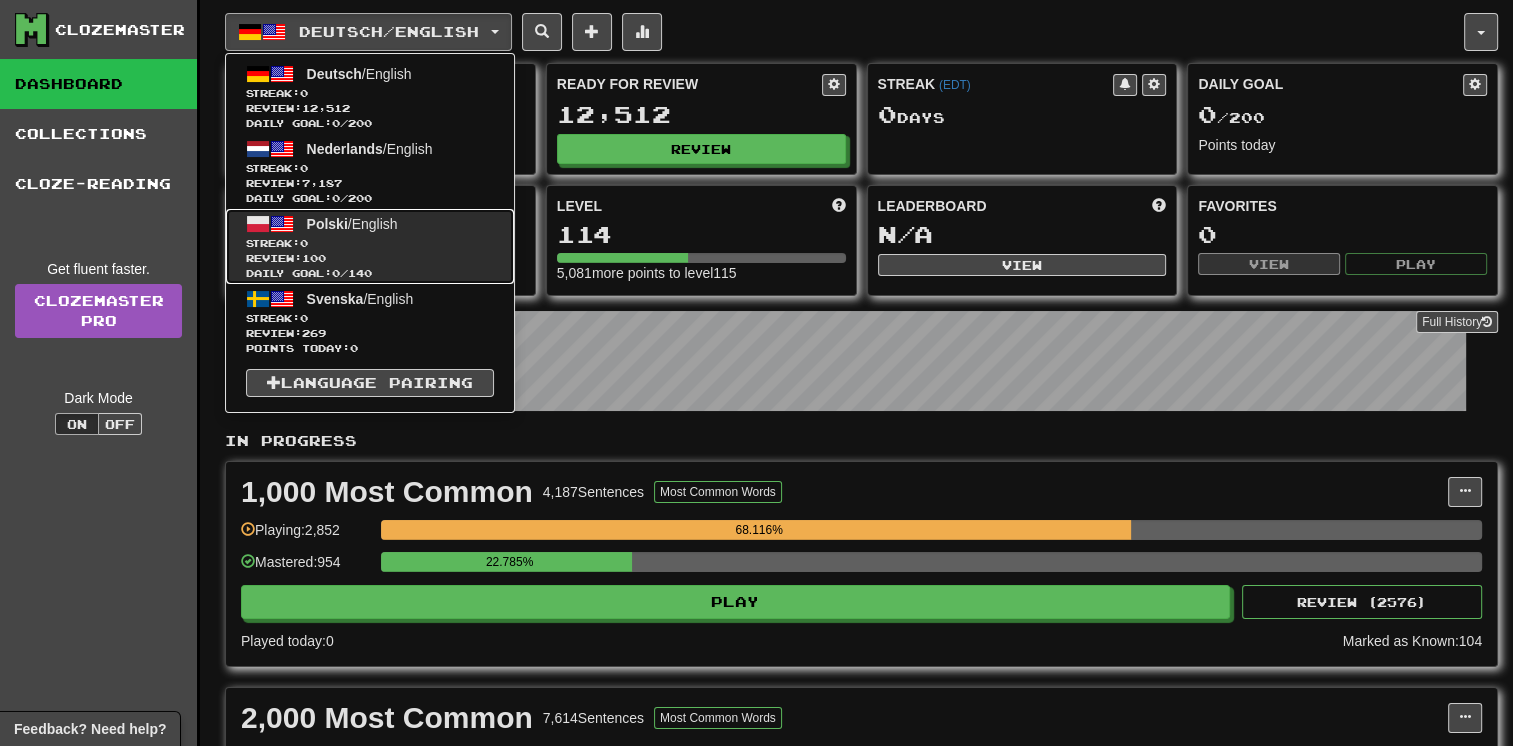 click on "Review:  100" at bounding box center (370, 258) 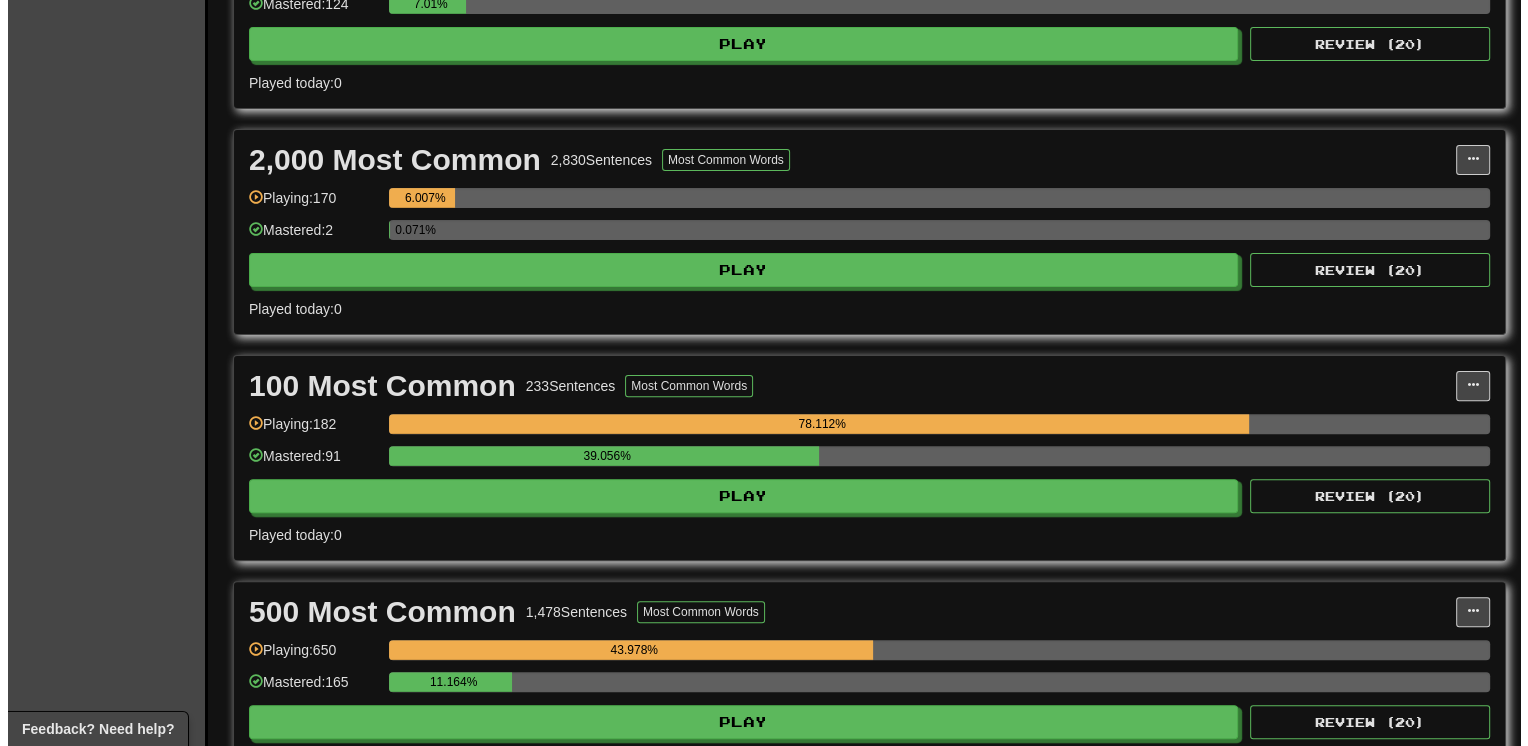 scroll, scrollTop: 560, scrollLeft: 0, axis: vertical 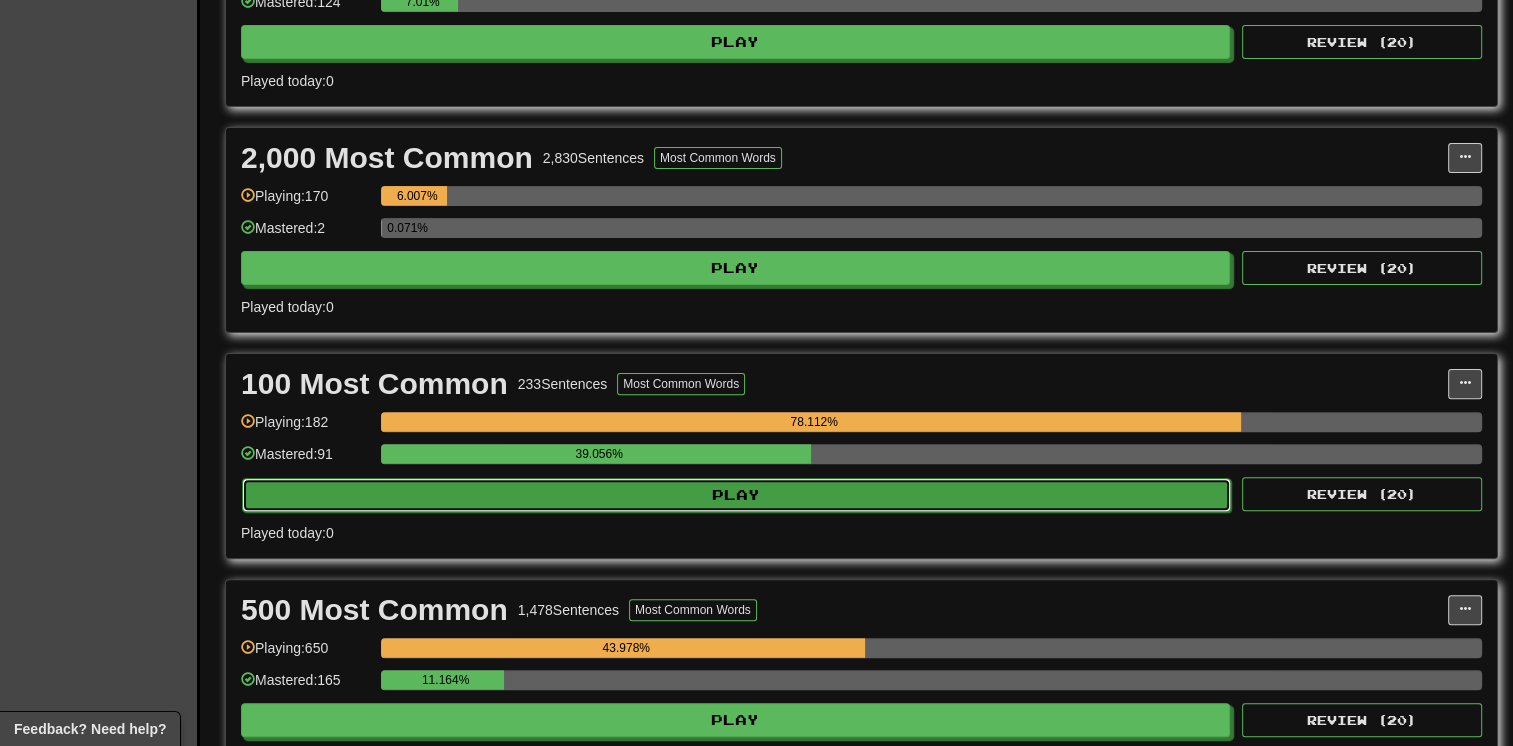 click on "Play" at bounding box center [736, 495] 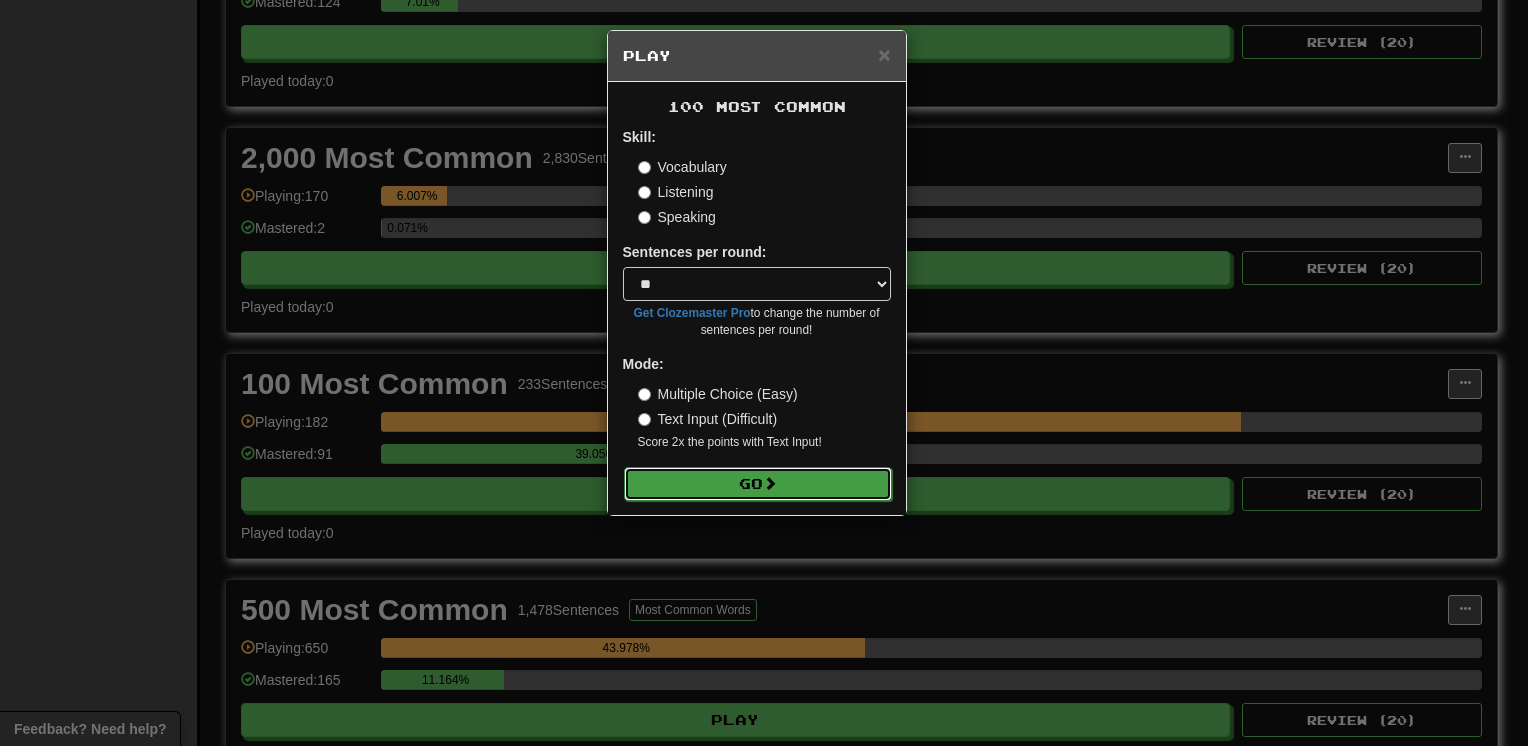 click on "Go" at bounding box center (758, 484) 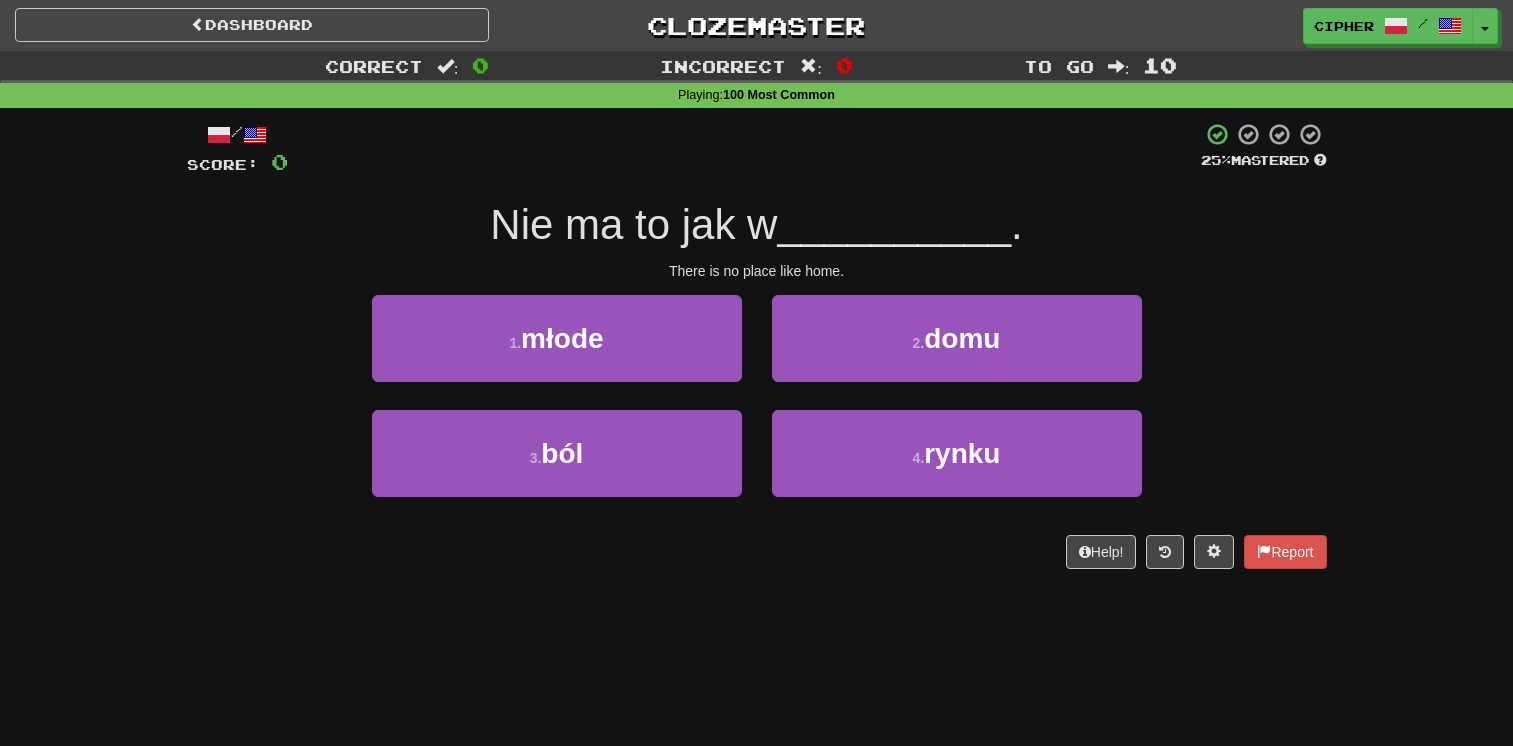 scroll, scrollTop: 0, scrollLeft: 0, axis: both 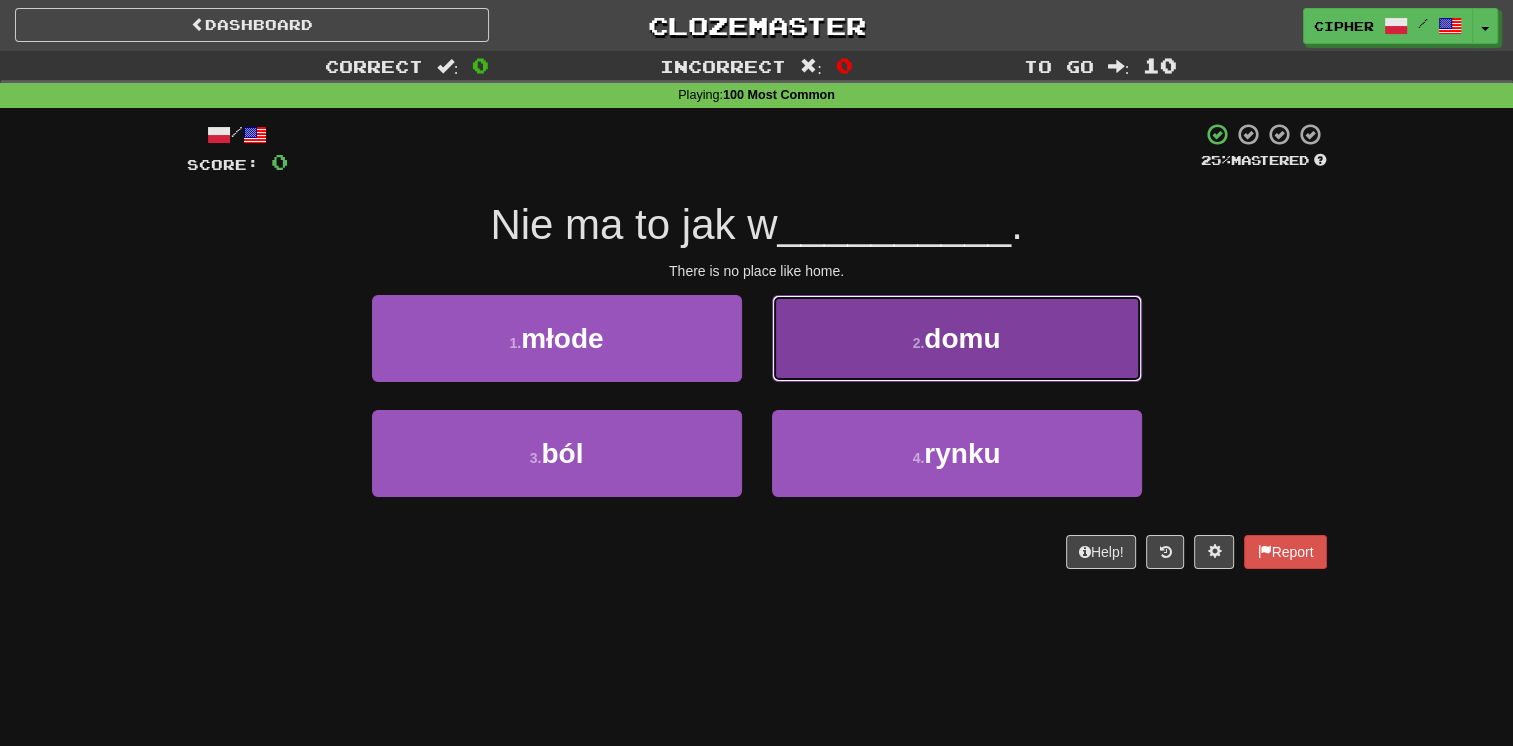 click on "2 ." at bounding box center (919, 343) 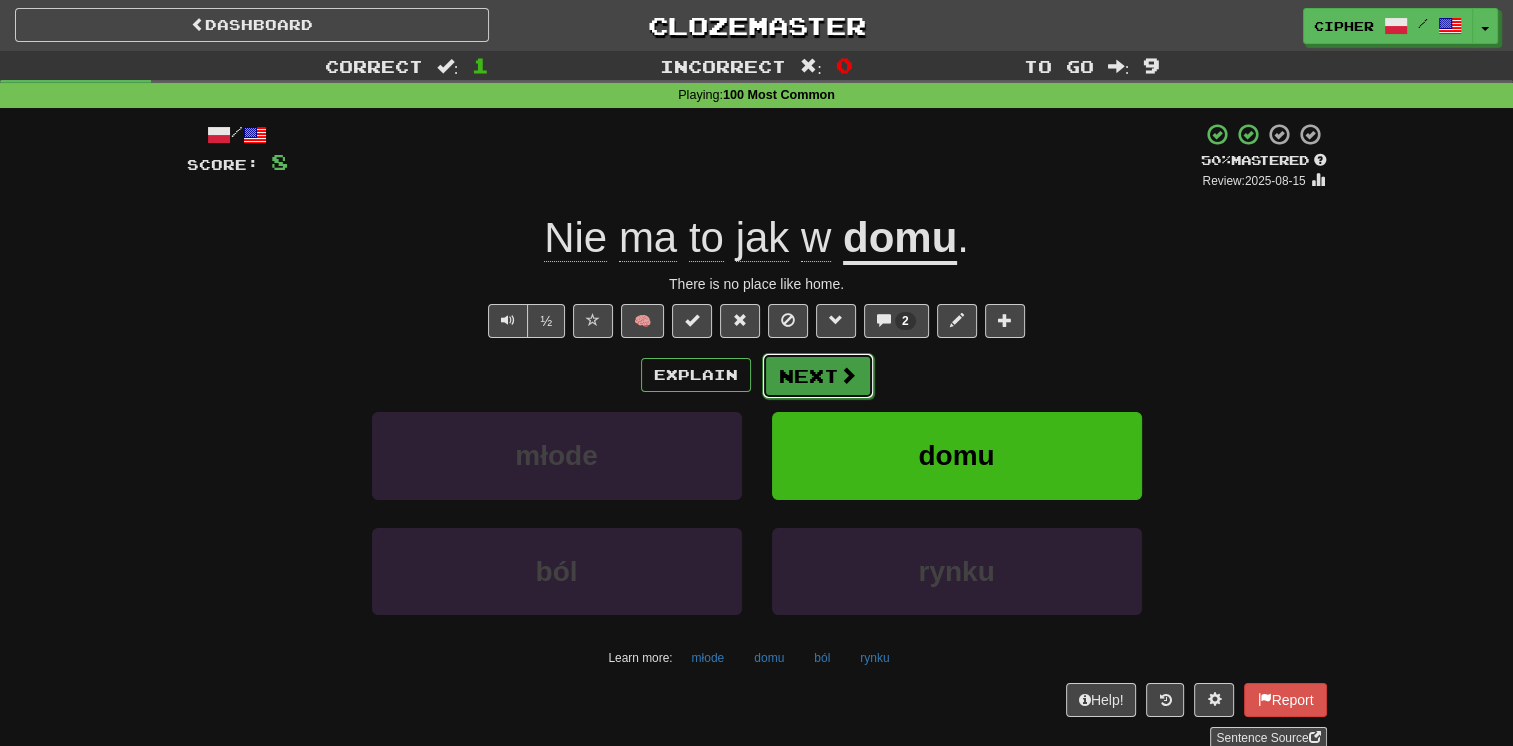 click on "Next" at bounding box center [818, 376] 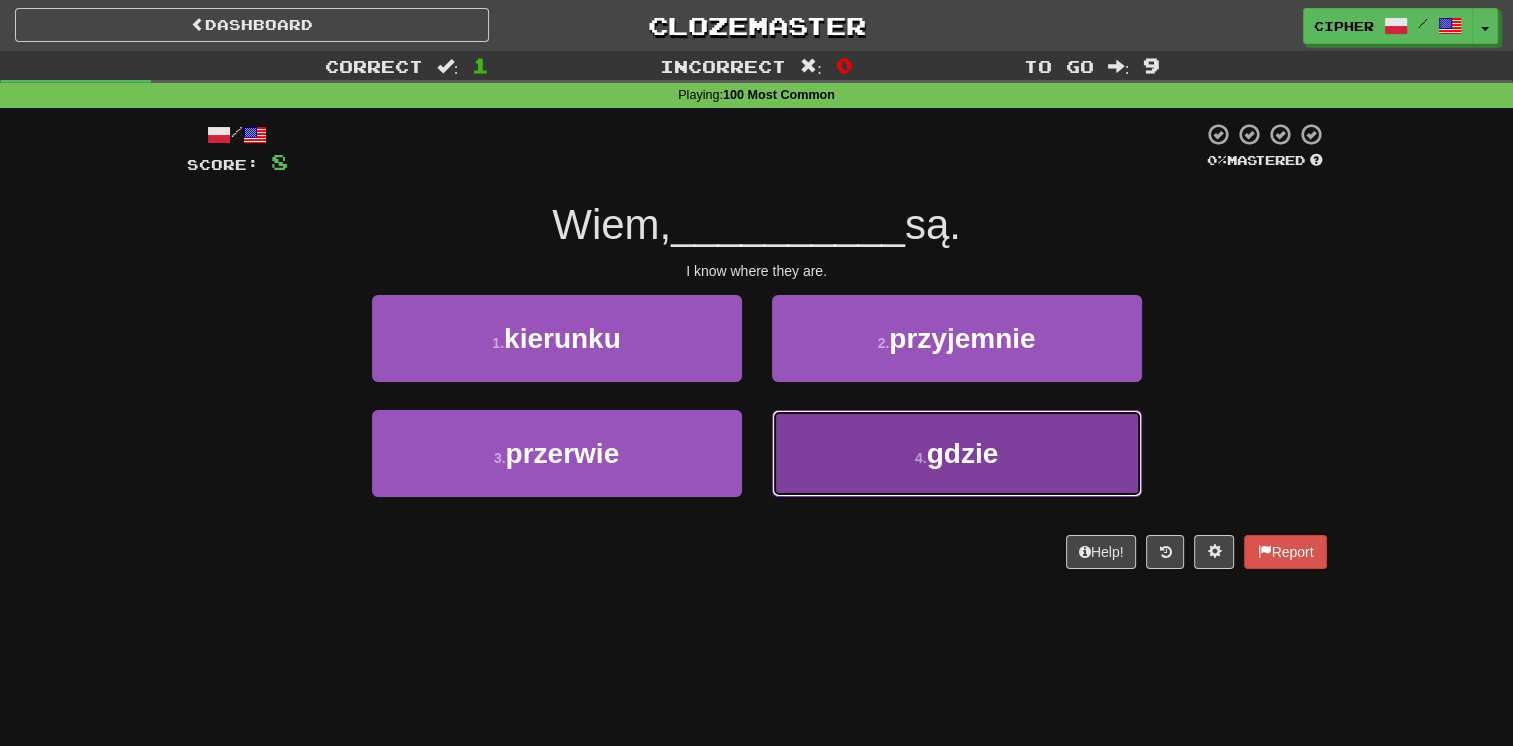 click on "4 .  gdzie" at bounding box center [957, 453] 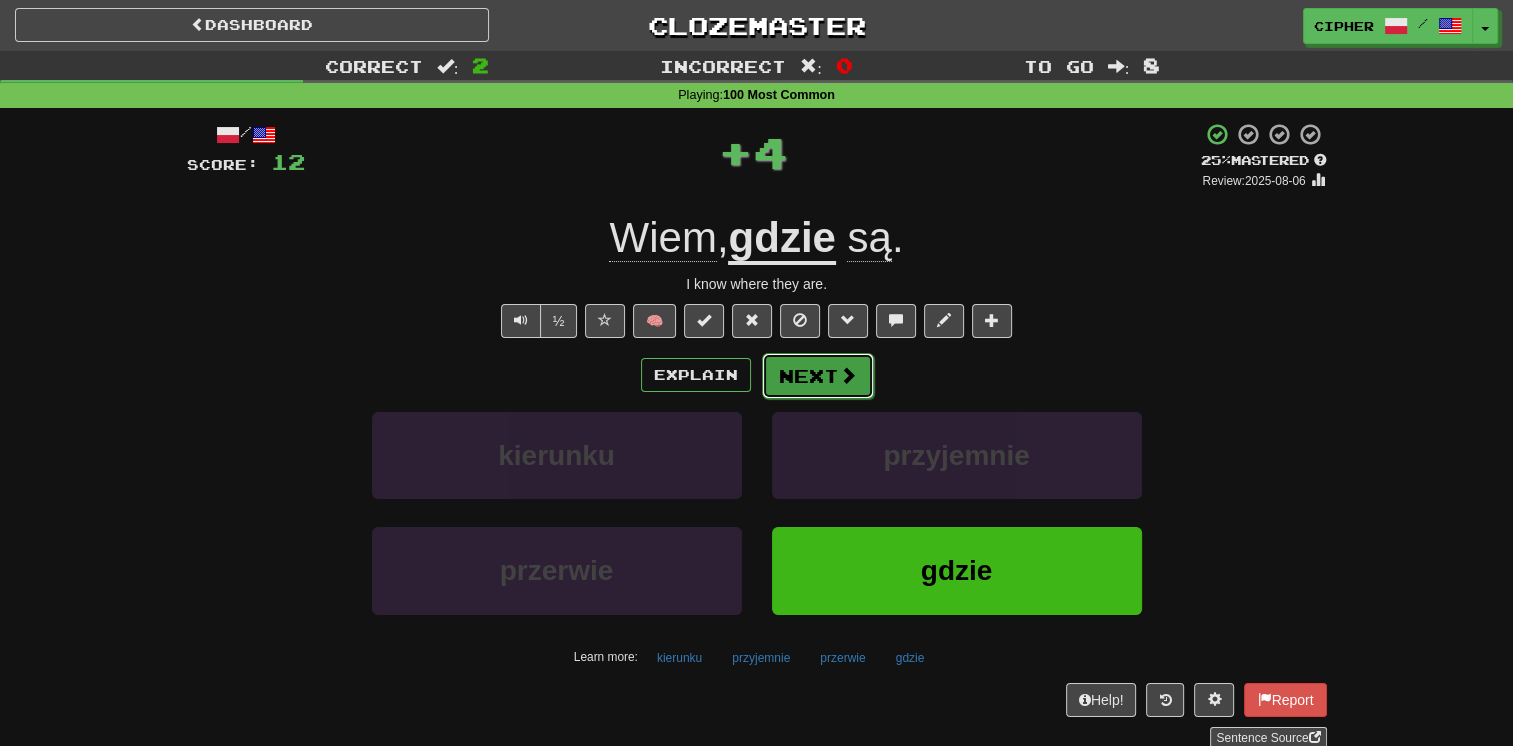 click on "Next" at bounding box center (818, 376) 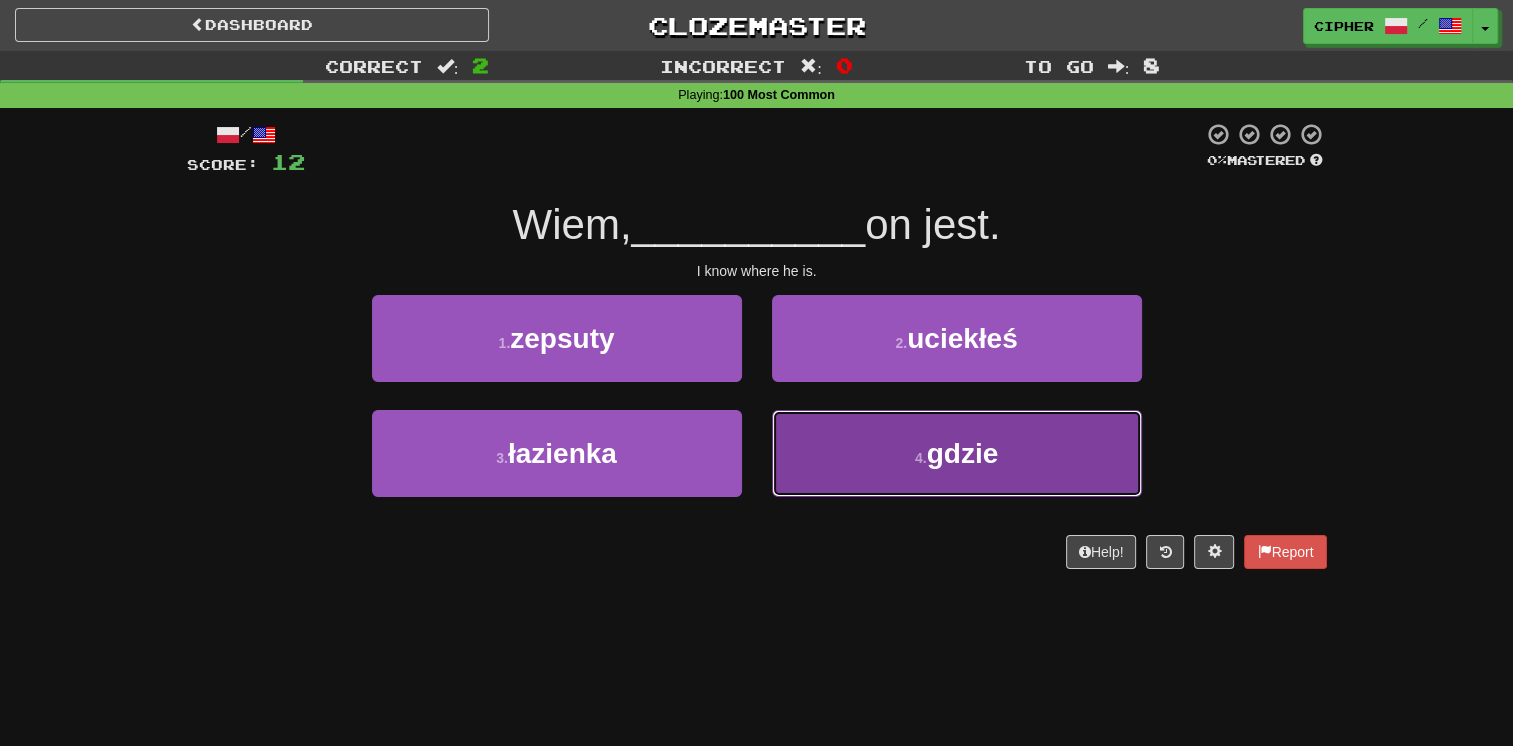 click on "4 .  gdzie" at bounding box center [957, 453] 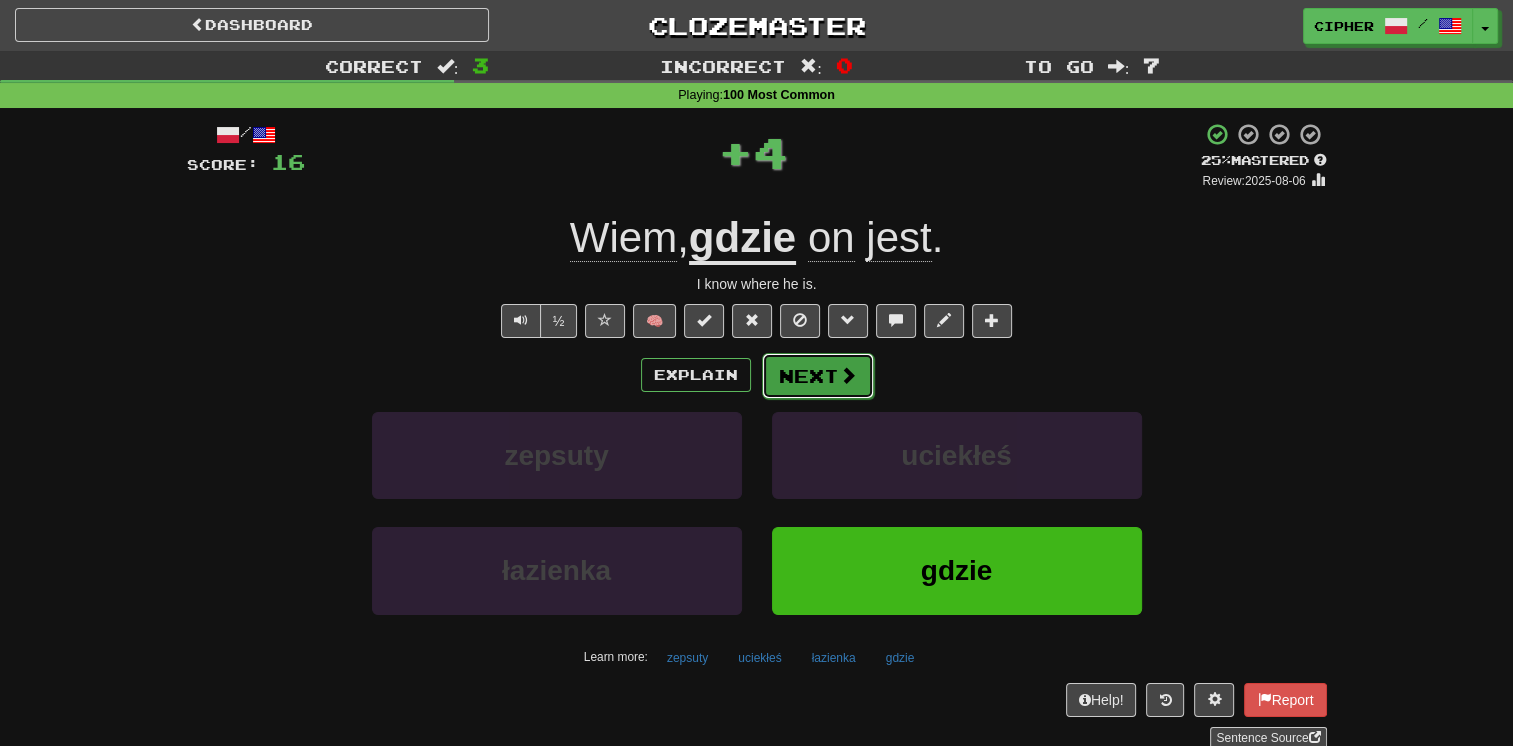 click on "Next" at bounding box center (818, 376) 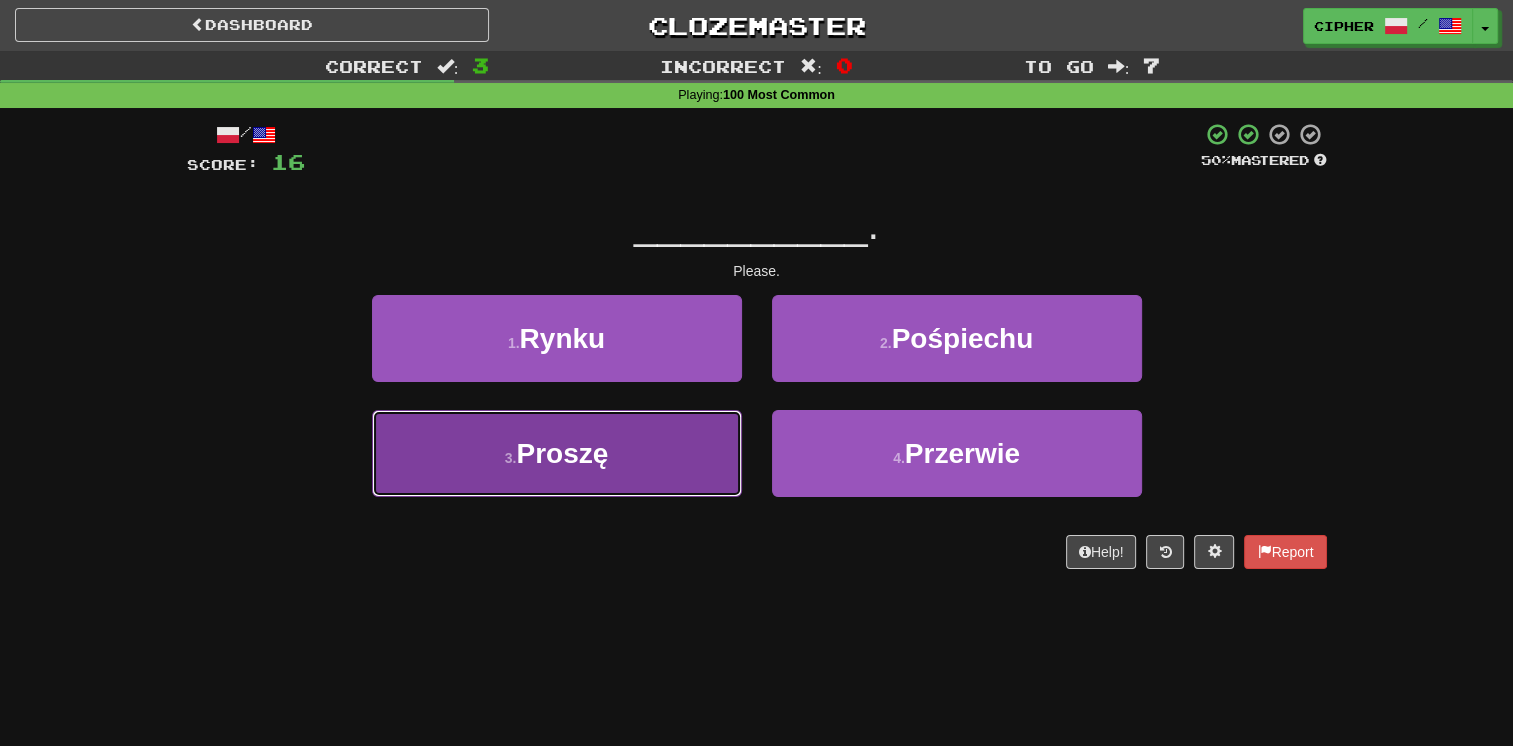 click on "3 .  Proszę" at bounding box center (557, 453) 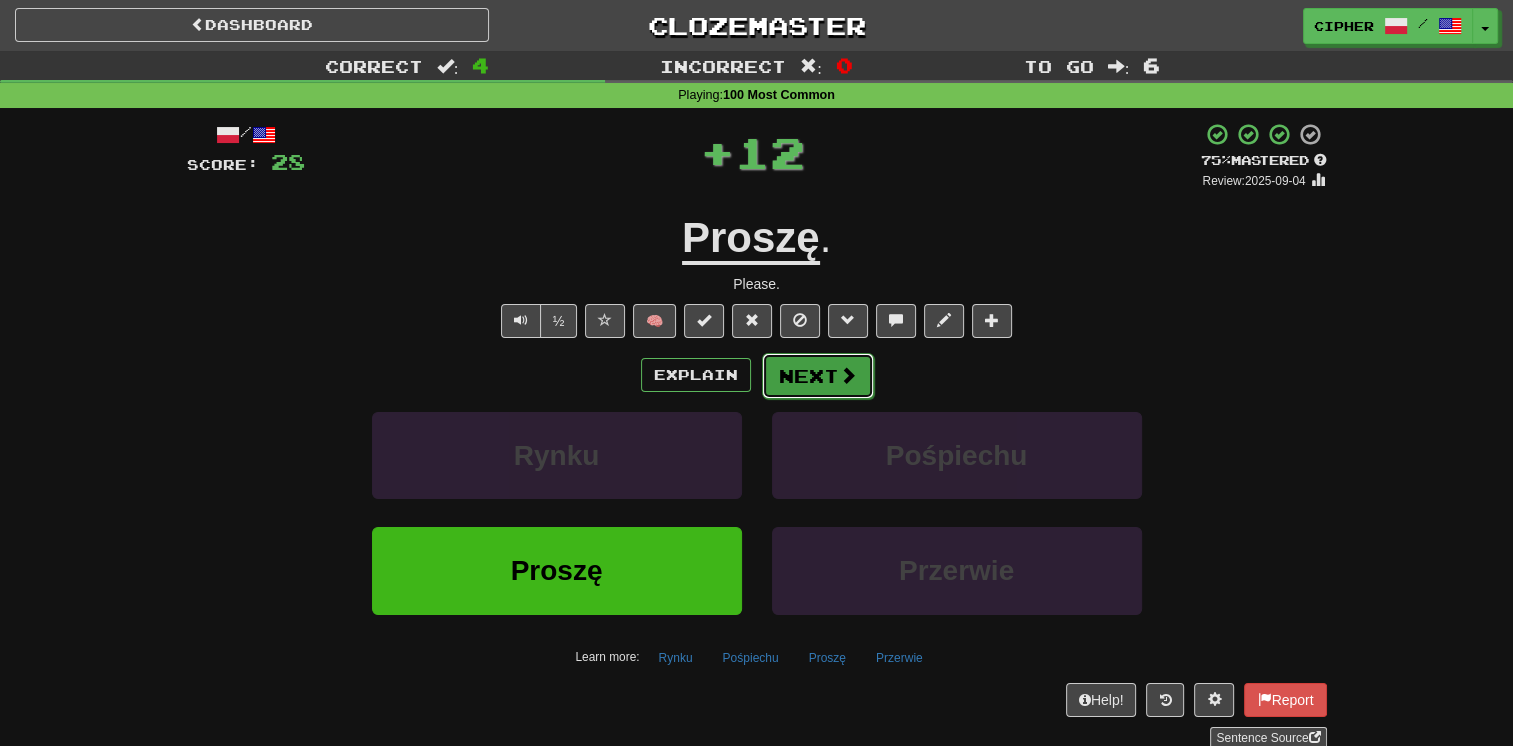 click on "Next" at bounding box center [818, 376] 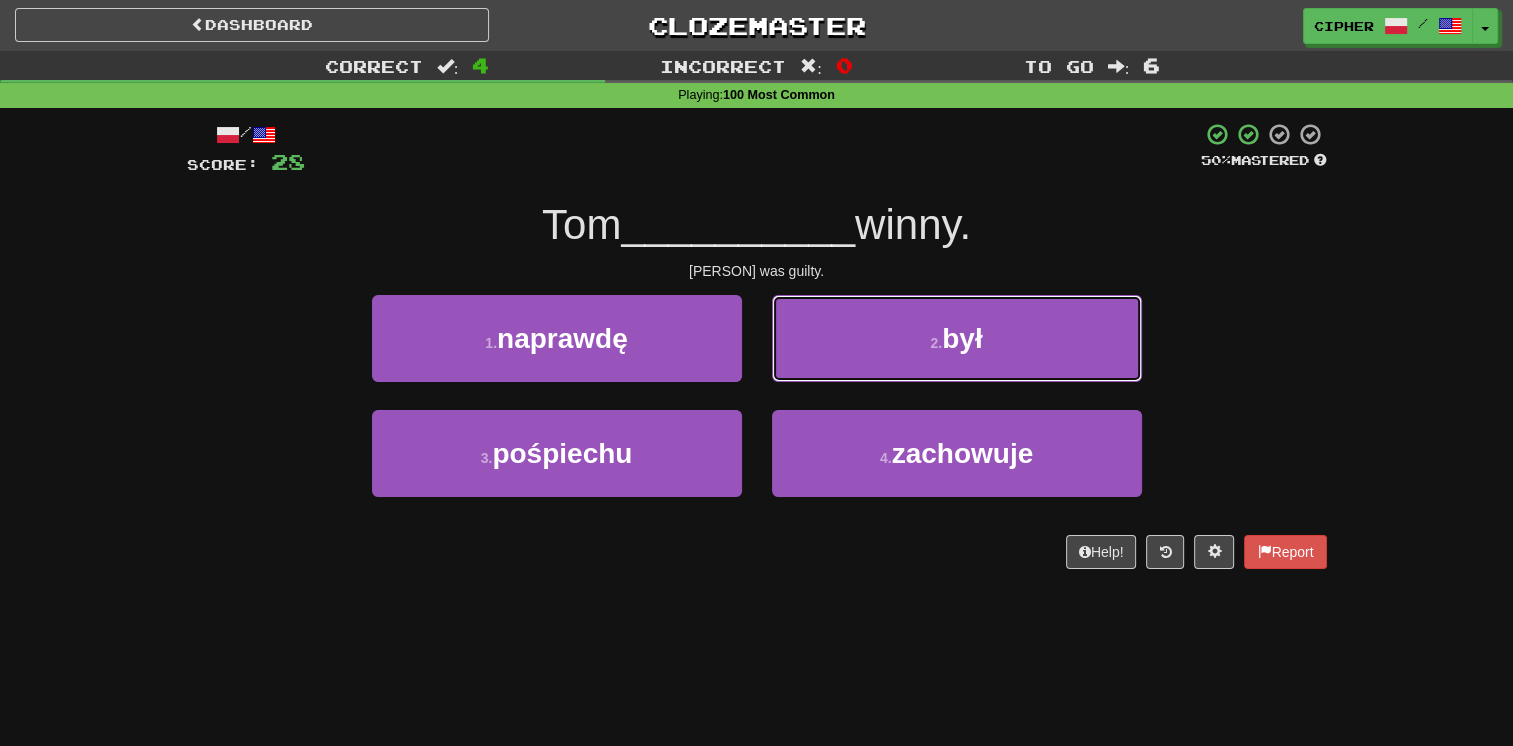 click on "2 .  był" at bounding box center [957, 338] 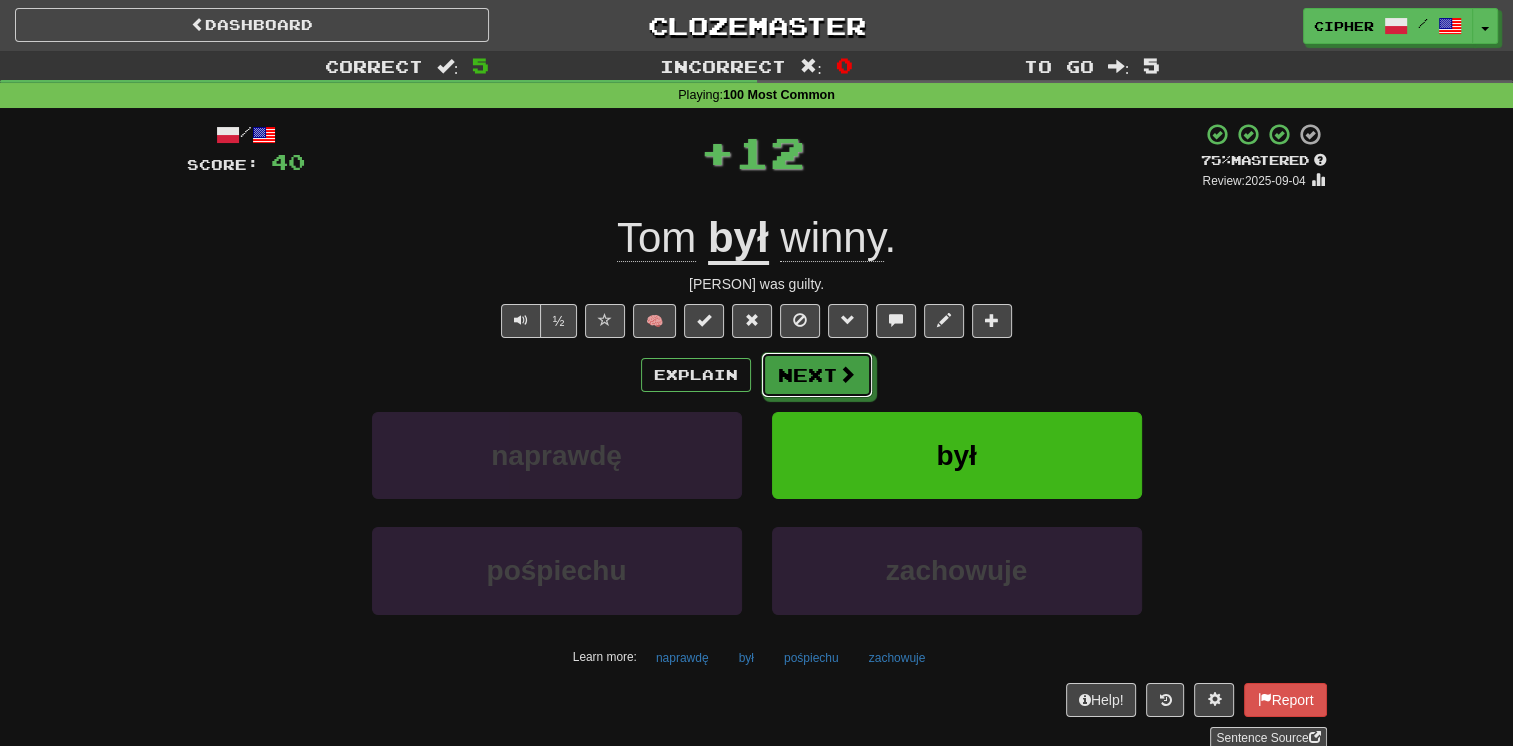 click on "Next" at bounding box center (817, 375) 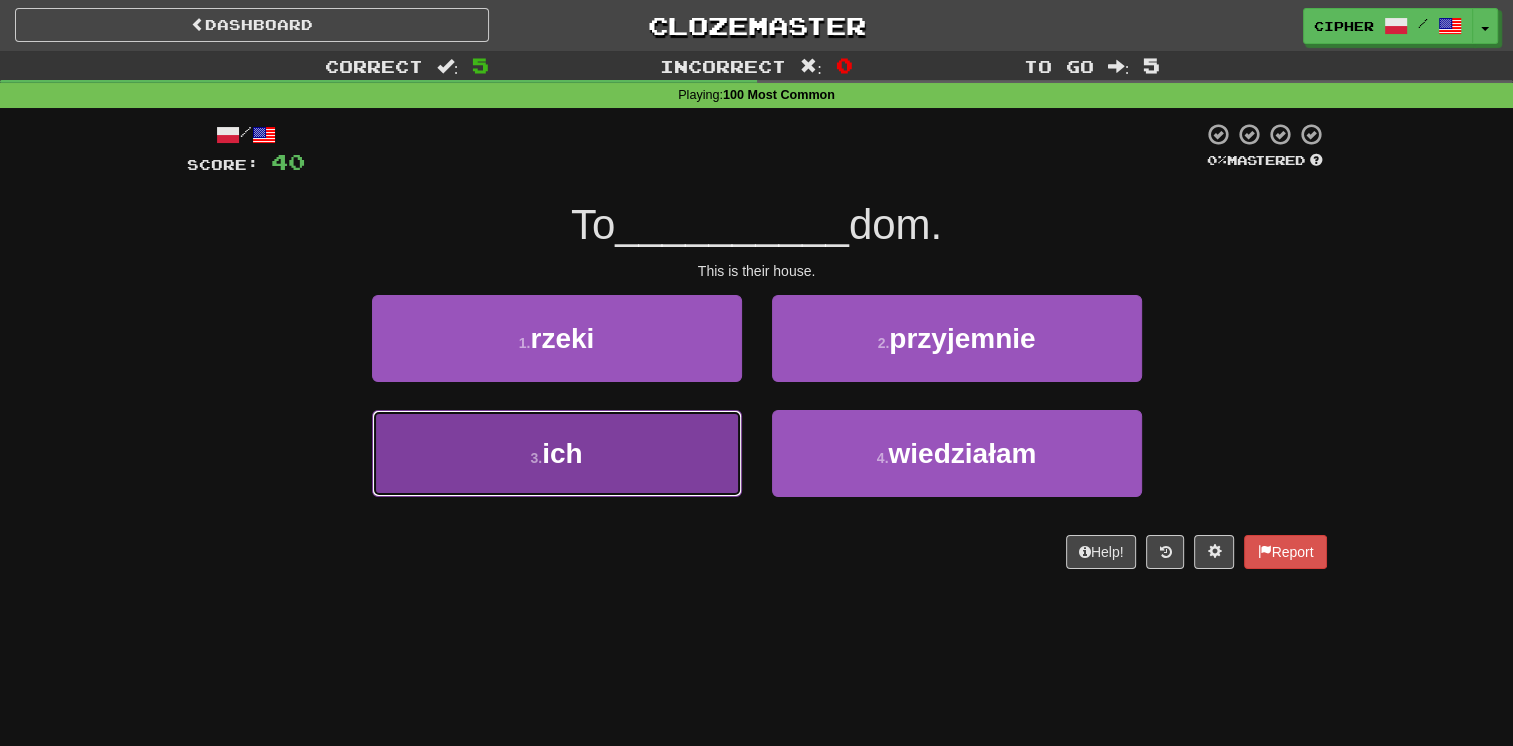 click on "3 .  ich" at bounding box center [557, 453] 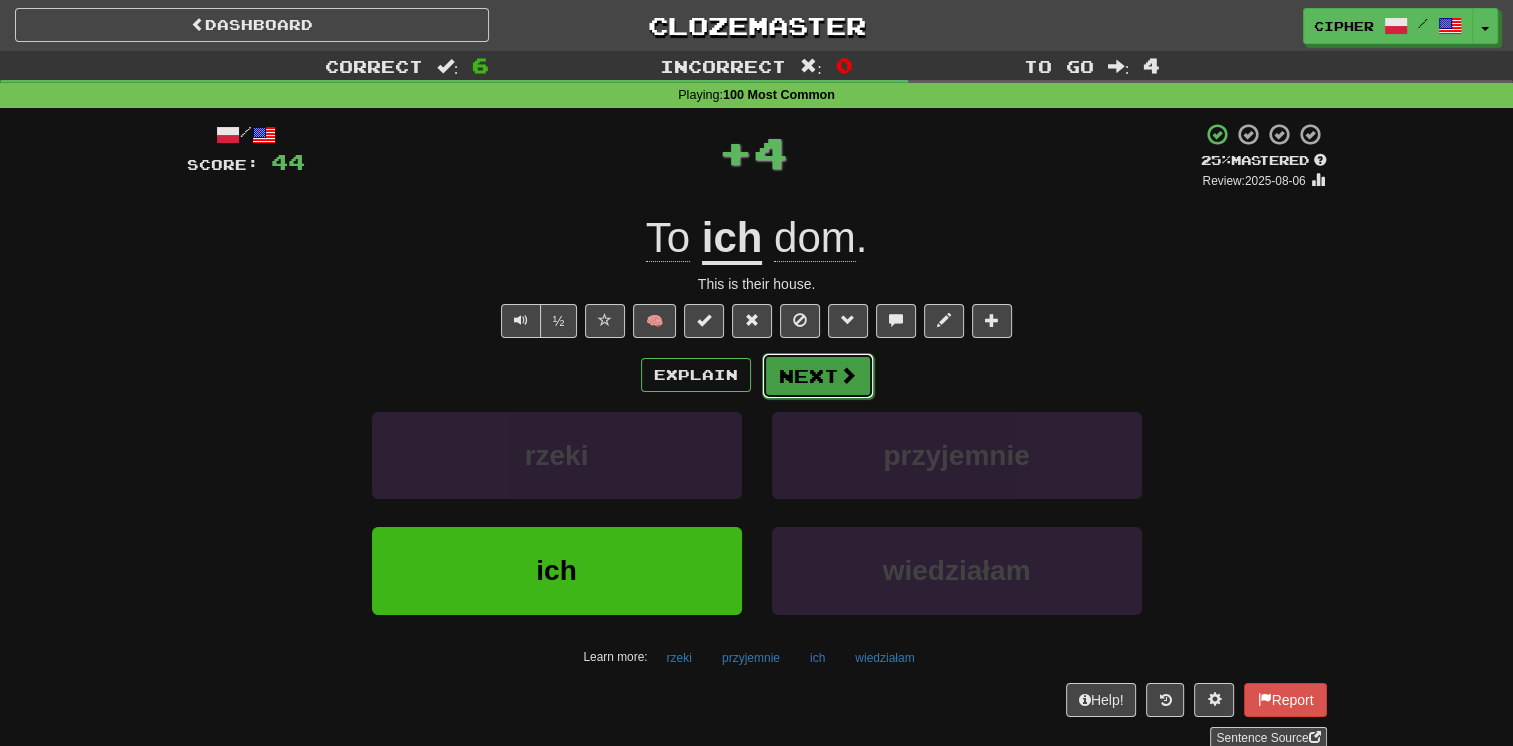 click on "Next" at bounding box center (818, 376) 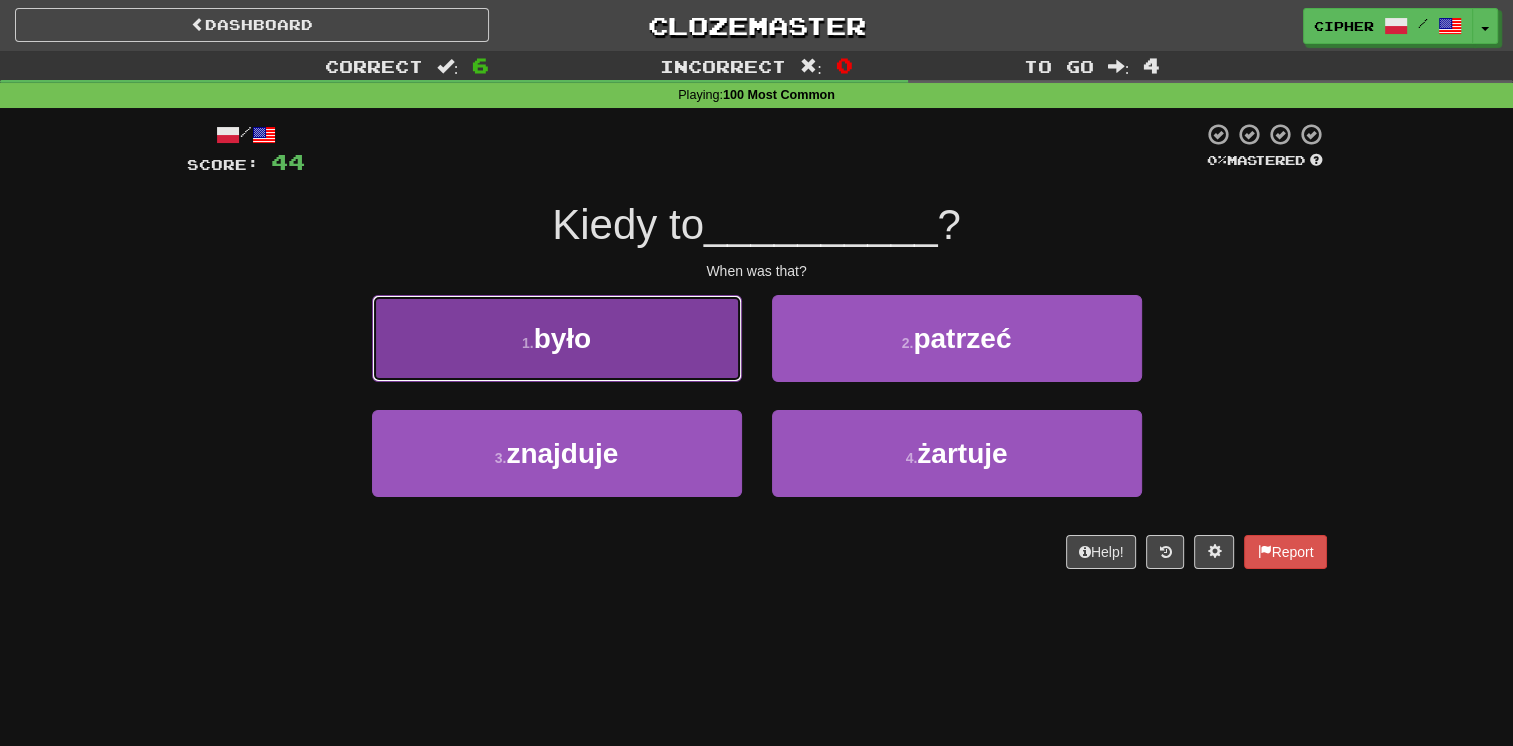 click on "1 .  było" at bounding box center (557, 338) 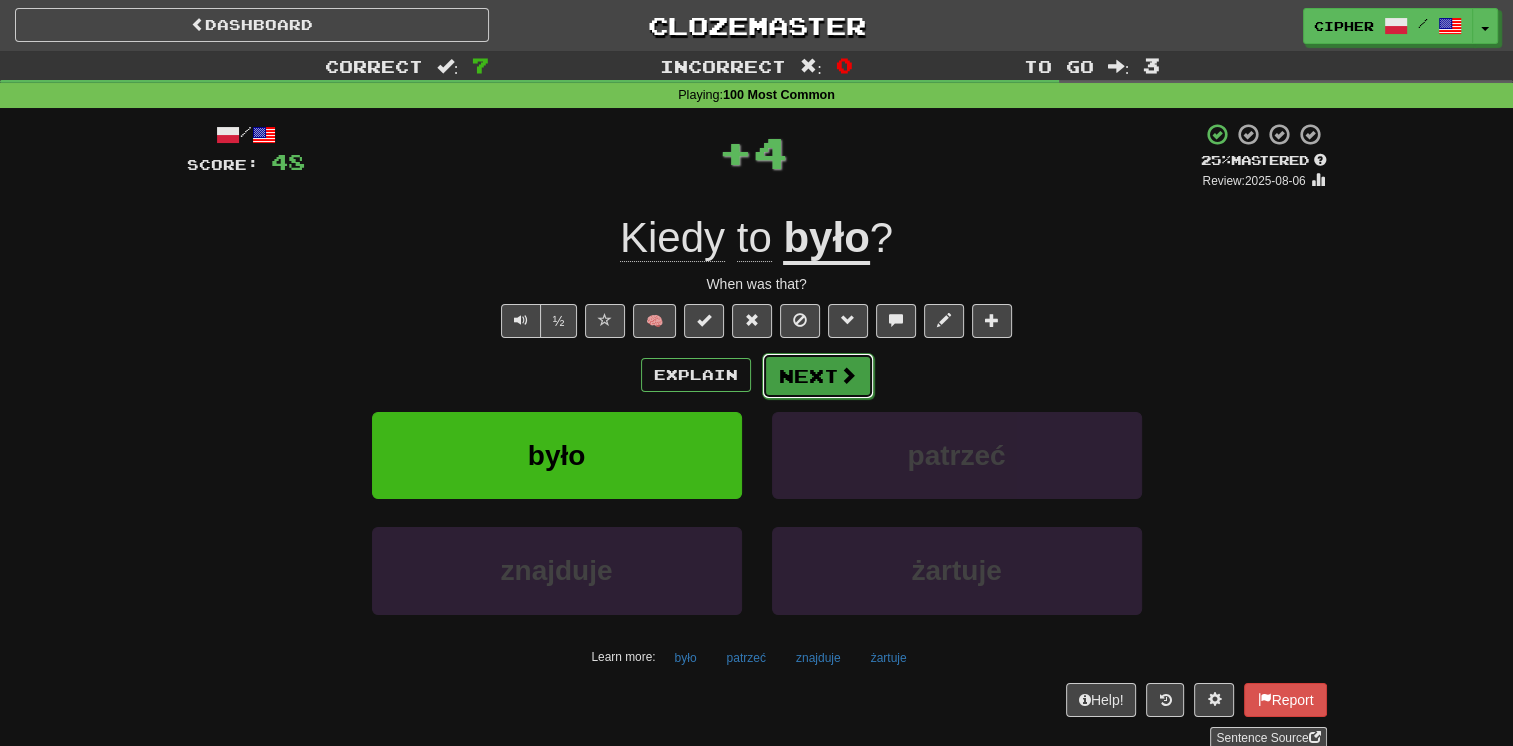 click on "Next" at bounding box center (818, 376) 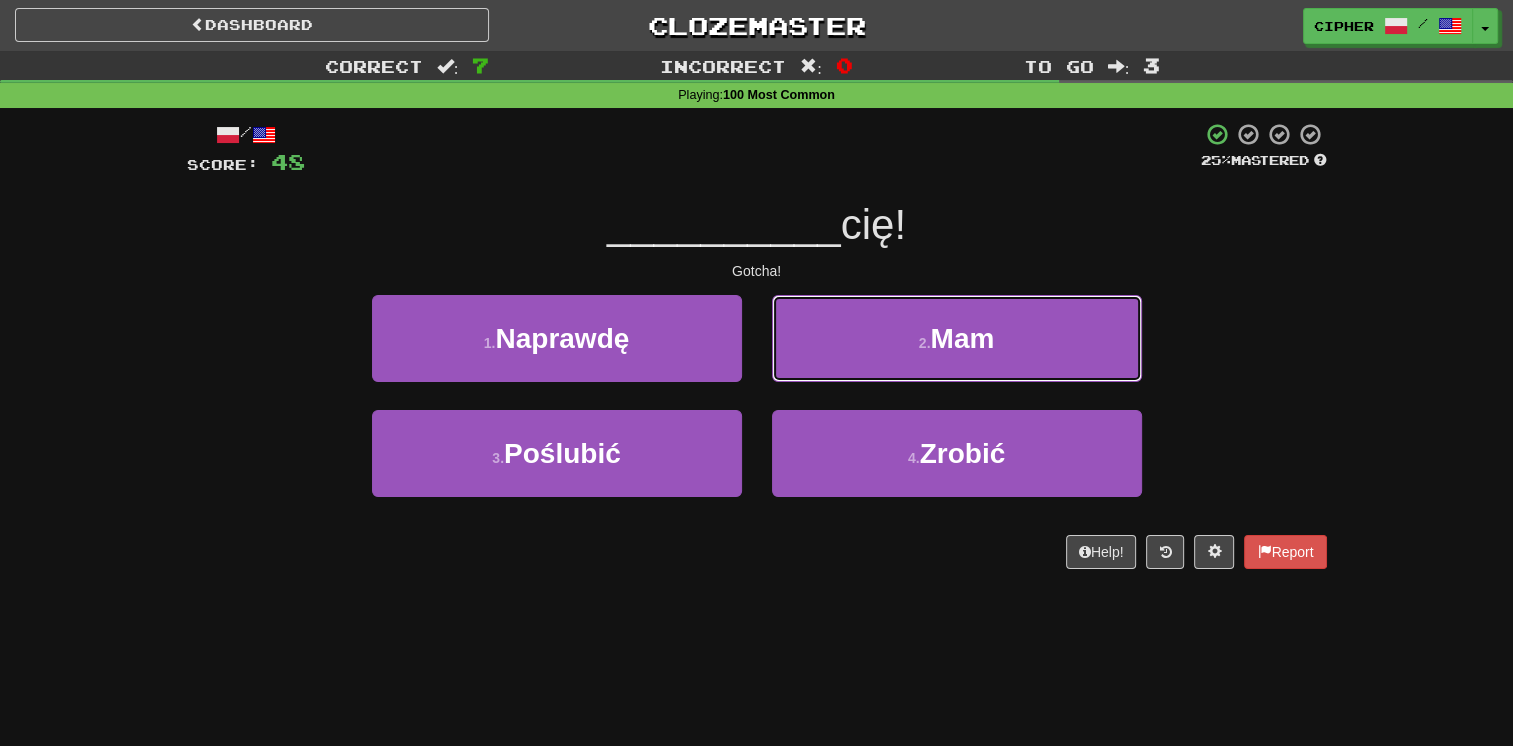 click on "2 .  Mam" at bounding box center (957, 338) 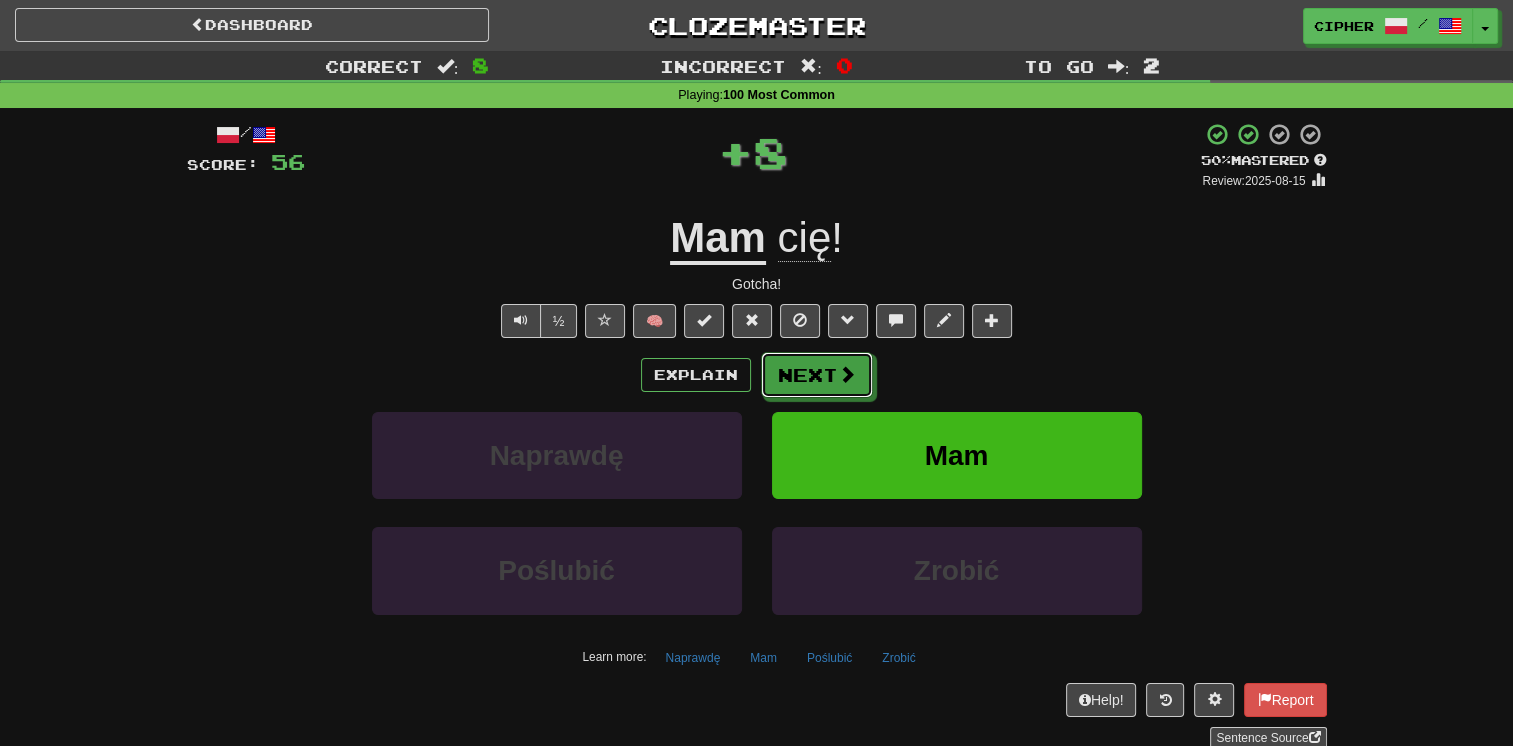 click on "Next" at bounding box center (817, 375) 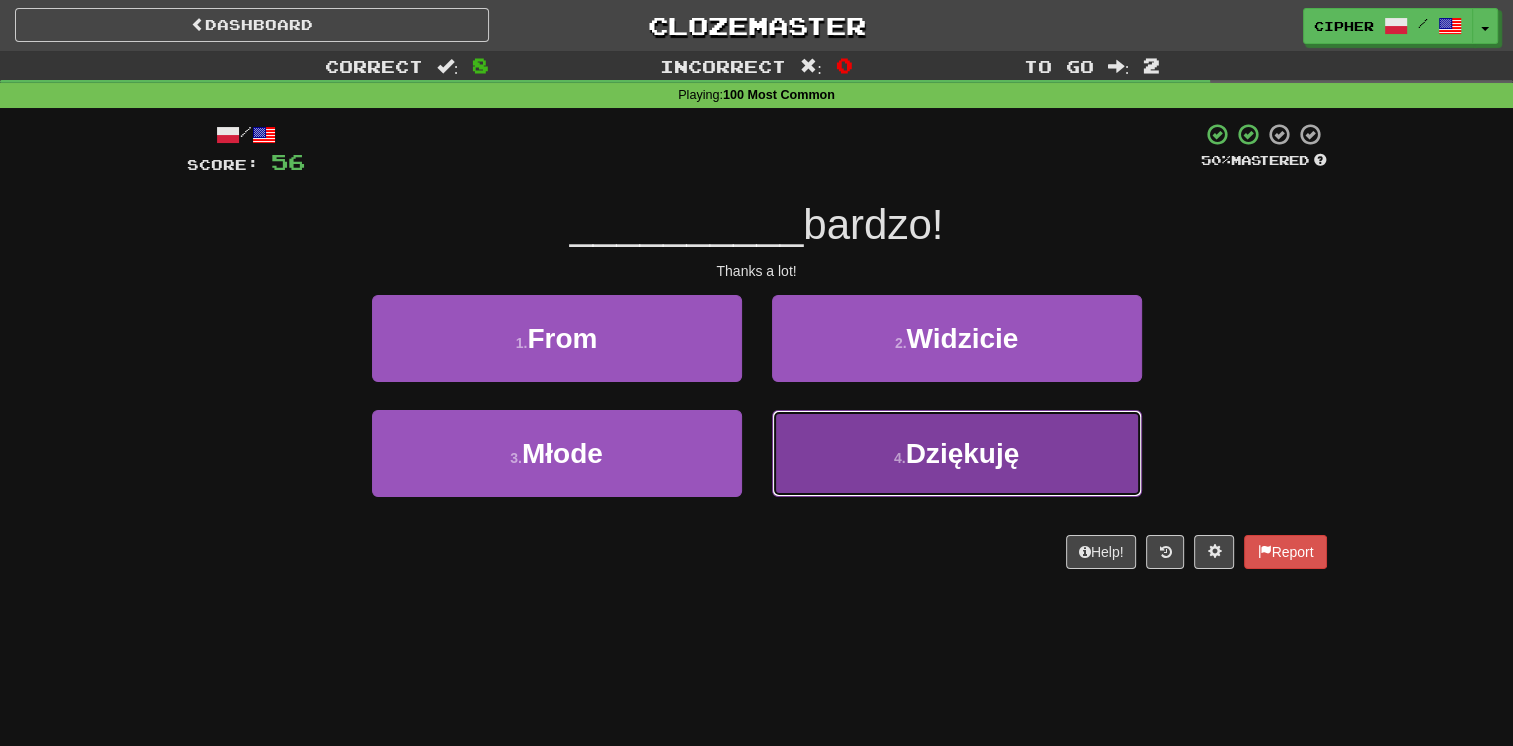 click on "4 .  Dziękuję" at bounding box center (957, 453) 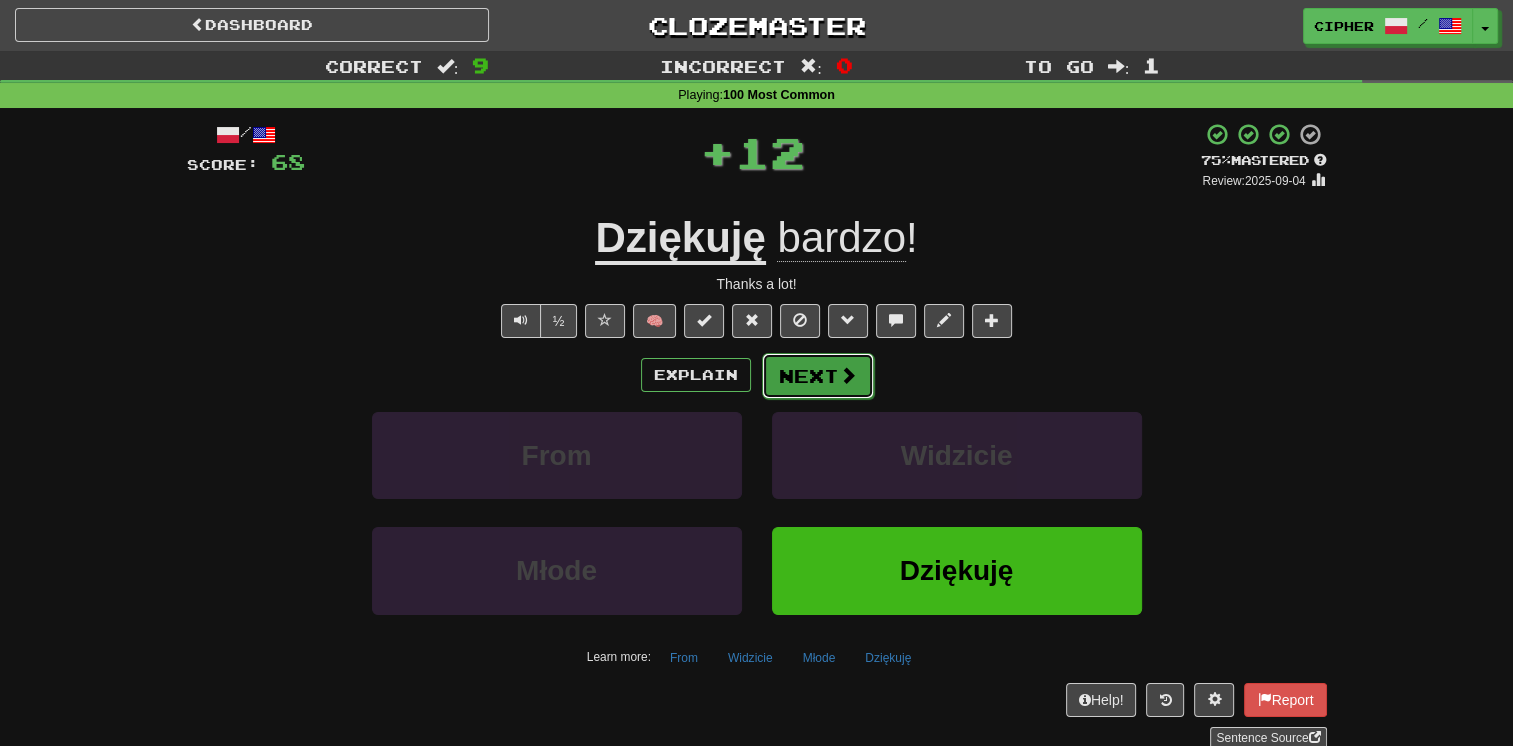 click on "Next" at bounding box center (818, 376) 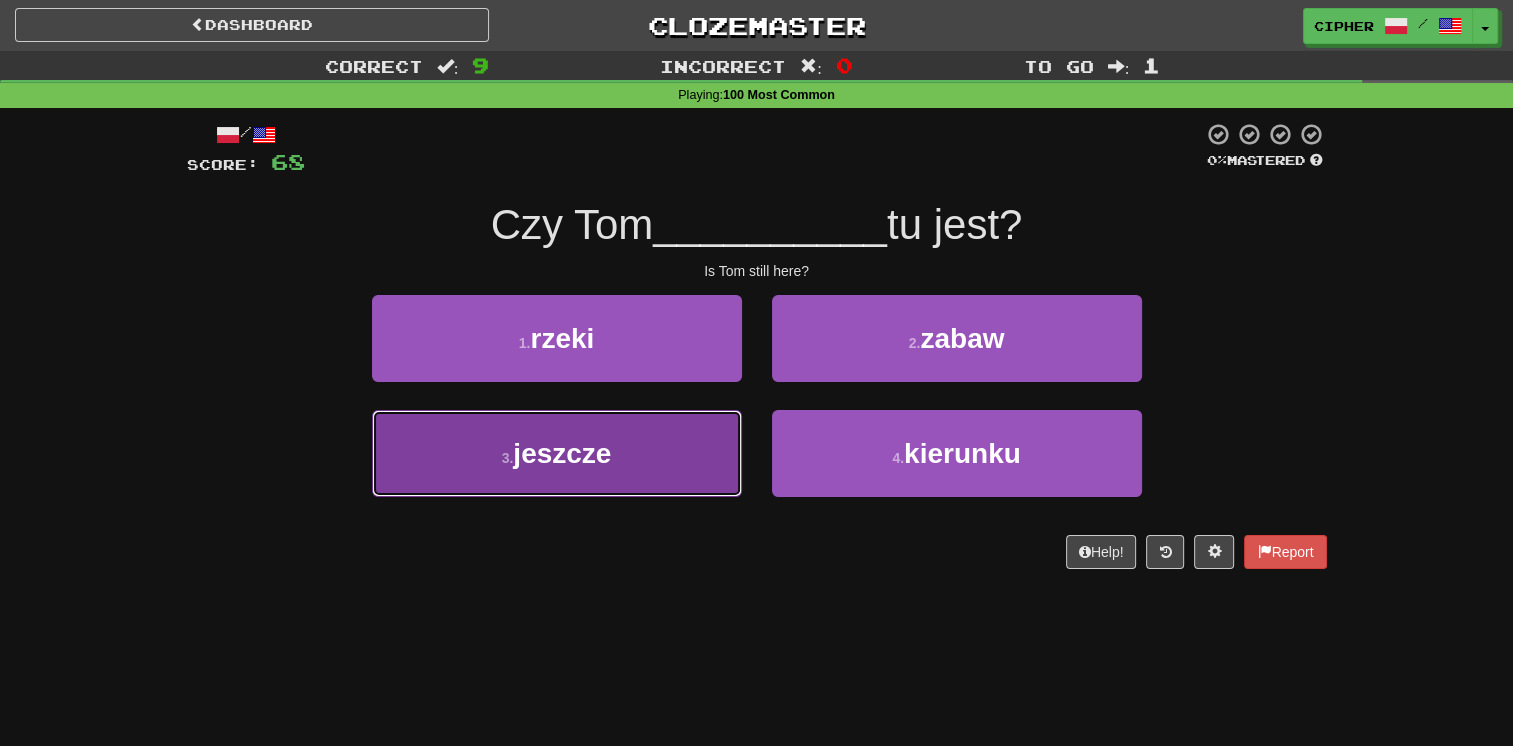 click on "3 .  jeszcze" at bounding box center (557, 453) 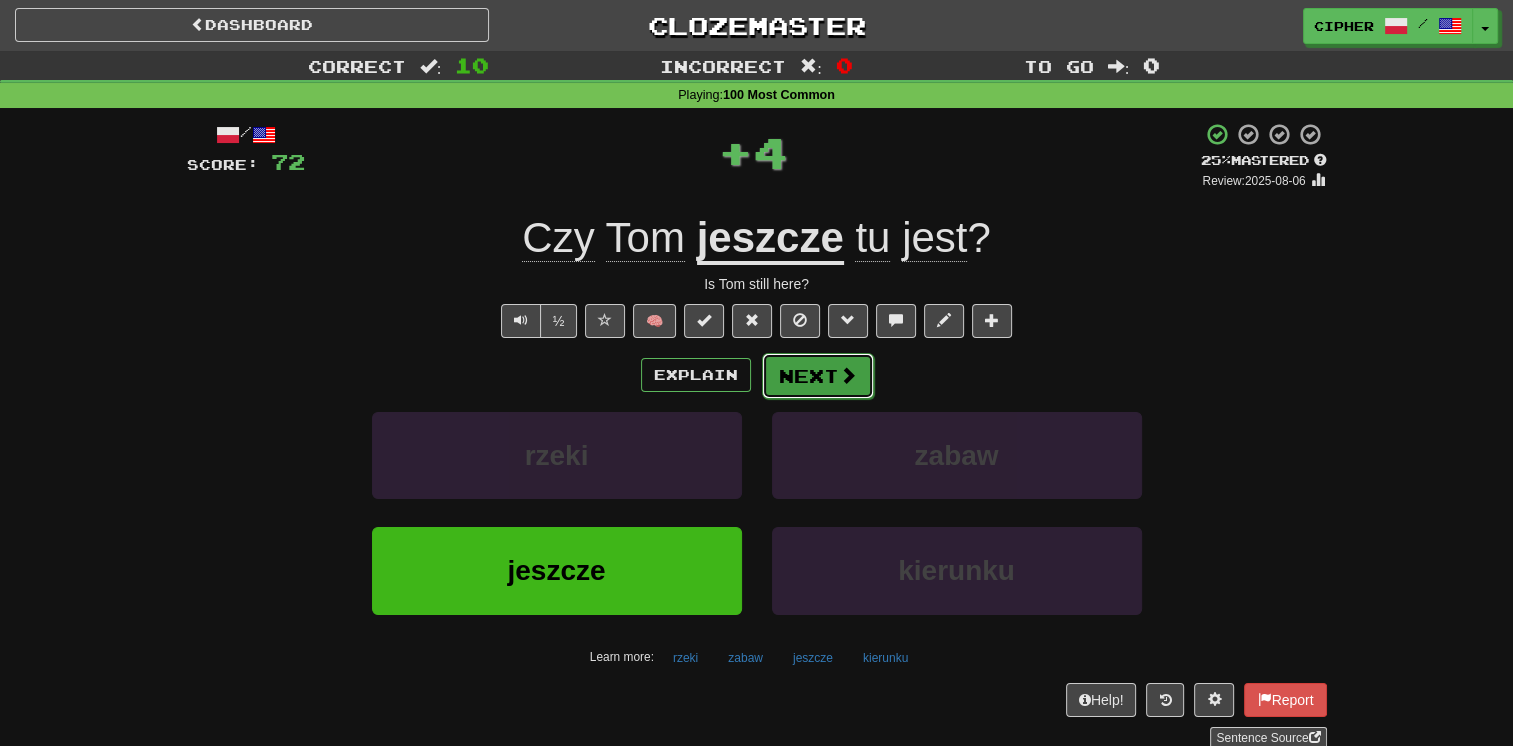 click on "Next" at bounding box center (818, 376) 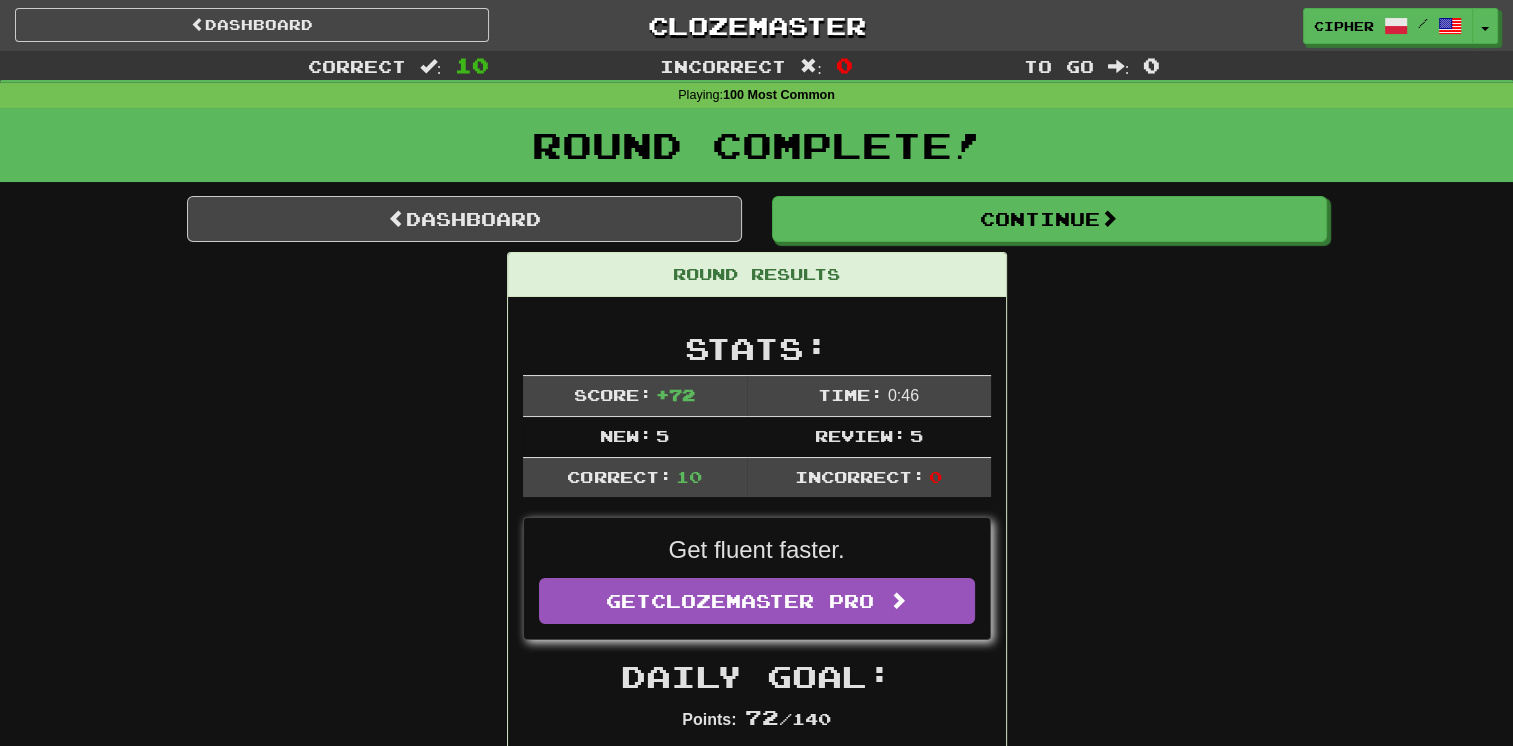 click on "Round Results Stats: Score:   + 72 Time:   0 : 46 New:   5 Review:   5 Correct:   10 Incorrect:   0 Get fluent faster. Get  Clozemaster Pro   Daily Goal: Points:   72  /  140 Time remaining: 0   Hours Progress: 100 Most Common Playing:  187  /  233 + 5 78.112% 80.258% Mastered:  91  /  233 39.056% Ready for Review:  15  /  Level:  54 597  points to level  55  - keep going! Ranked:  299 th  this week Sentences: 2  Report Nie ma to jak w  domu . There is no place like home.  Report Wiem,  gdzie  są. I know where they are.  Report Wiem,  gdzie  on jest. I know where he is.  Report Proszę . Please.  Report Tom  był  winny. Tom was guilty.  Report To  ich  dom. This is their house.  Report Kiedy to  było ? When was that?  Report Mam  cię! Gotcha!  Report Dziękuję  bardzo! Thanks a lot!  Report Czy Tom  jeszcze  tu jest? Is Tom still here?" at bounding box center [757, 1242] 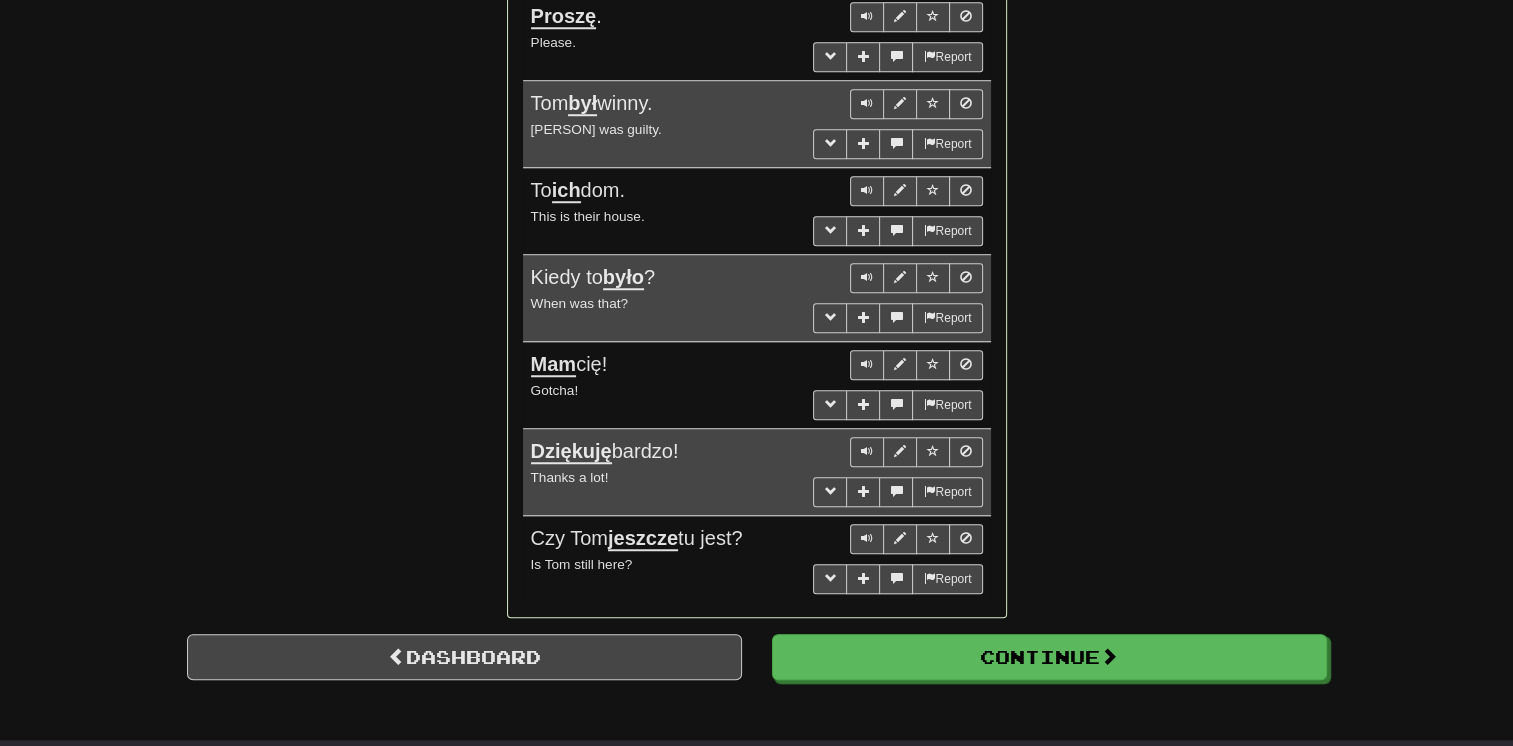 scroll, scrollTop: 1600, scrollLeft: 0, axis: vertical 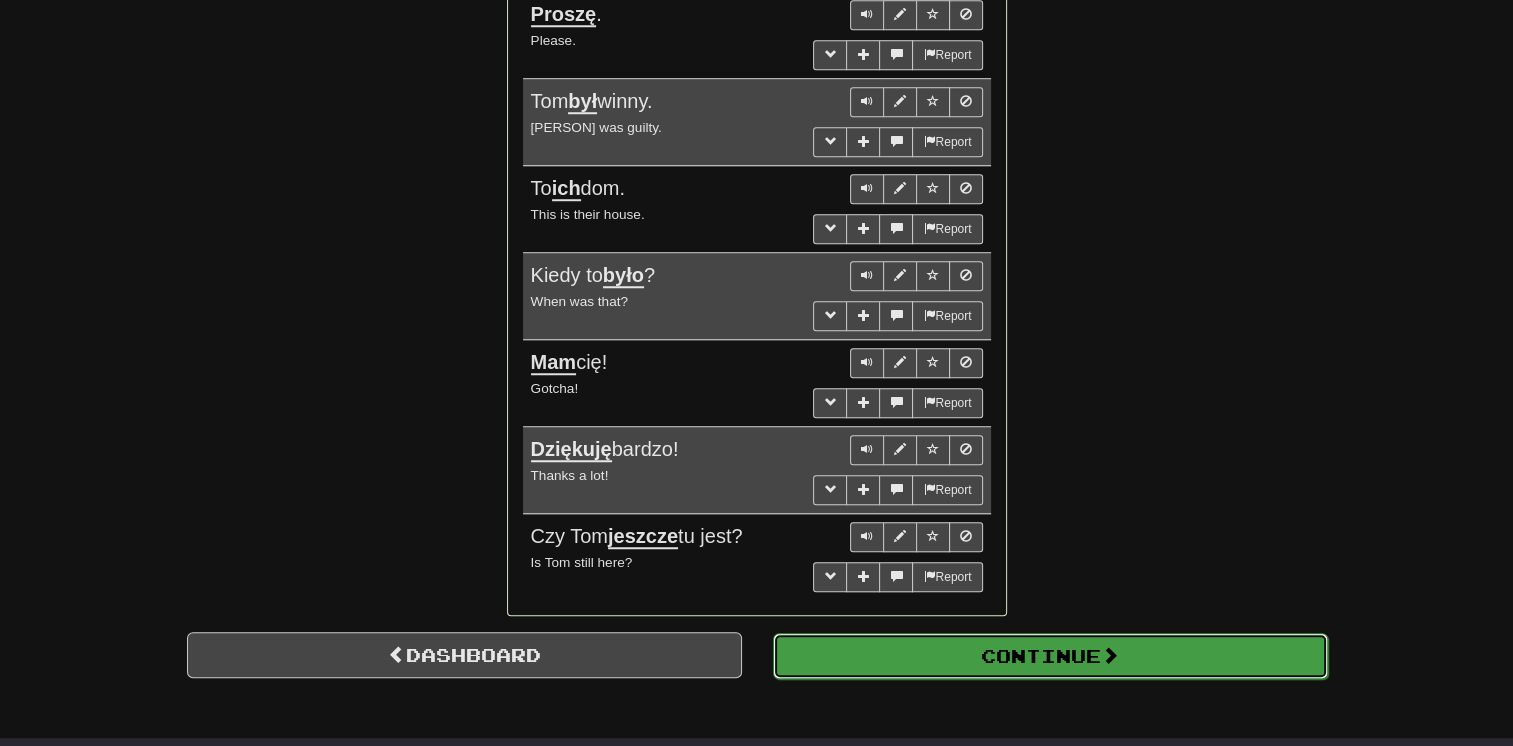 click on "Continue" at bounding box center [1050, 656] 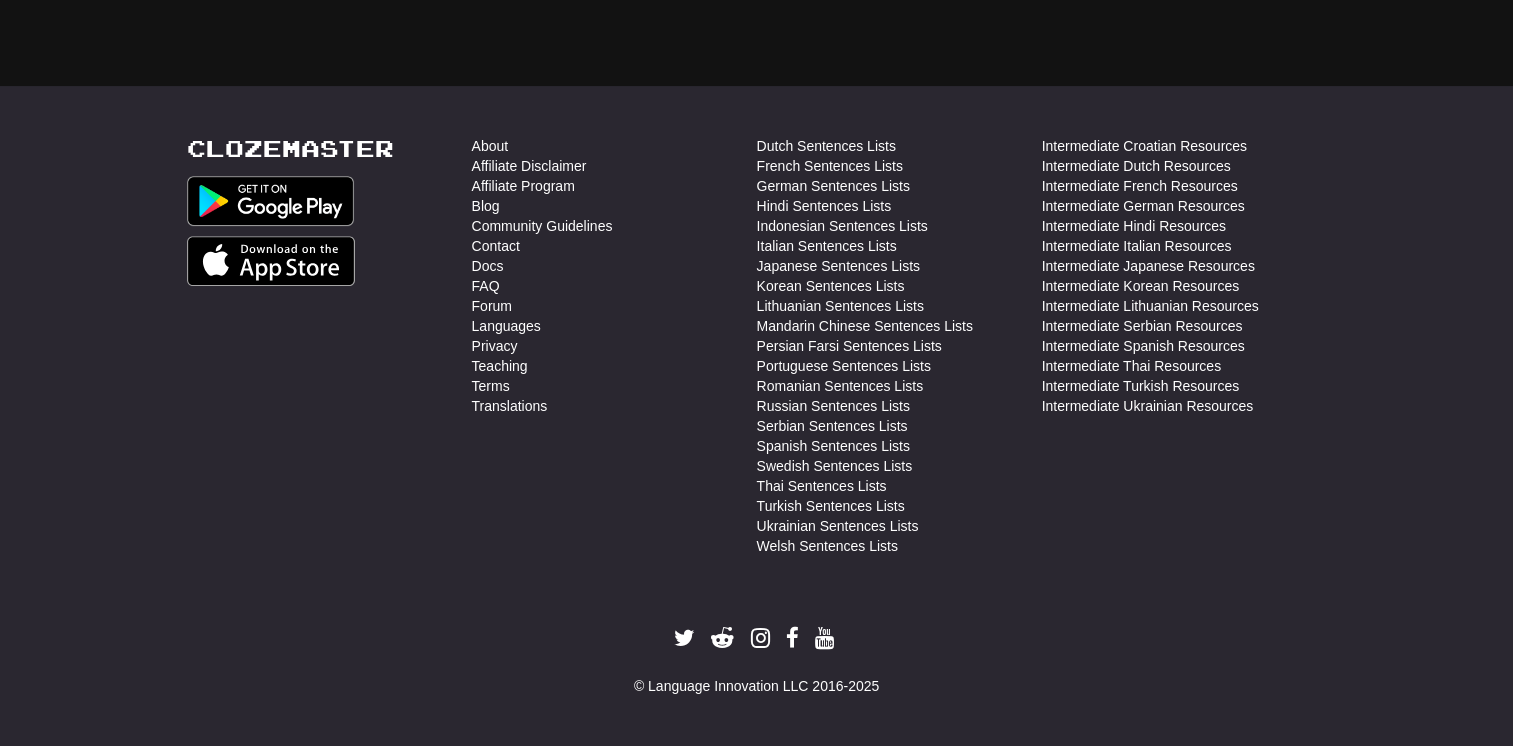 scroll, scrollTop: 710, scrollLeft: 0, axis: vertical 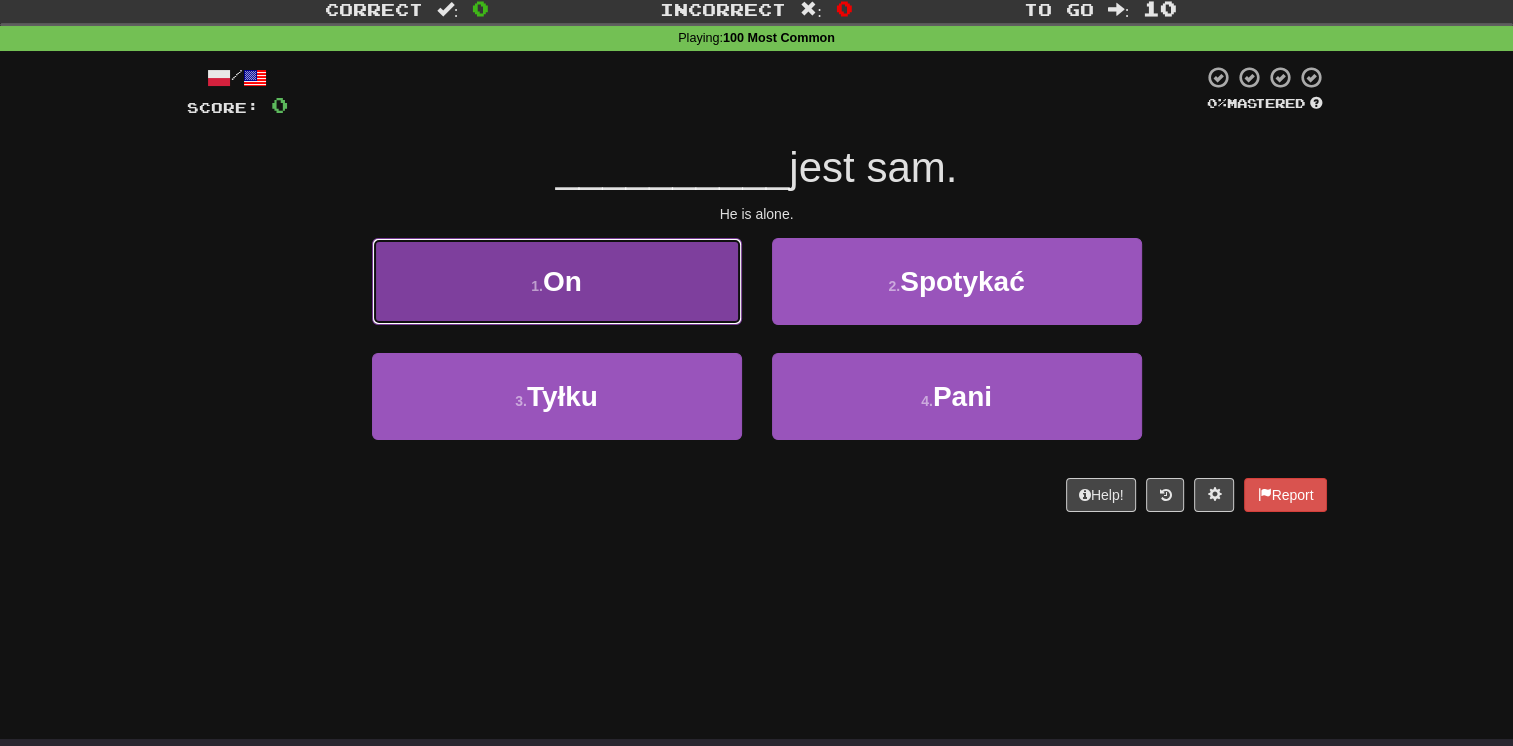 click on "1 .  On" at bounding box center (557, 281) 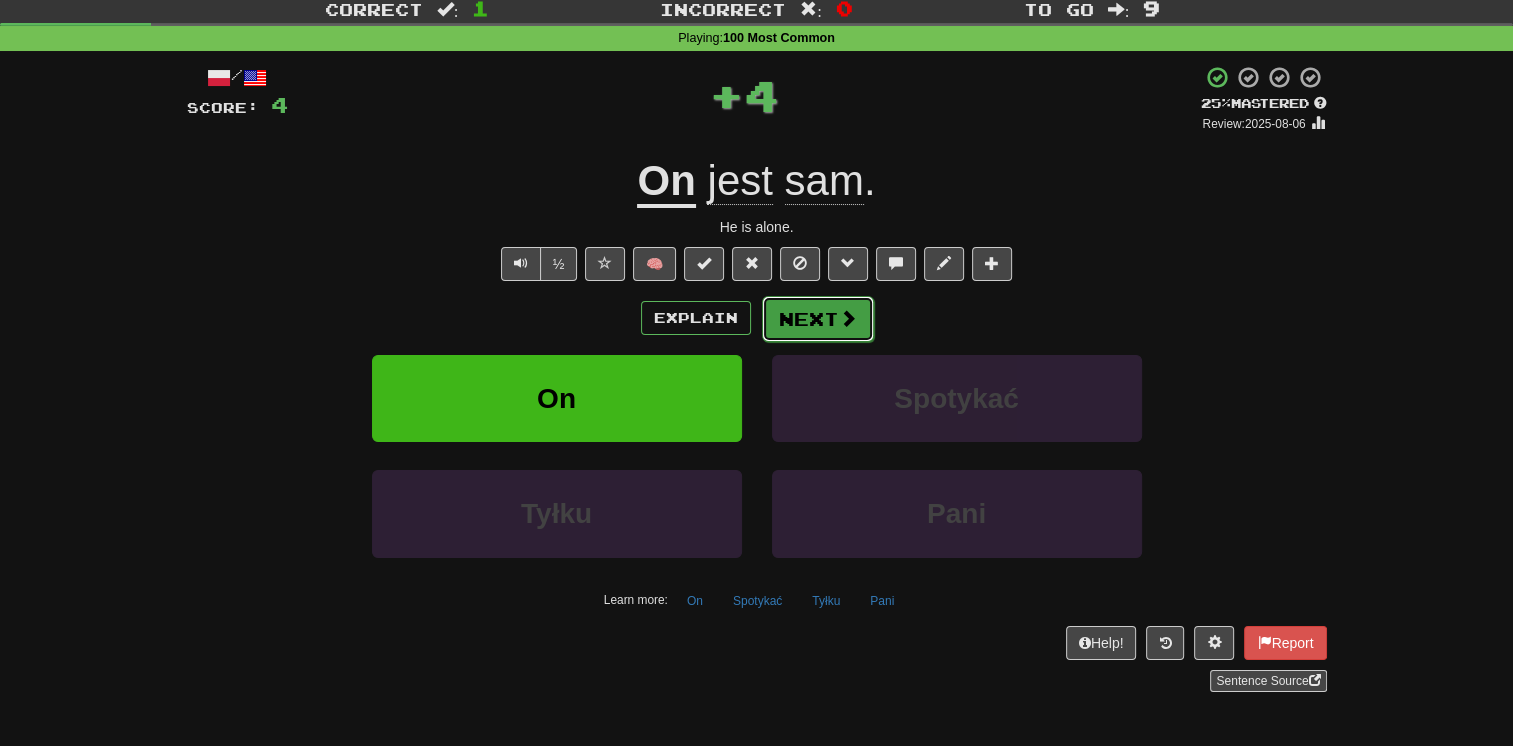 click on "Next" at bounding box center [818, 319] 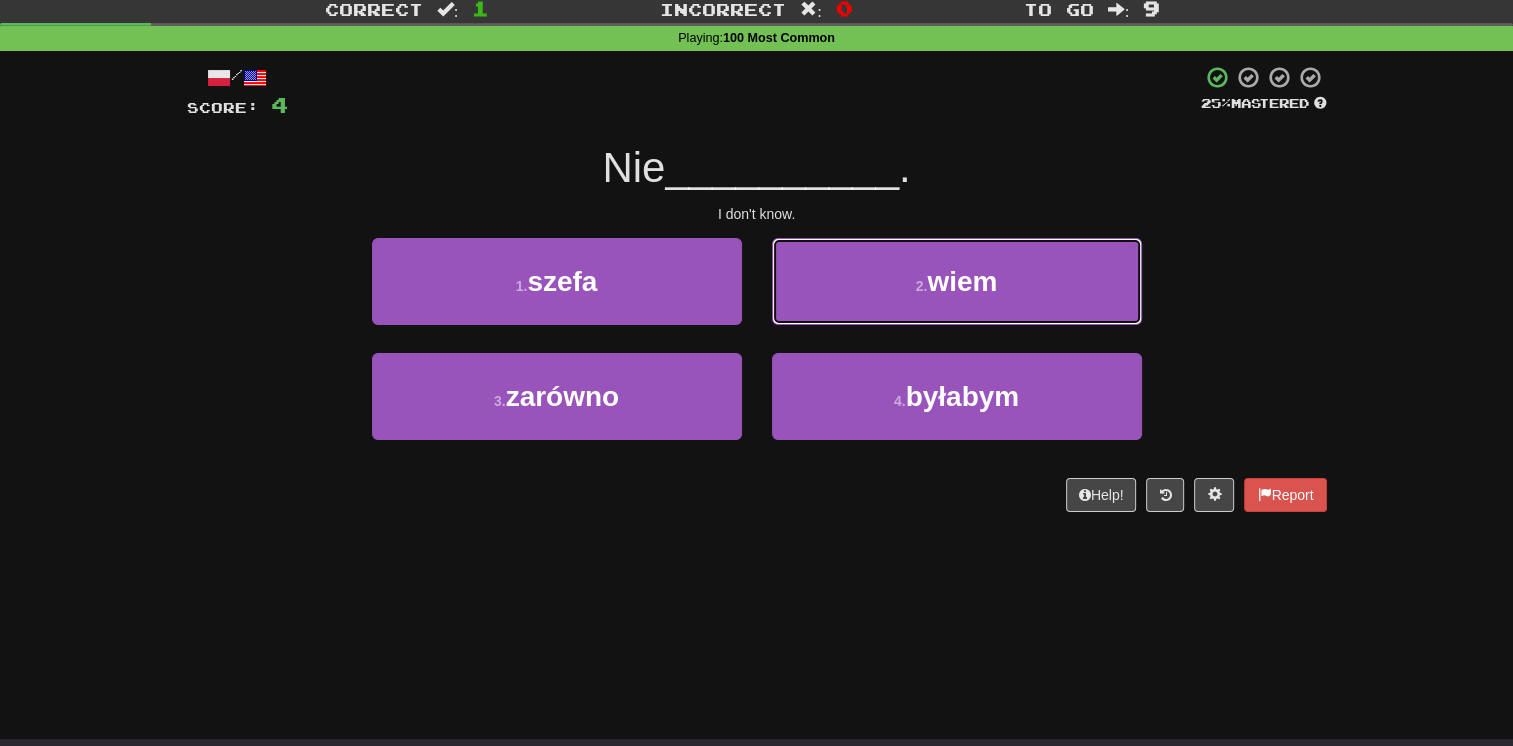 click on "2 .  wiem" at bounding box center [957, 281] 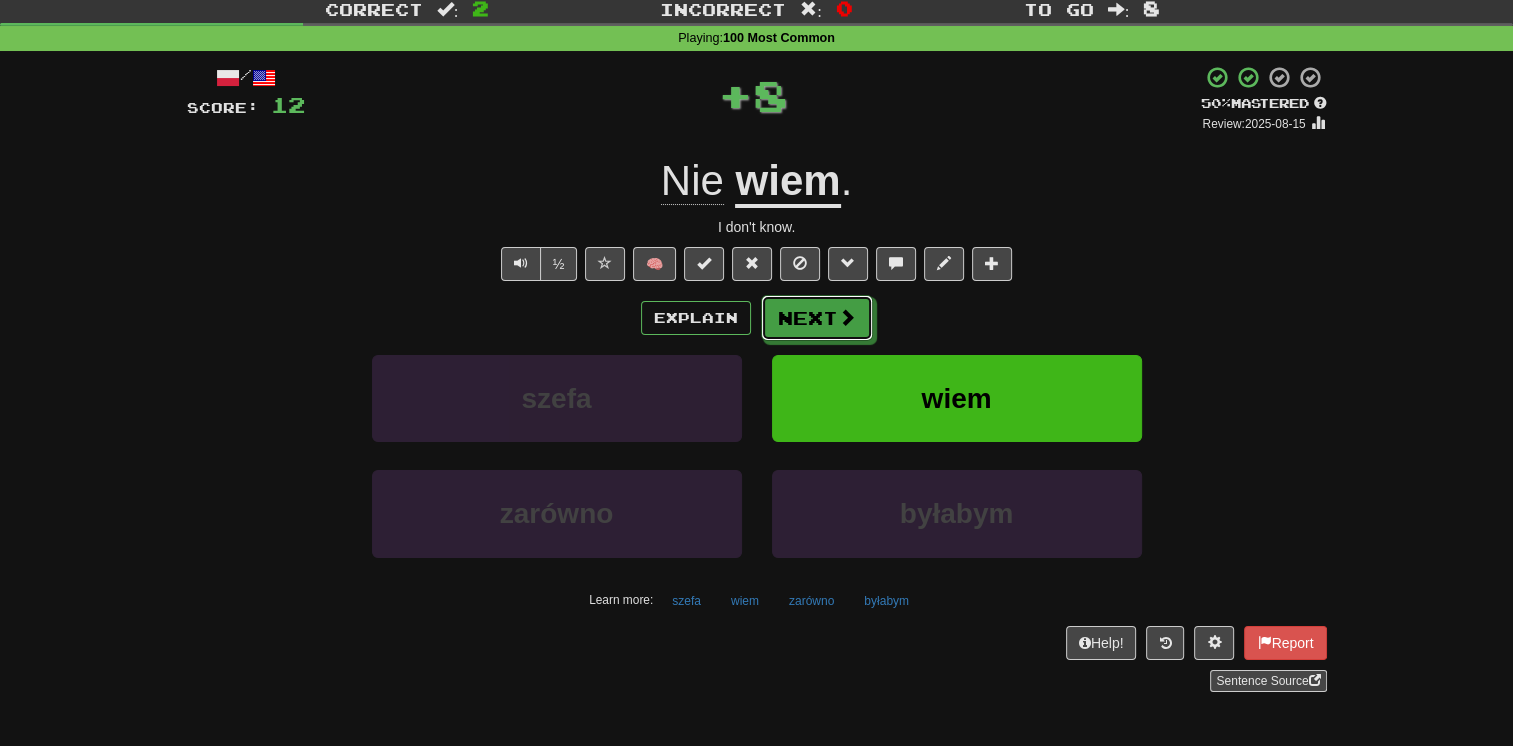 click on "Next" at bounding box center (817, 318) 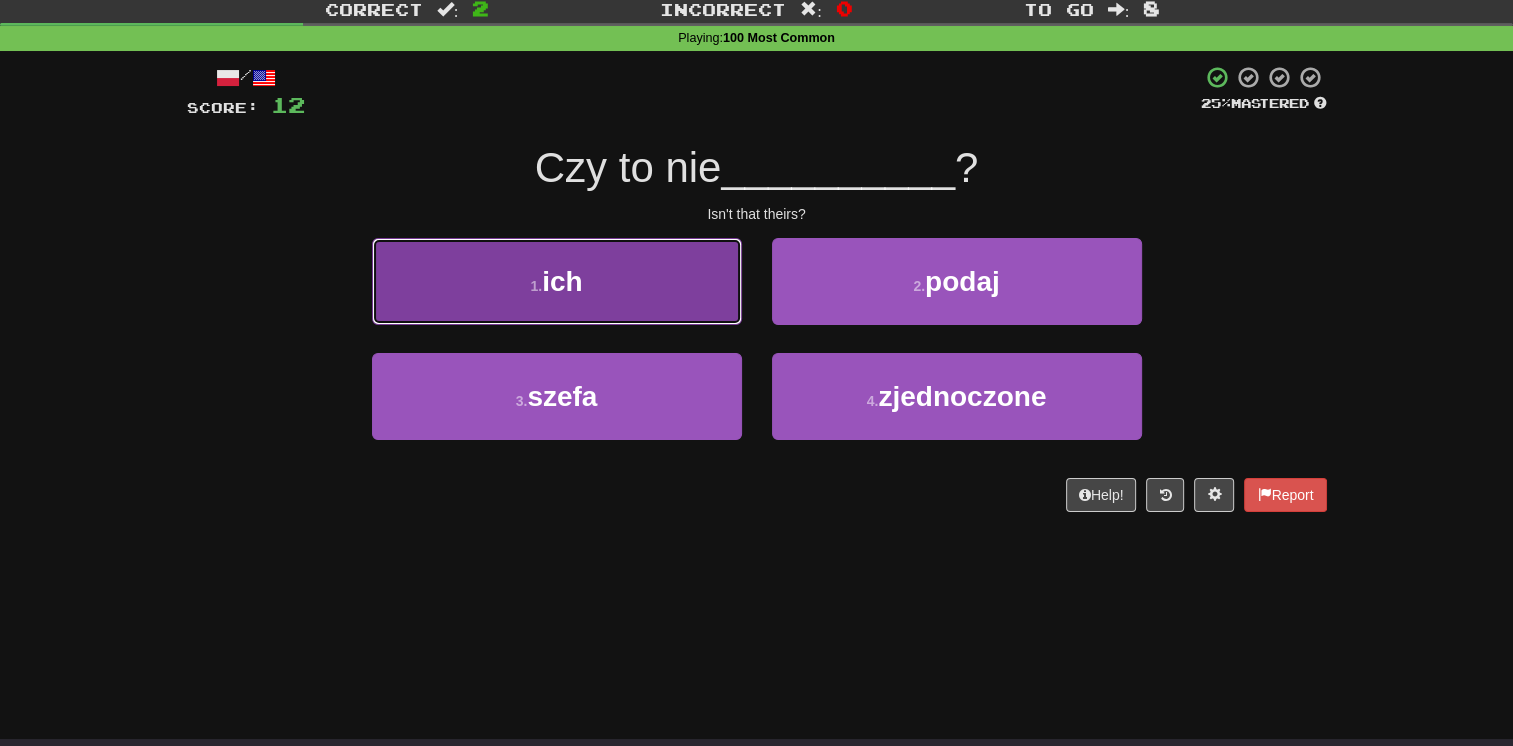 click on "1 .  ich" at bounding box center [557, 281] 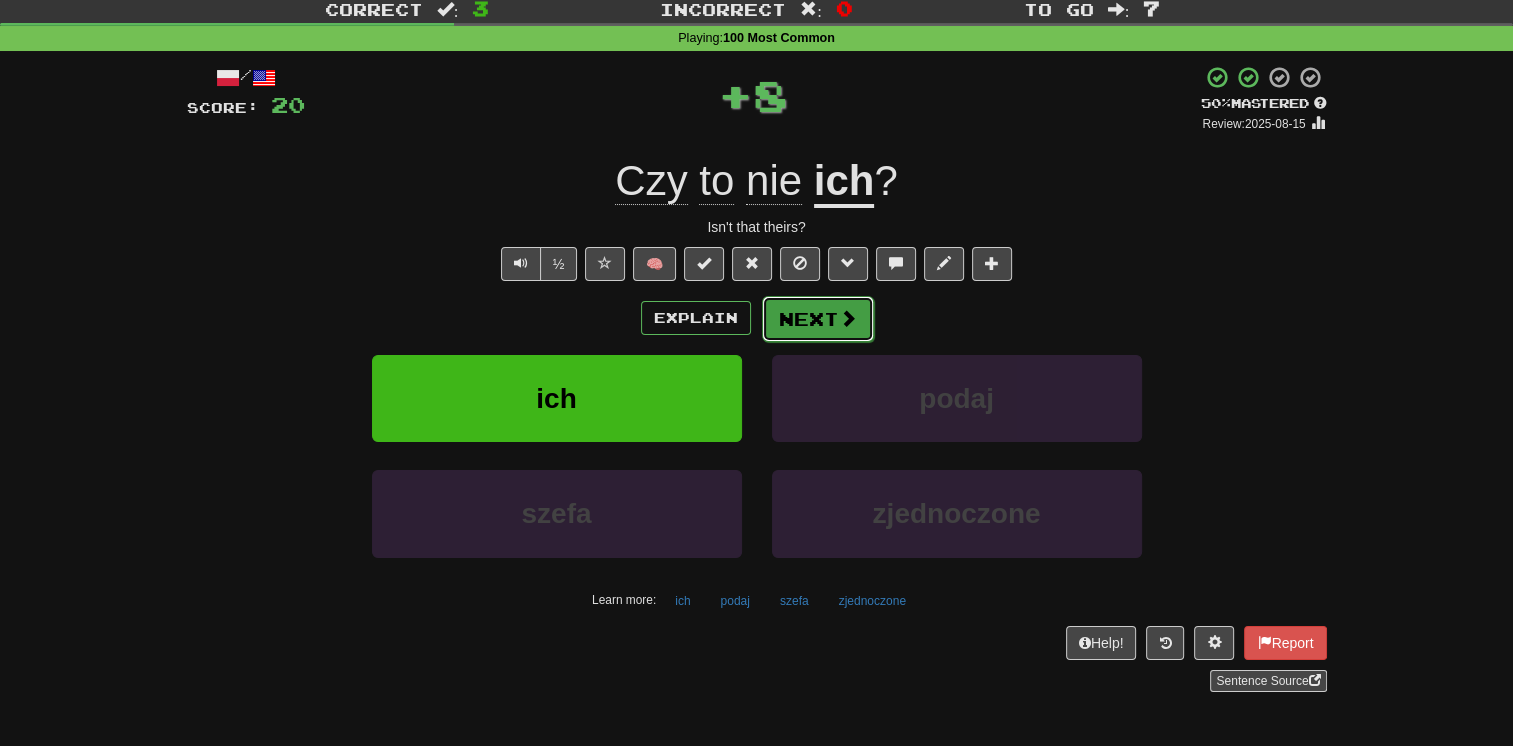 click on "Next" at bounding box center (818, 319) 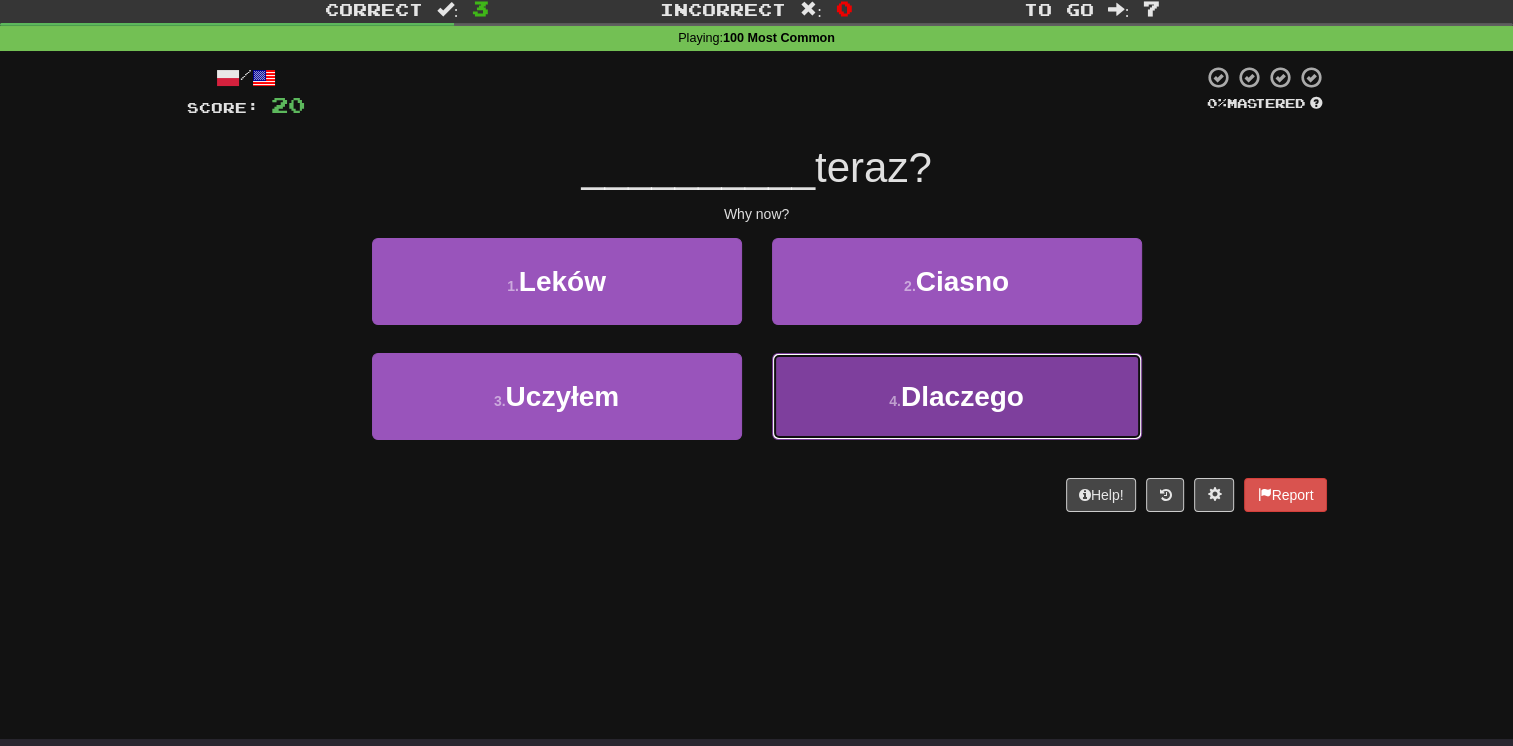 click on "4 .  Dlaczego" at bounding box center (957, 396) 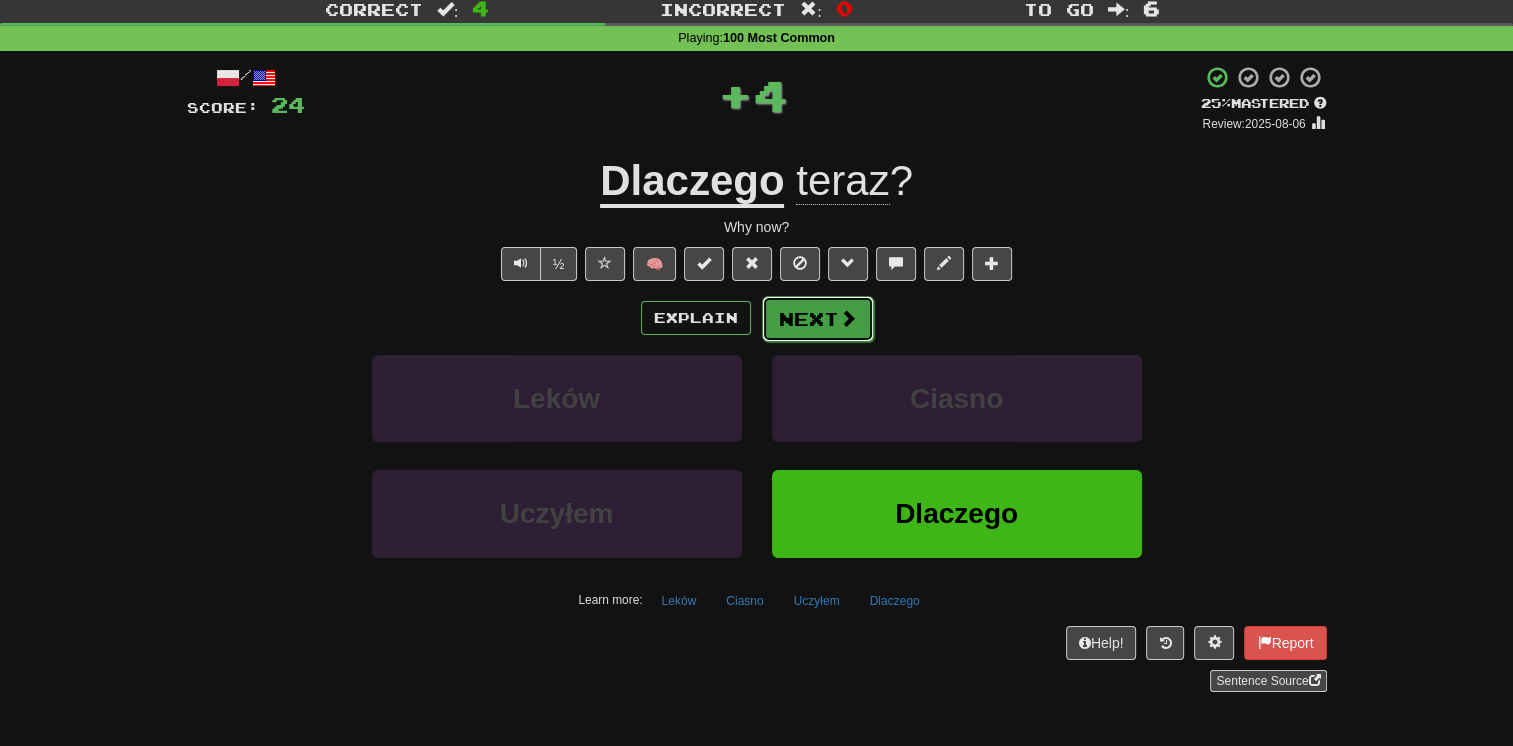 click on "Next" at bounding box center [818, 319] 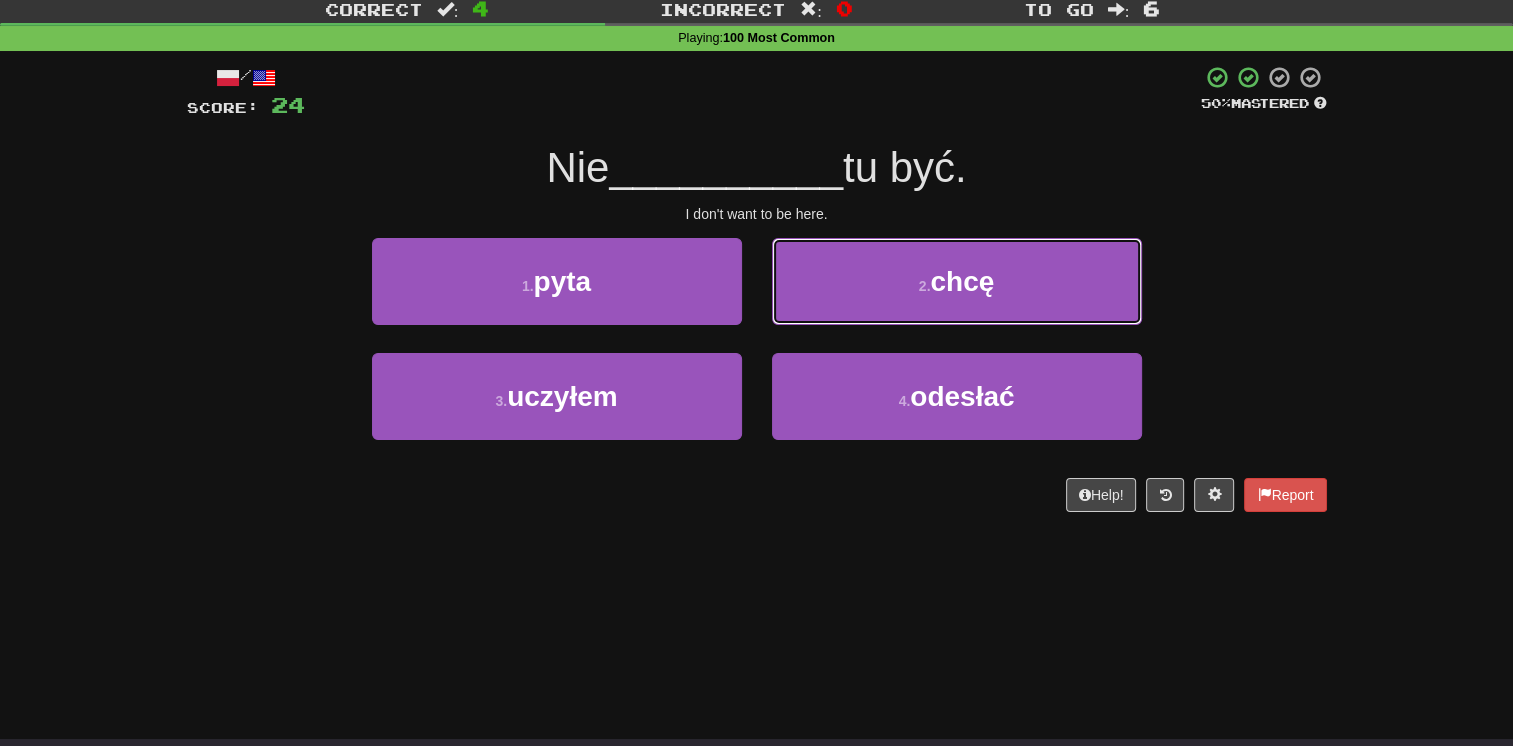 click on "2 .  chcę" at bounding box center (957, 281) 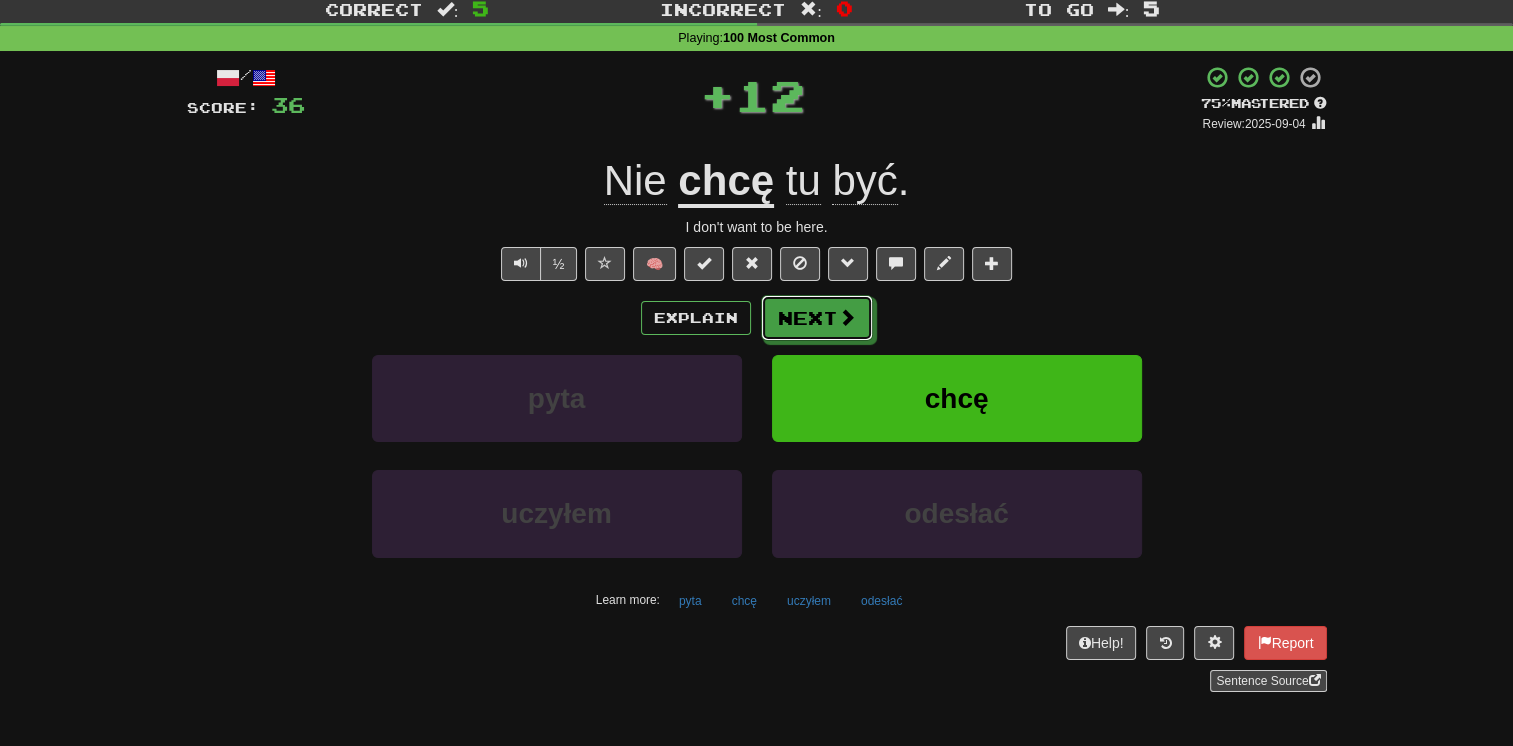 click on "Next" at bounding box center [817, 318] 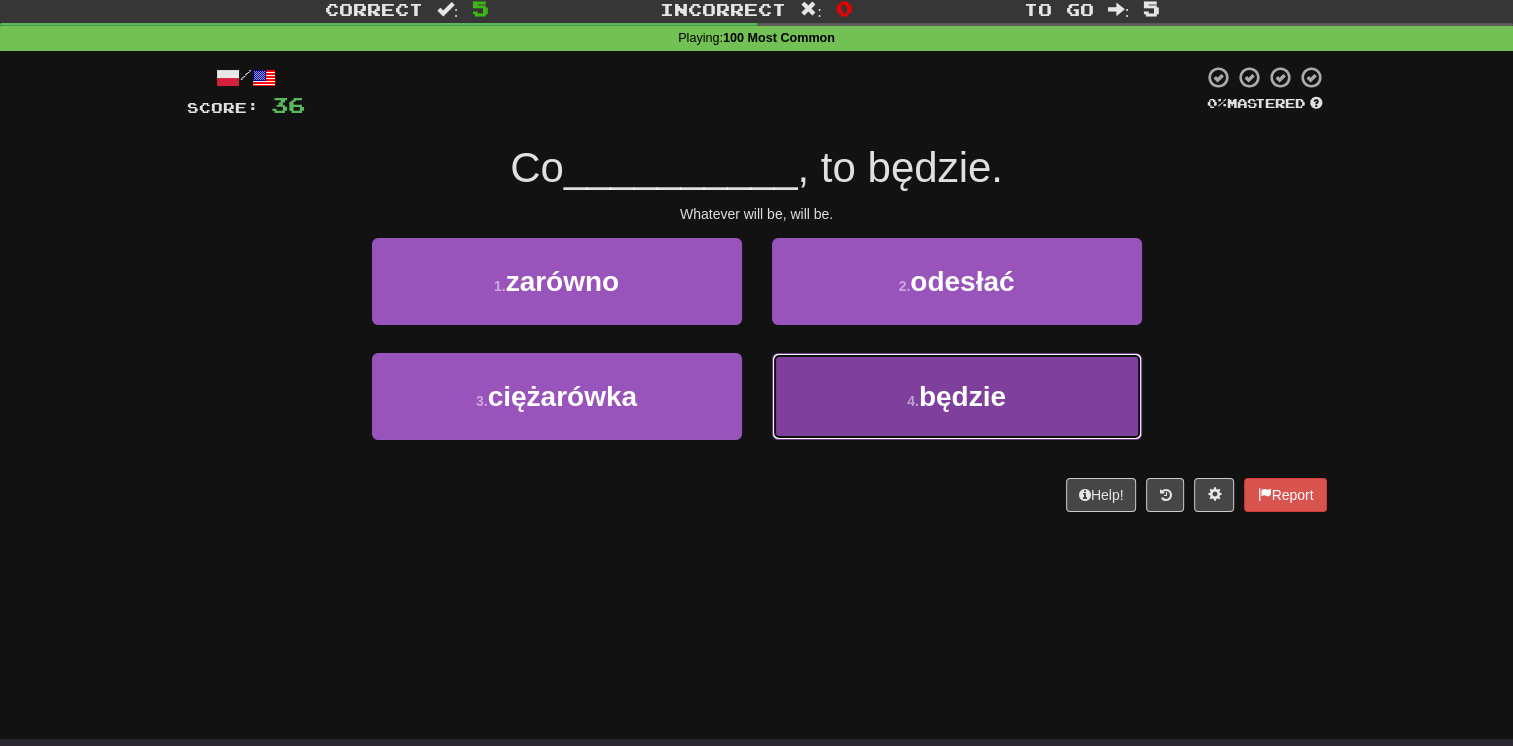 click on "4 .  będzie" at bounding box center (957, 396) 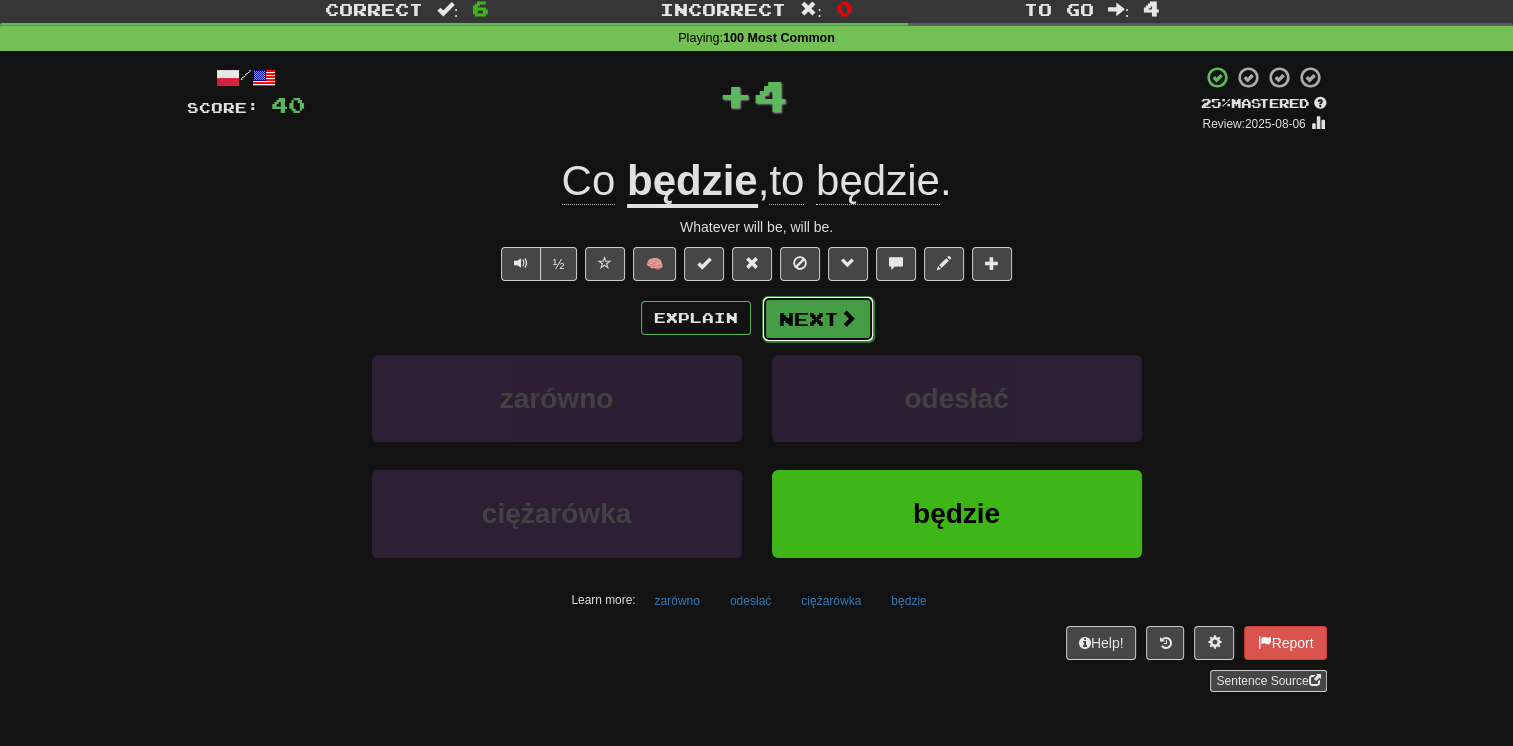 click on "Next" at bounding box center [818, 319] 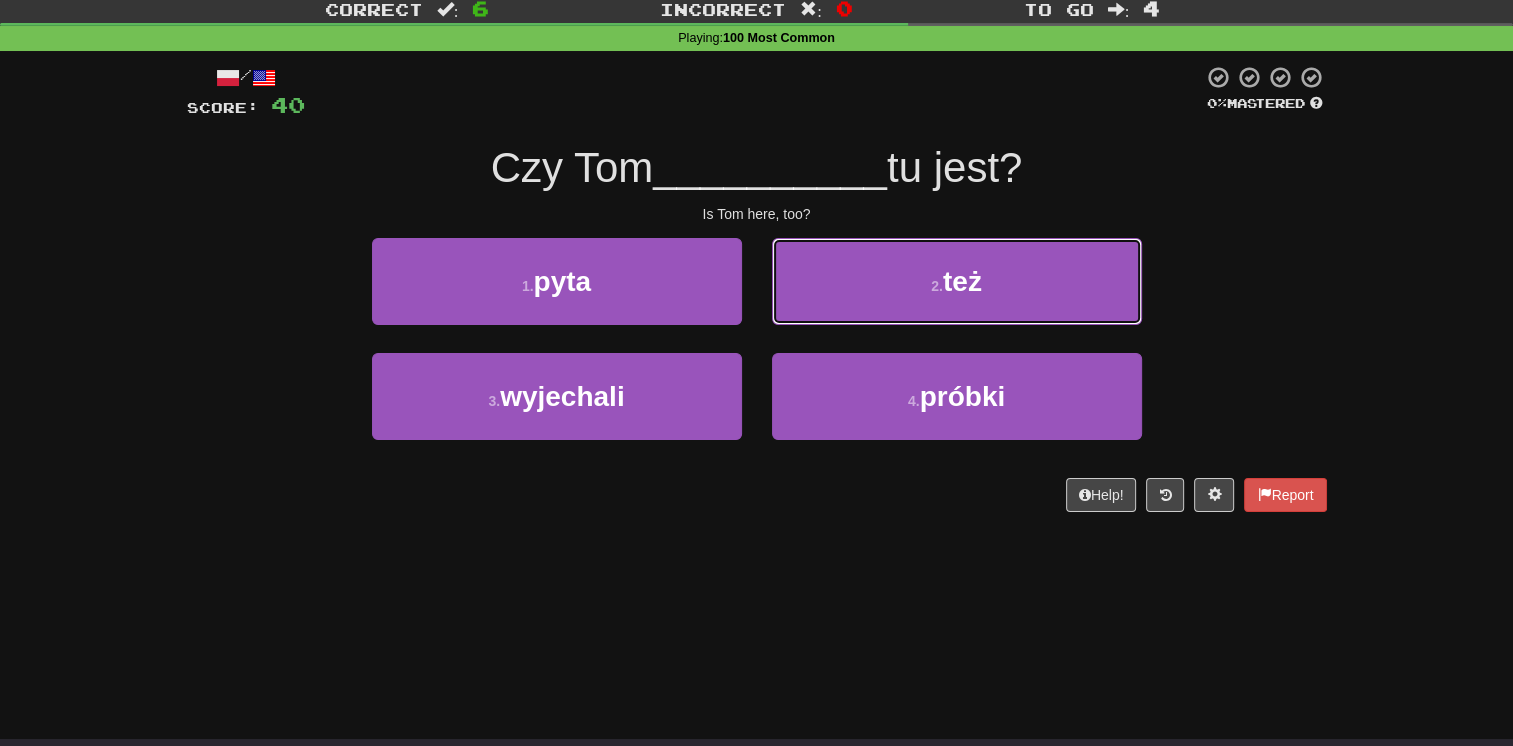 click on "2 .  też" at bounding box center [957, 281] 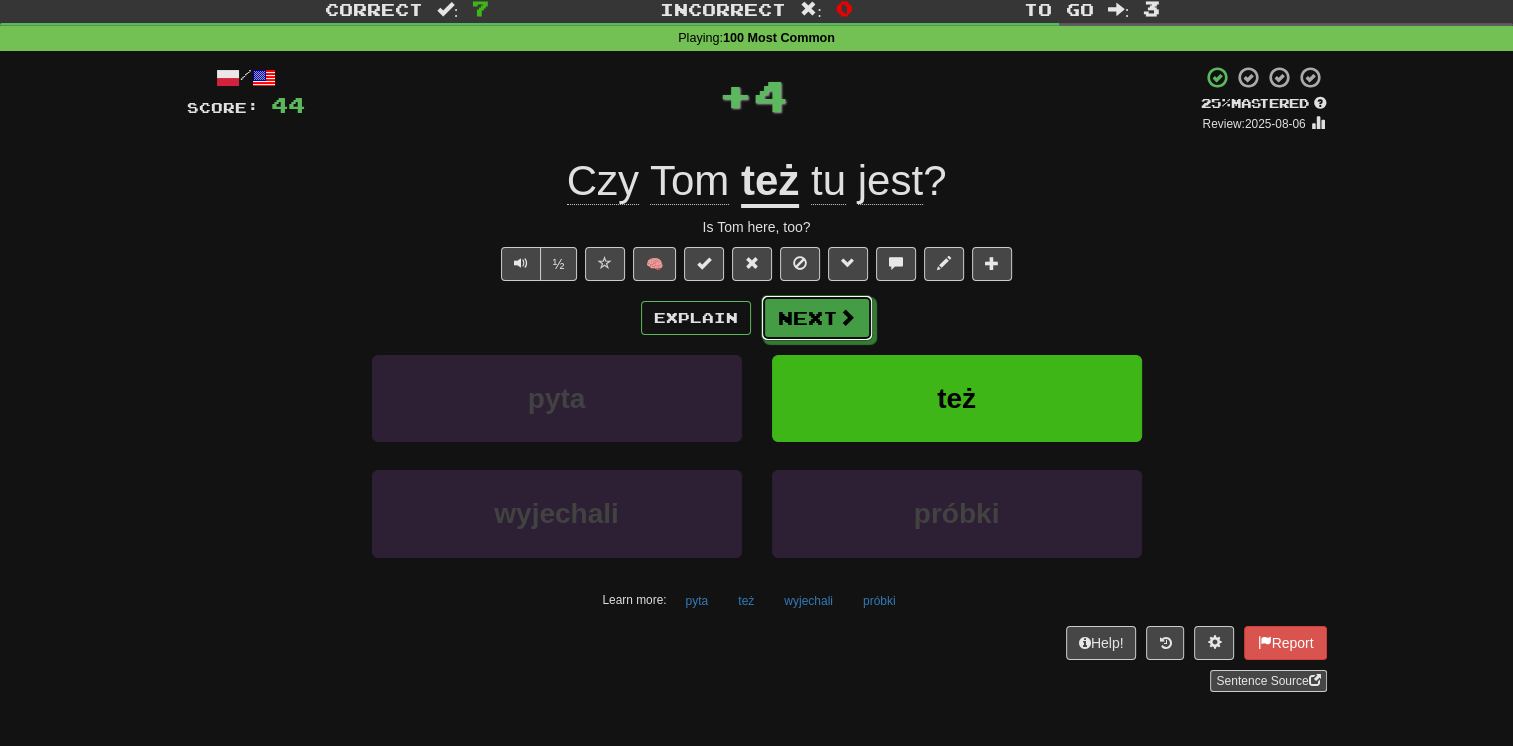 click on "Next" at bounding box center (817, 318) 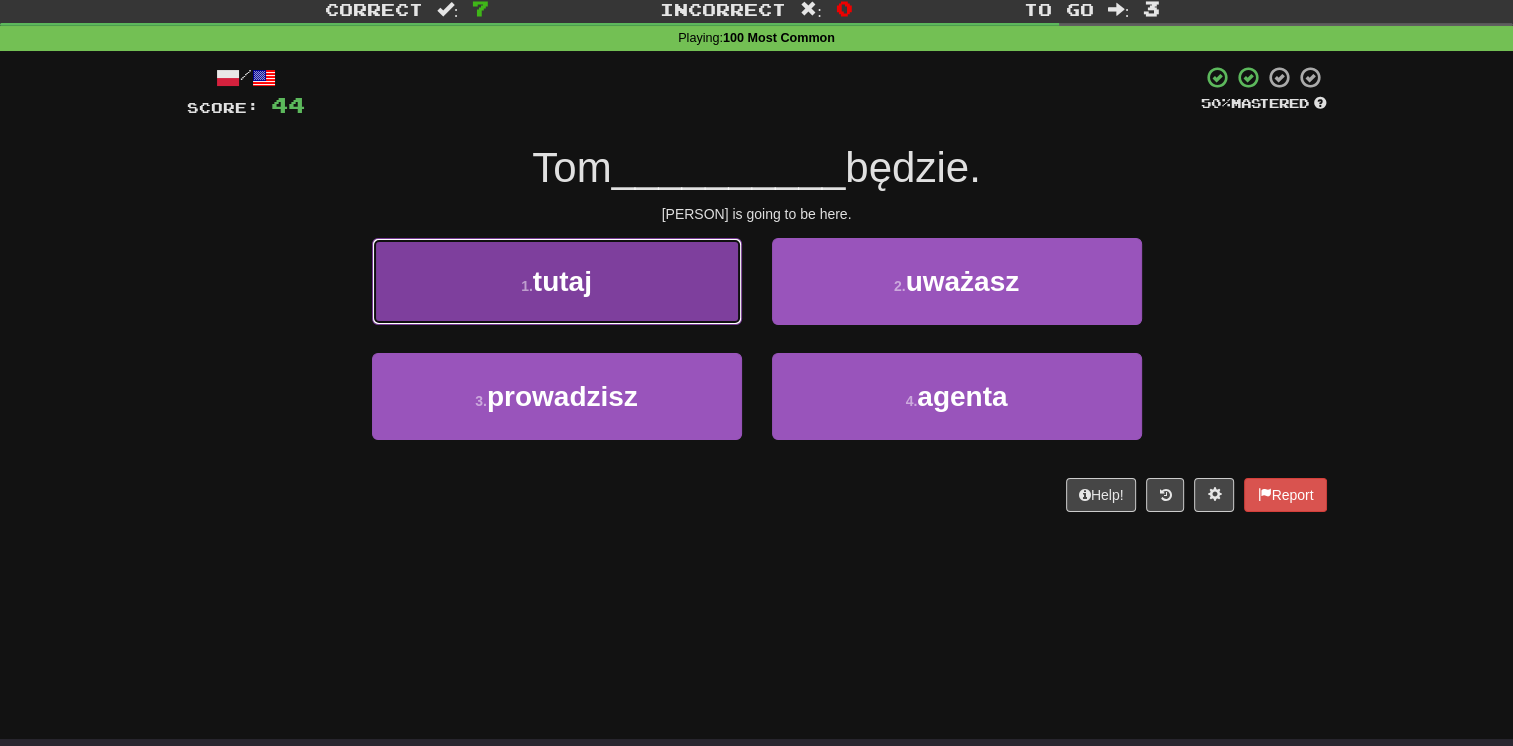 click on "1 .  tutaj" at bounding box center [557, 281] 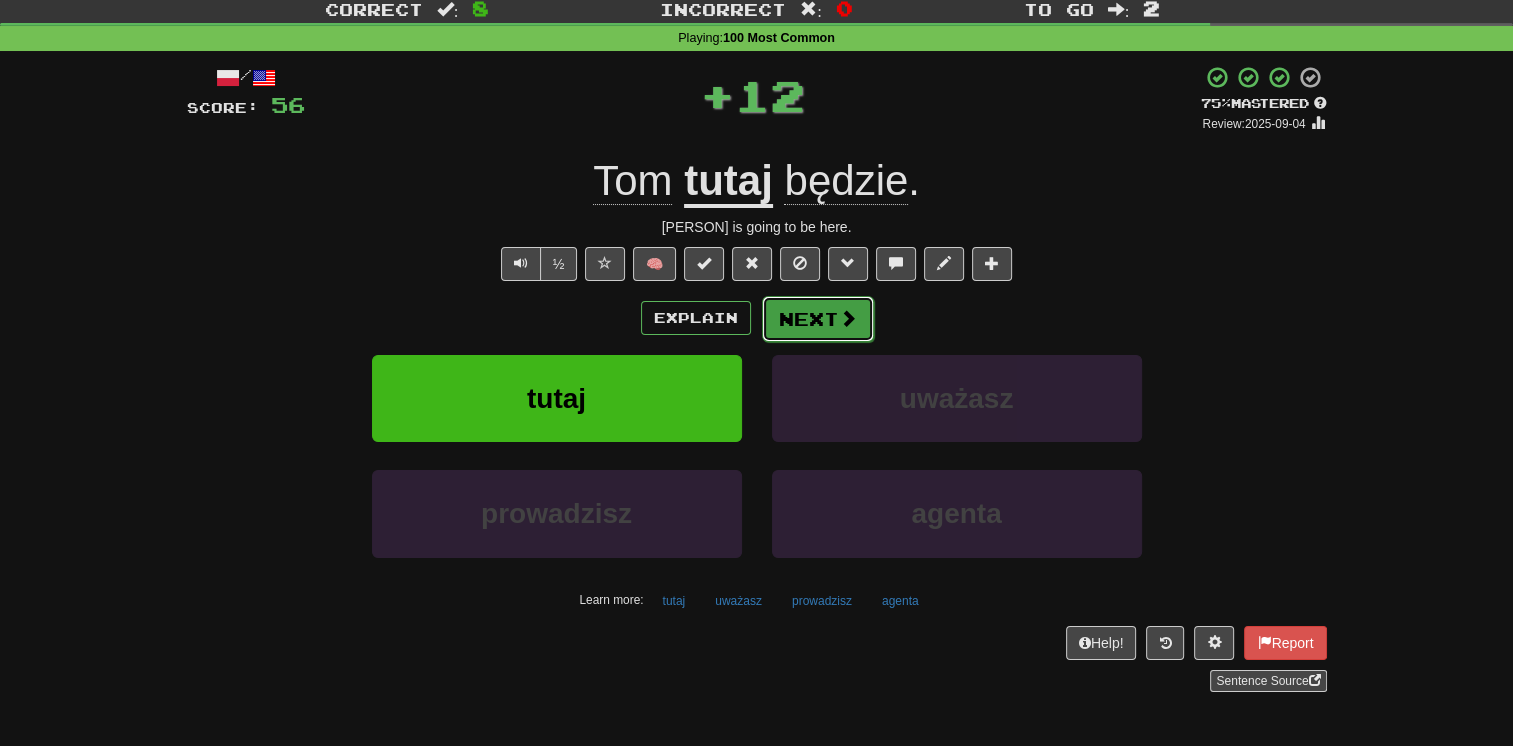 click at bounding box center (848, 318) 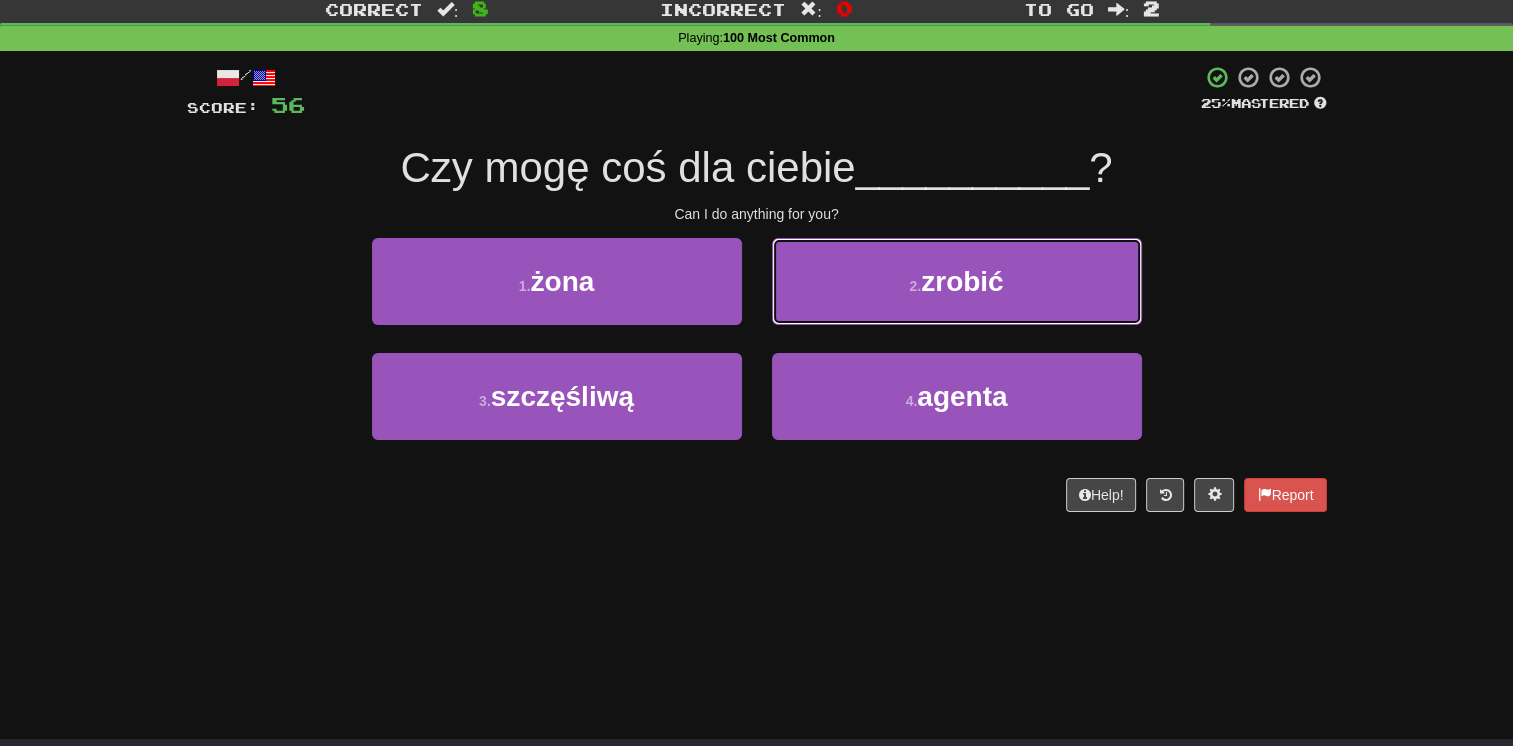 click on "2 .  zrobić" at bounding box center [957, 281] 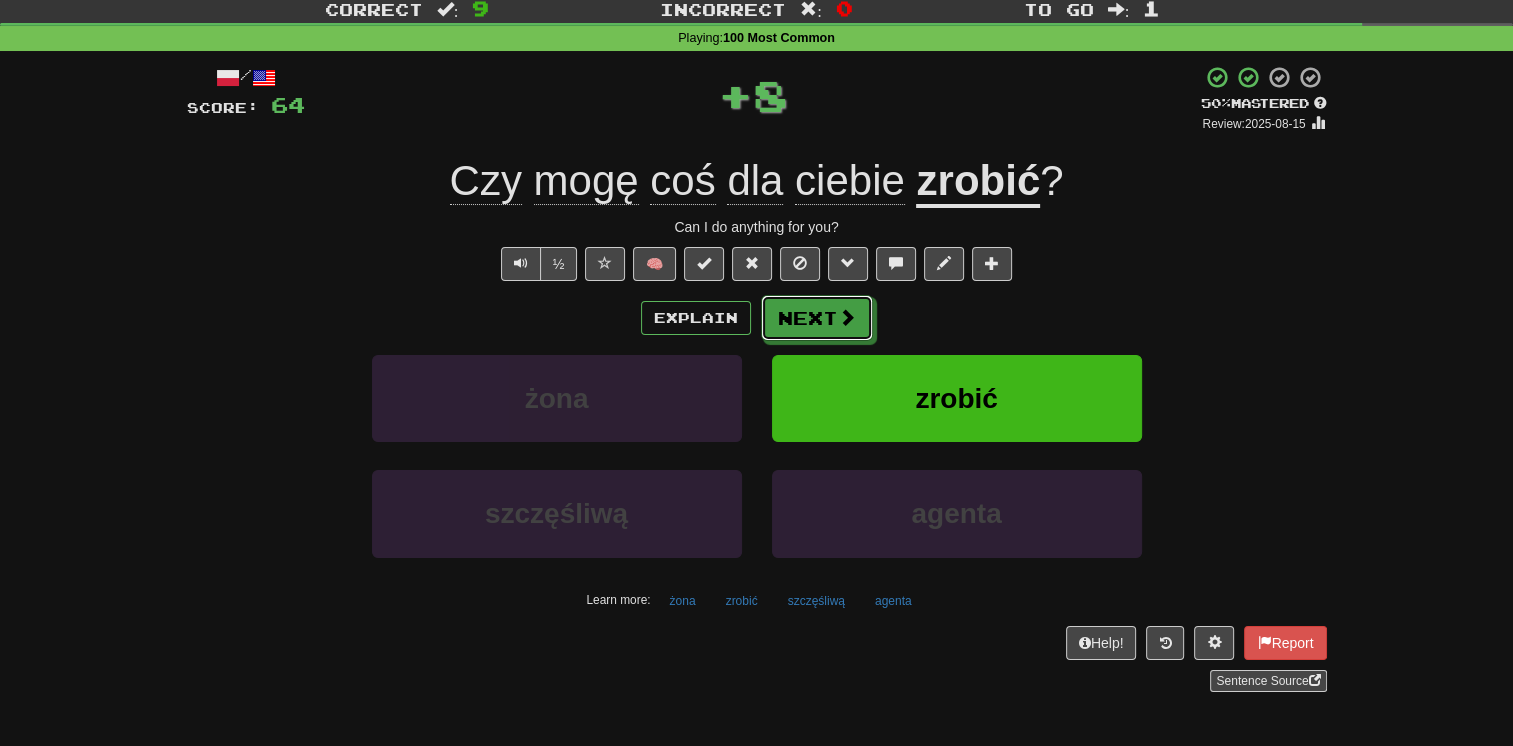 click at bounding box center (847, 317) 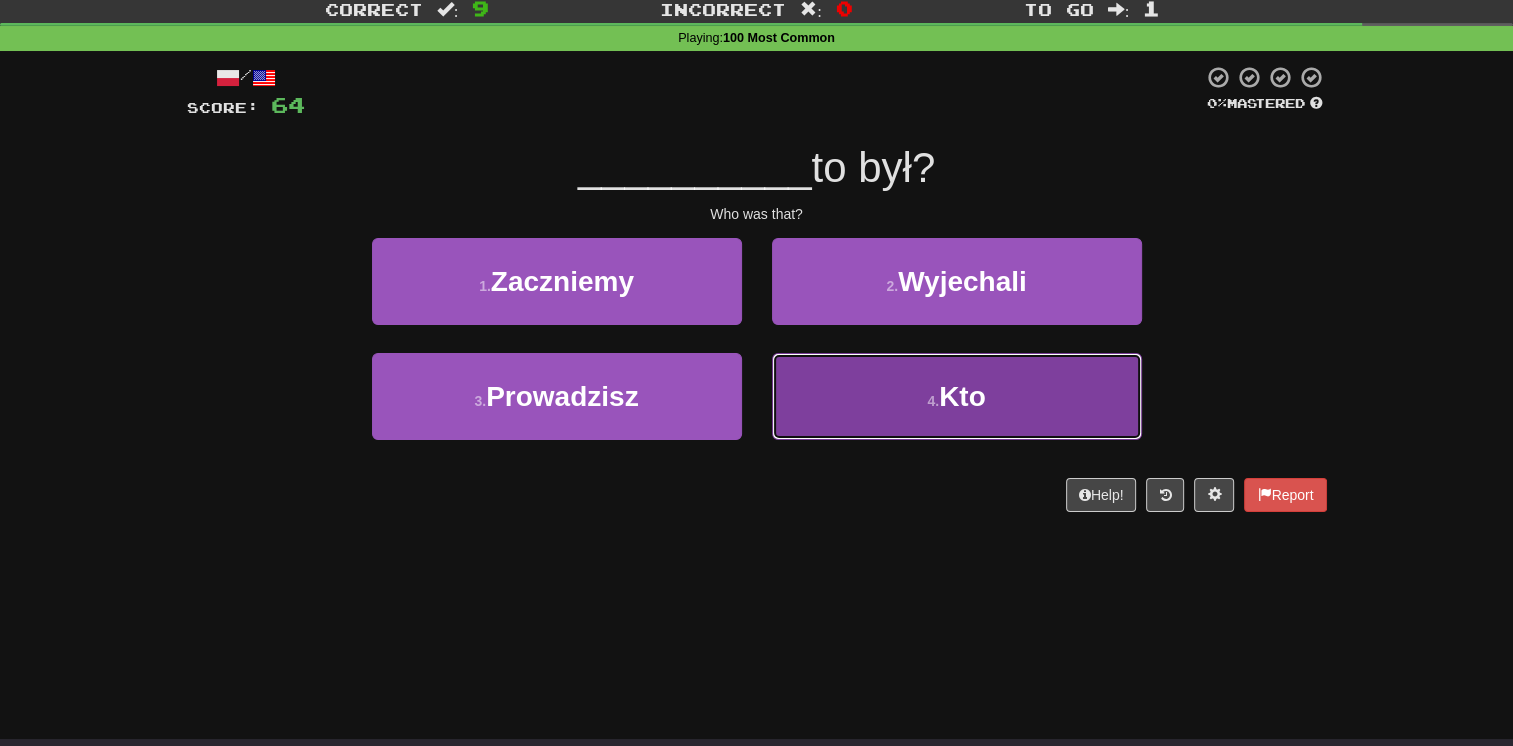 click on "4 .  Kto" at bounding box center (957, 396) 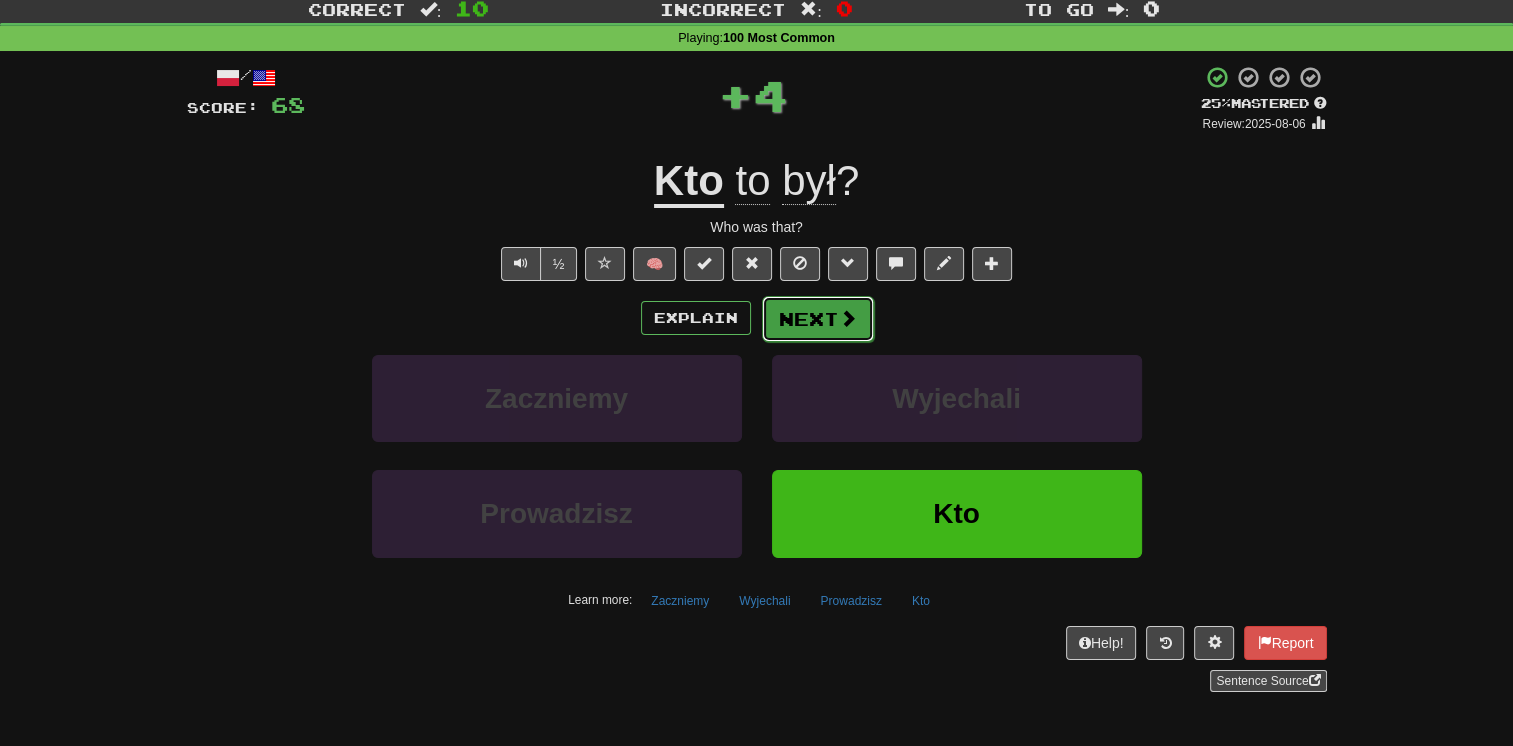 click on "Next" at bounding box center (818, 319) 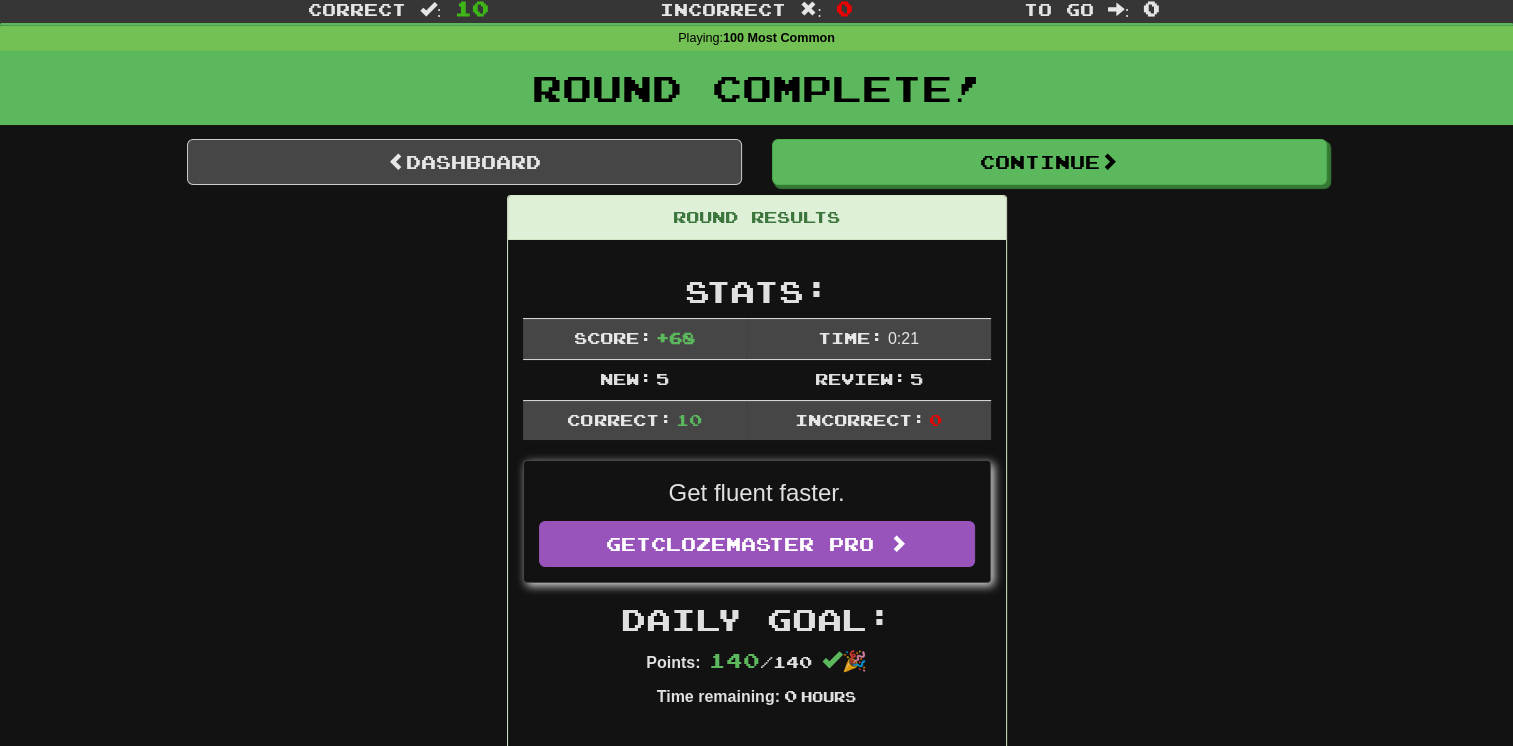 click on "Round Results Stats: Score:   + 68 Time:   0 : 21 New:   5 Review:   5 Correct:   10 Incorrect:   0 Get fluent faster. Get  Clozemaster Pro   Daily Goal: Points:   140  /  140  🎉 Time remaining: 0   Hours Progress: 100 Most Common Playing:  192  /  233 + 5 80.258% 82.403% Mastered:  91  /  233 39.056% Ready for Review:  10  /  Level:  54 529  points to level  55  - keep going! Ranked:  255 th  this week Sentences:  Report On  jest sam. He is alone.  Report Nie  wiem . I don't know.  Report Czy to nie  ich ? Isn't that theirs?  Report Dlaczego  teraz? Why now?  Report Nie  chcę  tu być. I don't want to be here.  Report Co  będzie , to będzie. Whatever will be, will be.  Report Czy Tom  też  tu jest? Is Tom here, too?  Report Tom  tutaj  będzie. Tom is going to be here.  Report Czy mogę coś dla ciebie  zrobić ? Can I do anything for you?  Report Kto  to był? Who was that?" at bounding box center [757, 1190] 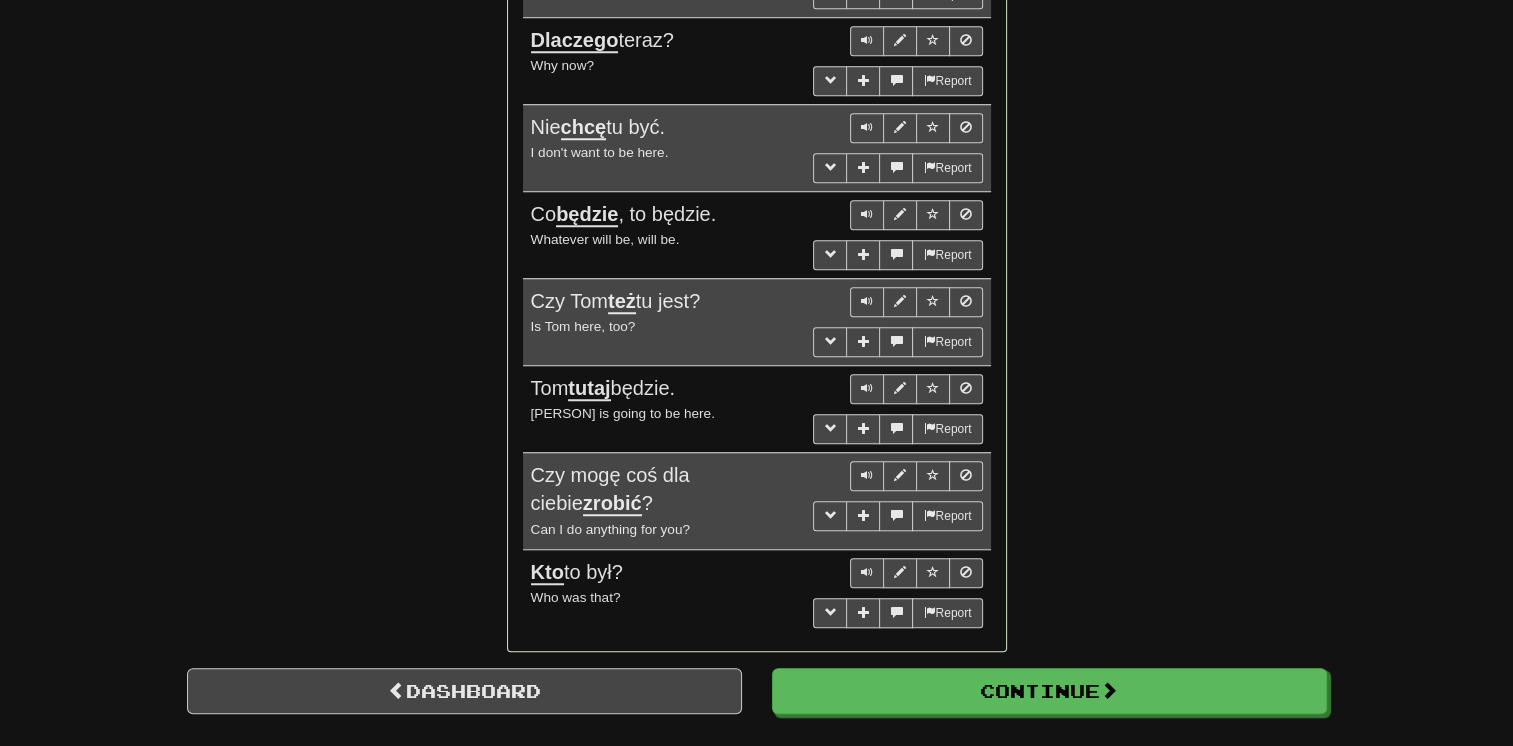 scroll, scrollTop: 1577, scrollLeft: 0, axis: vertical 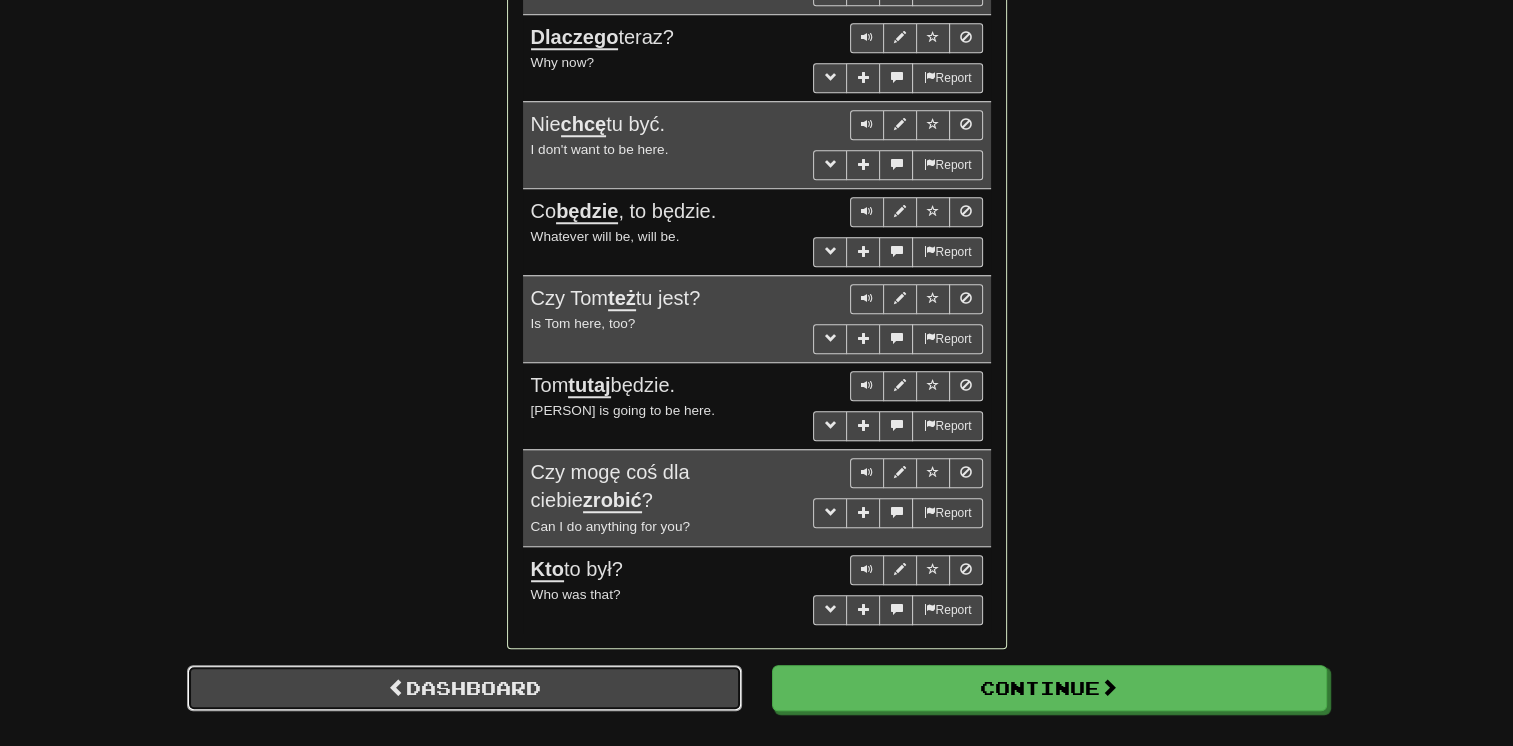 click on "Dashboard" at bounding box center [464, 688] 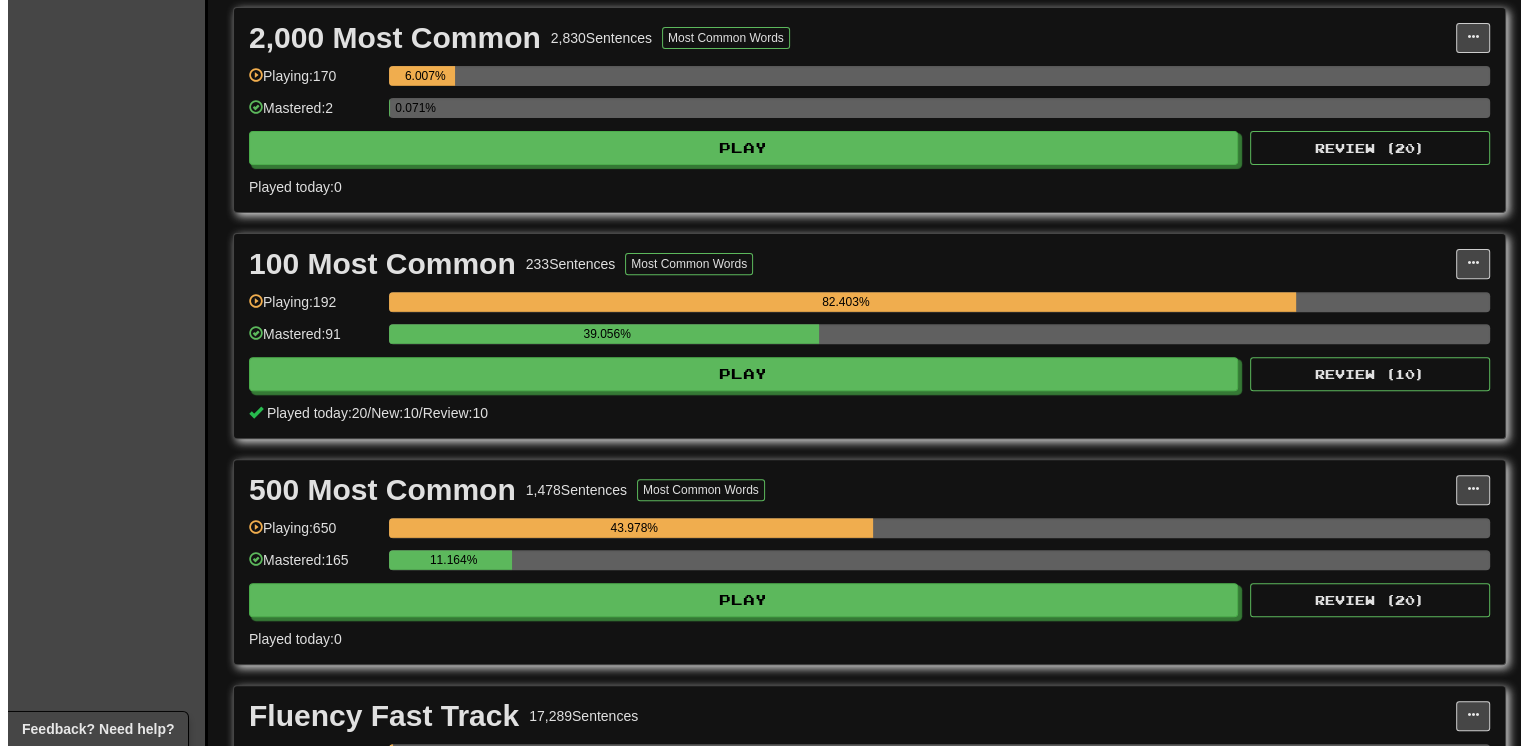 scroll, scrollTop: 720, scrollLeft: 0, axis: vertical 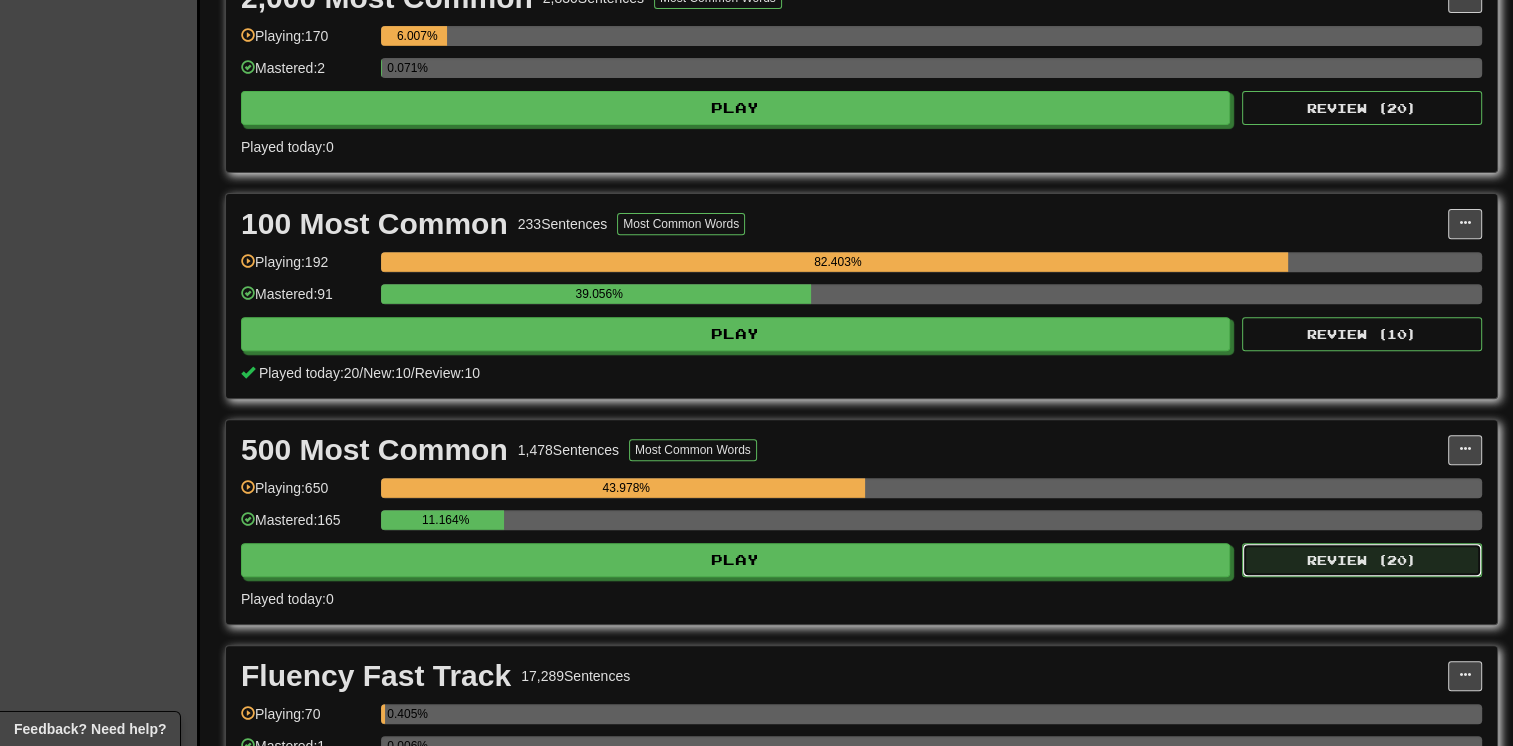 click on "Review ( 20 )" at bounding box center [1362, 560] 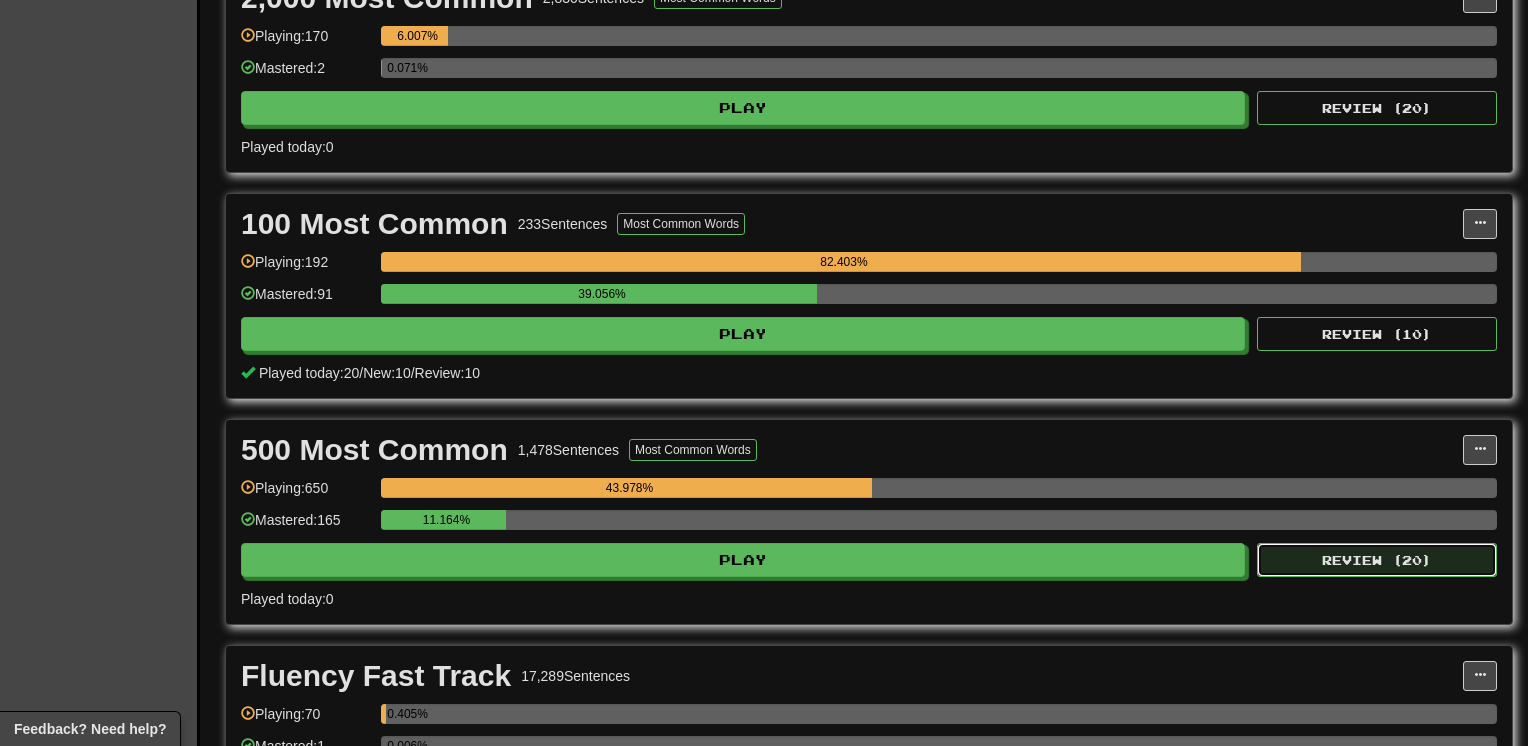 select on "**" 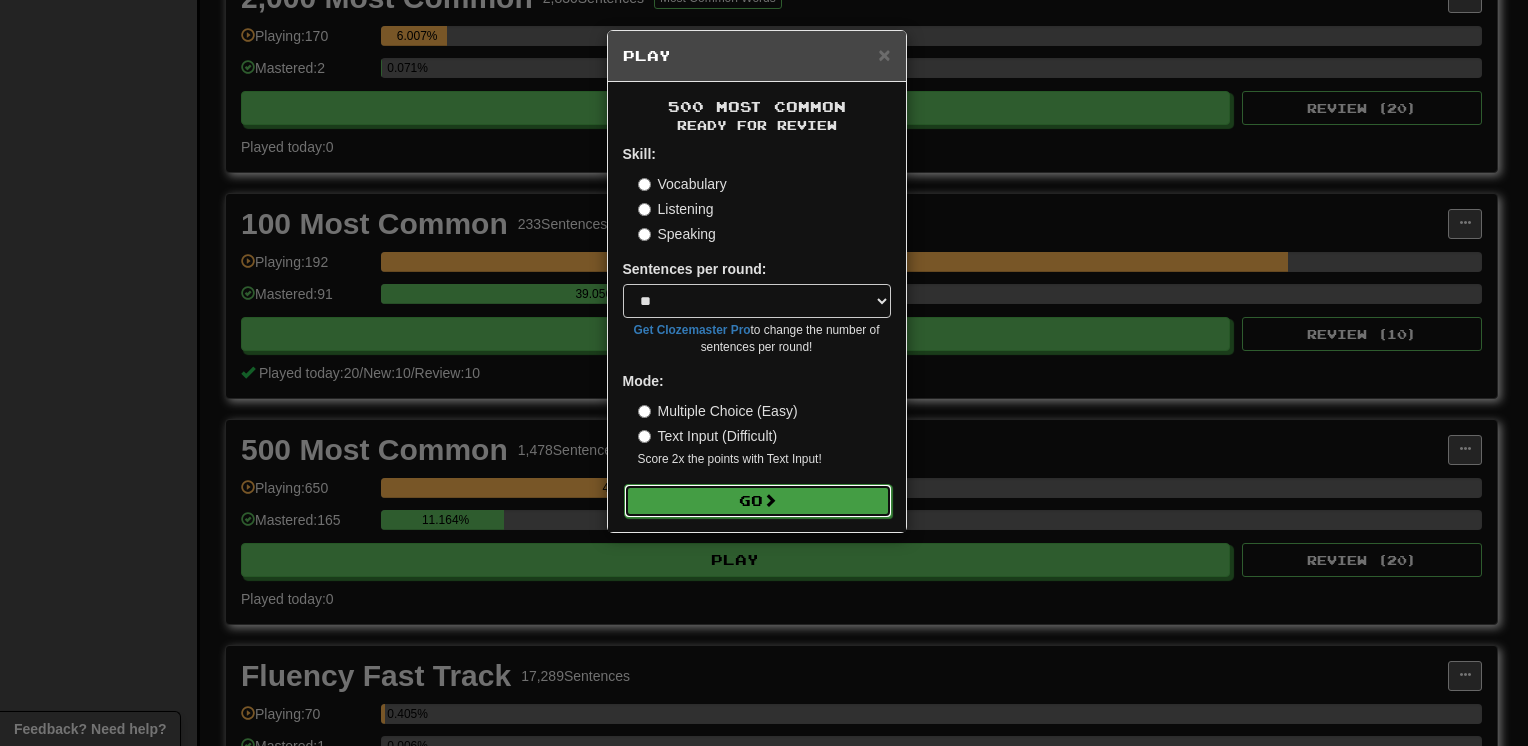 click on "Go" at bounding box center (758, 501) 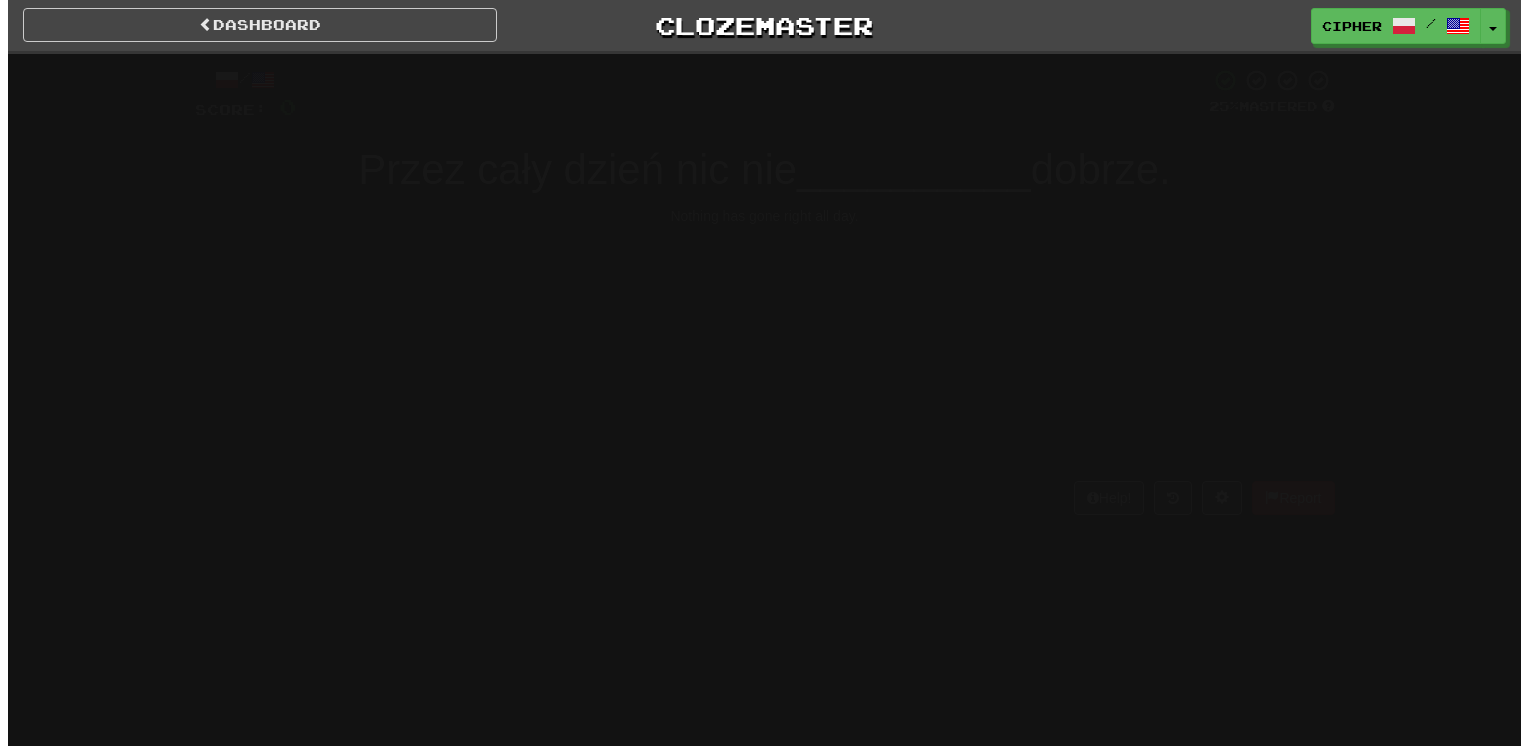 scroll, scrollTop: 0, scrollLeft: 0, axis: both 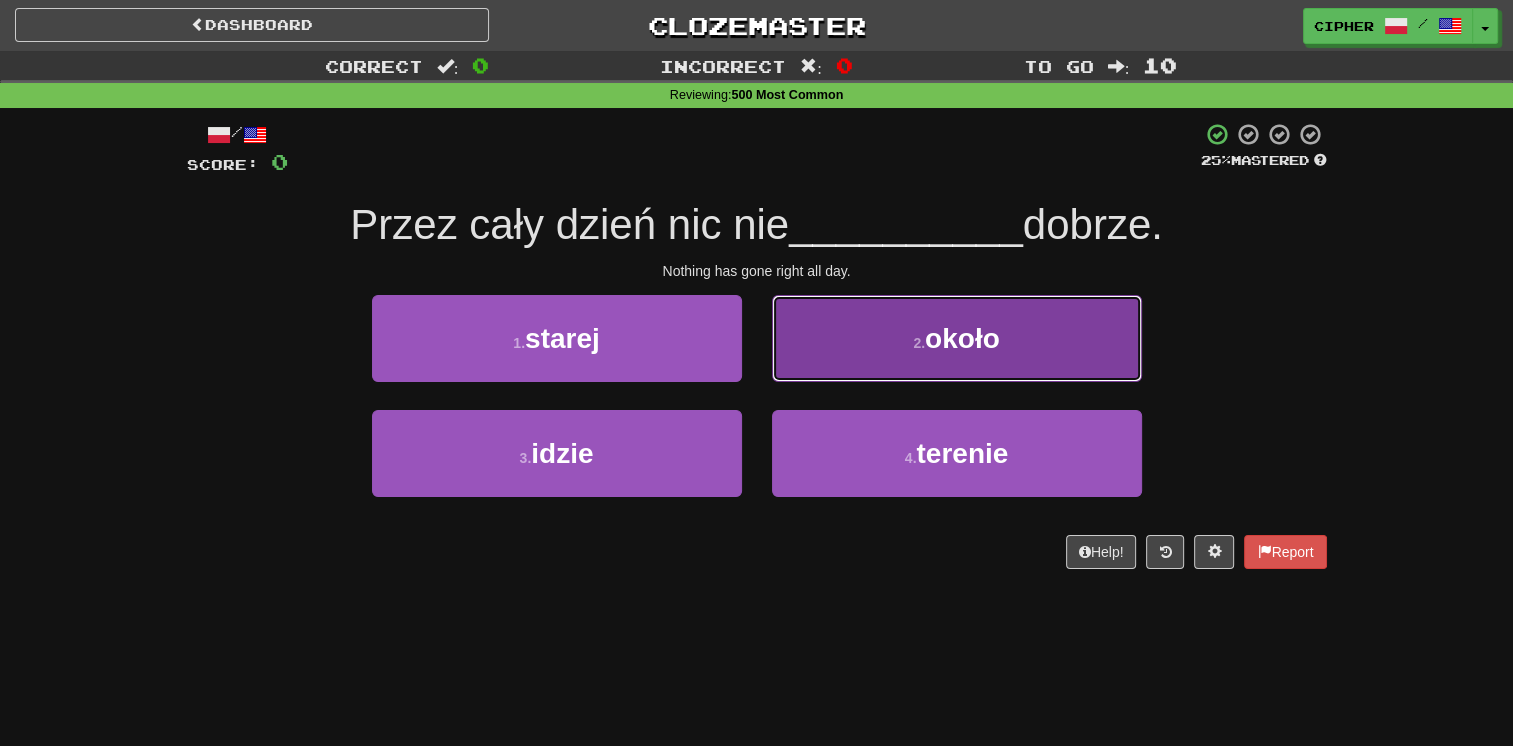 click on "2 .  około" at bounding box center [957, 338] 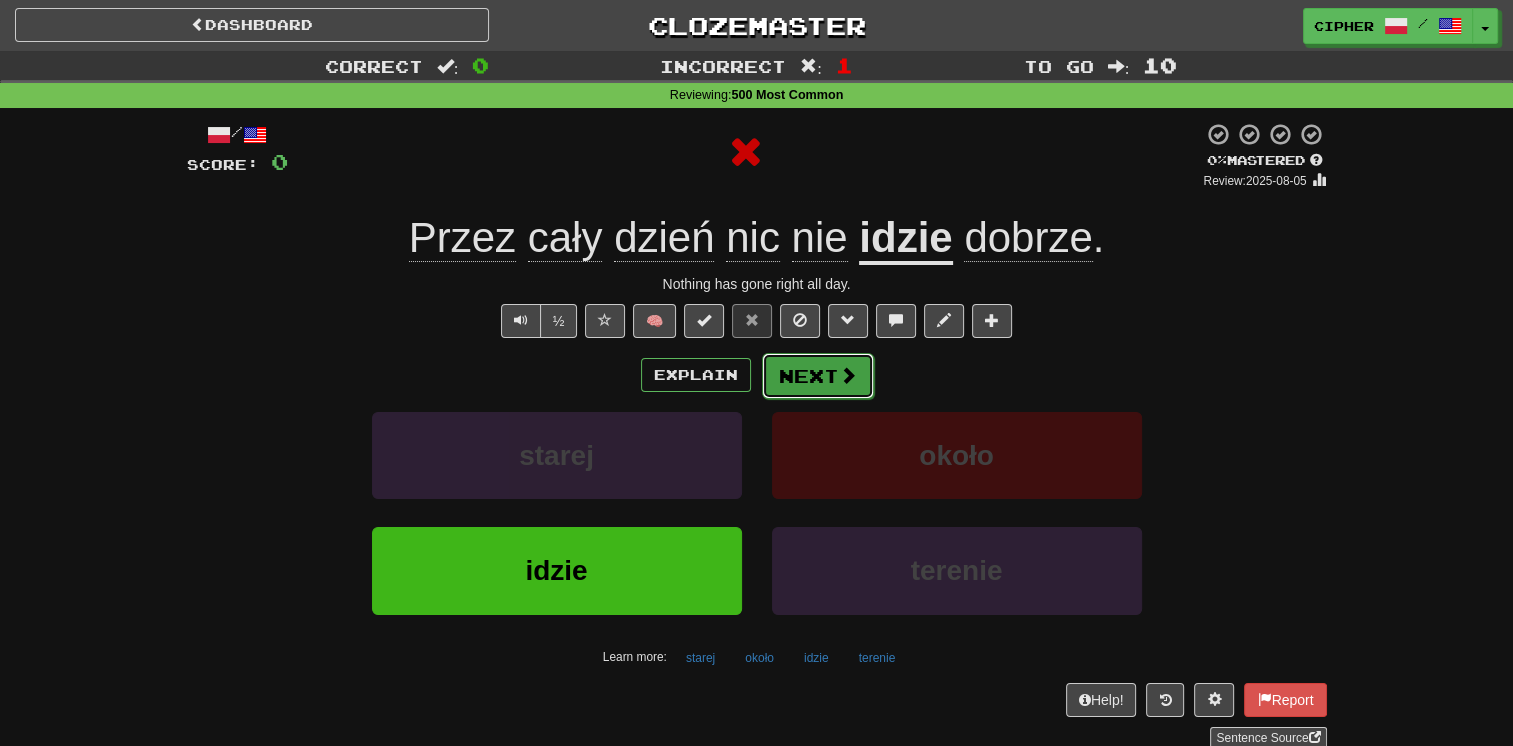 click on "Next" at bounding box center [818, 376] 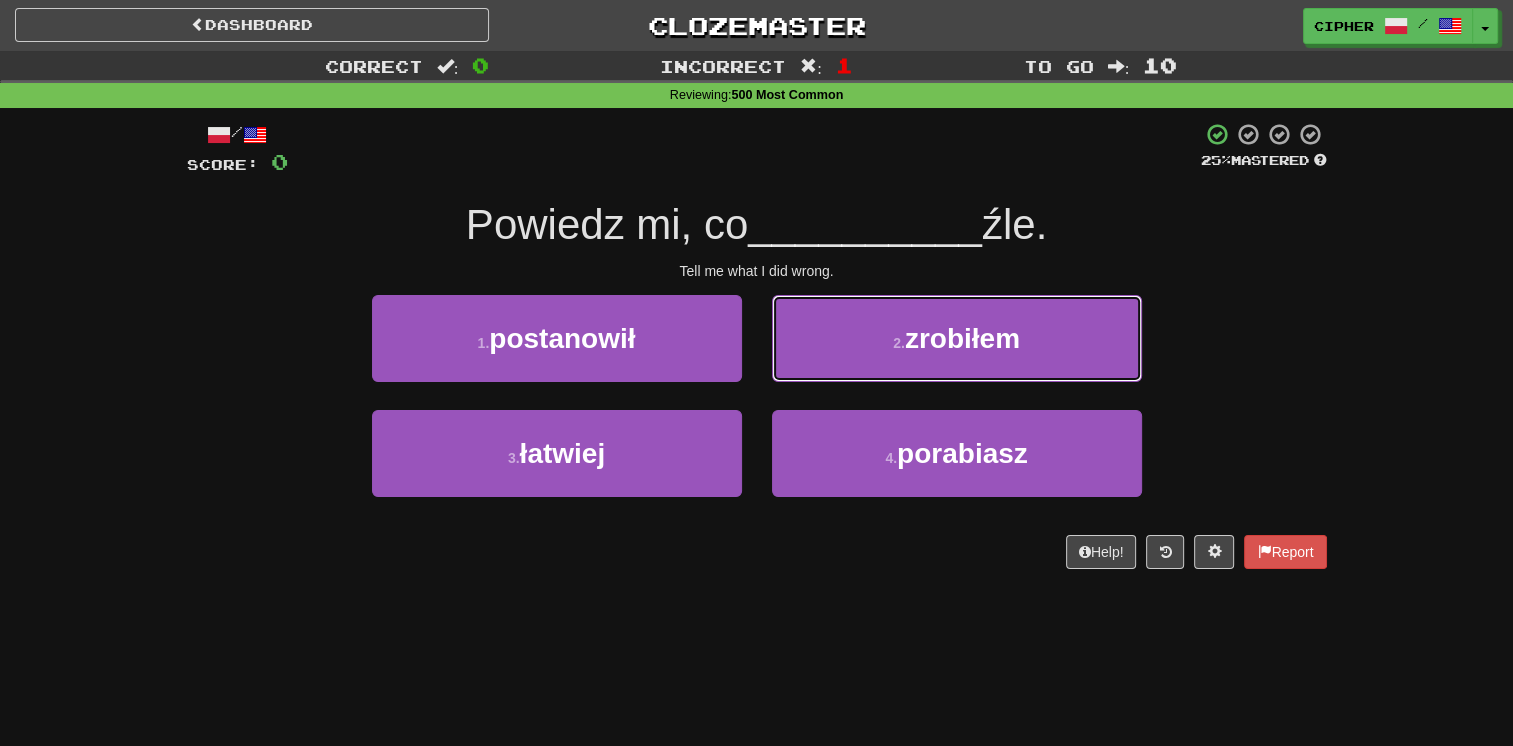 click on "2 .  zrobiłem" at bounding box center [957, 338] 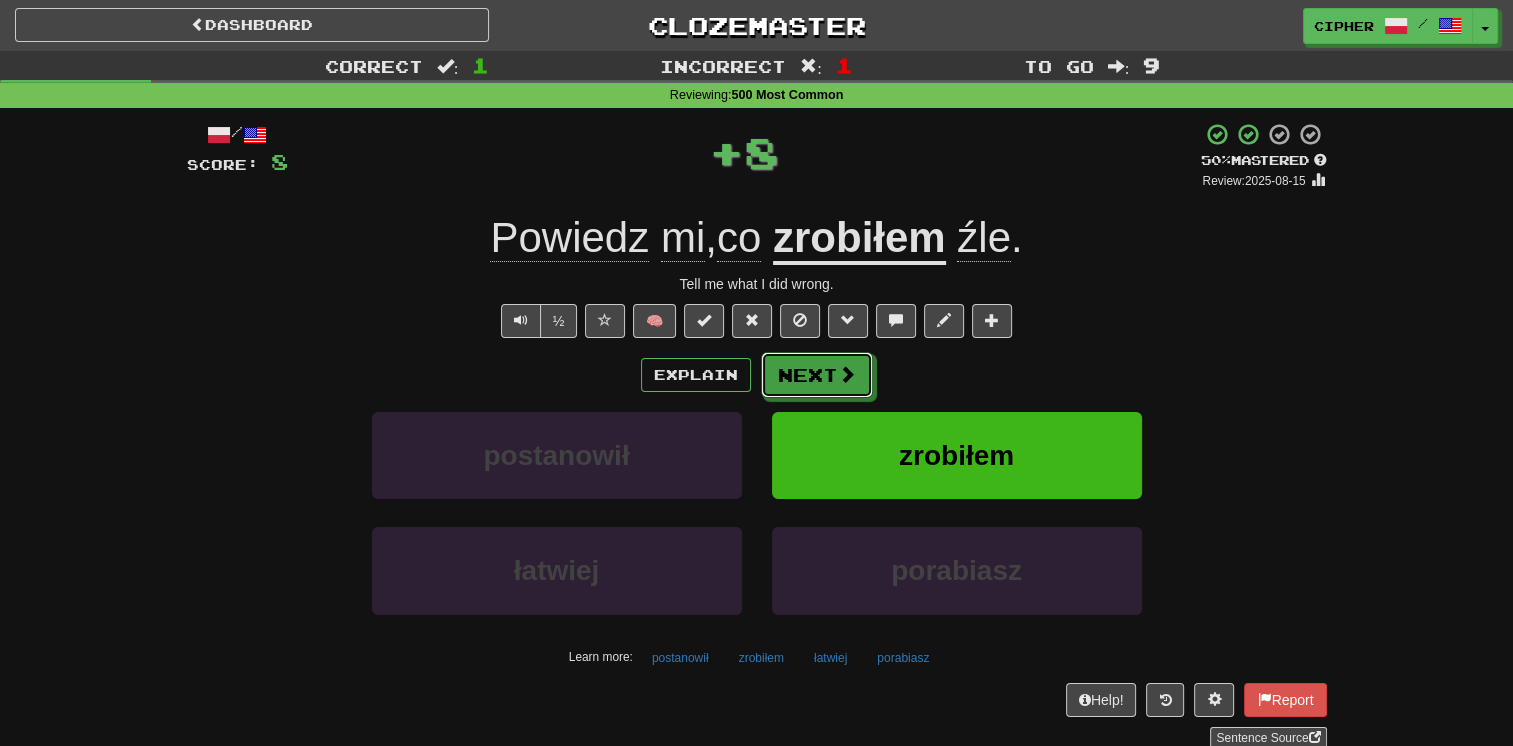 click on "Next" at bounding box center [817, 375] 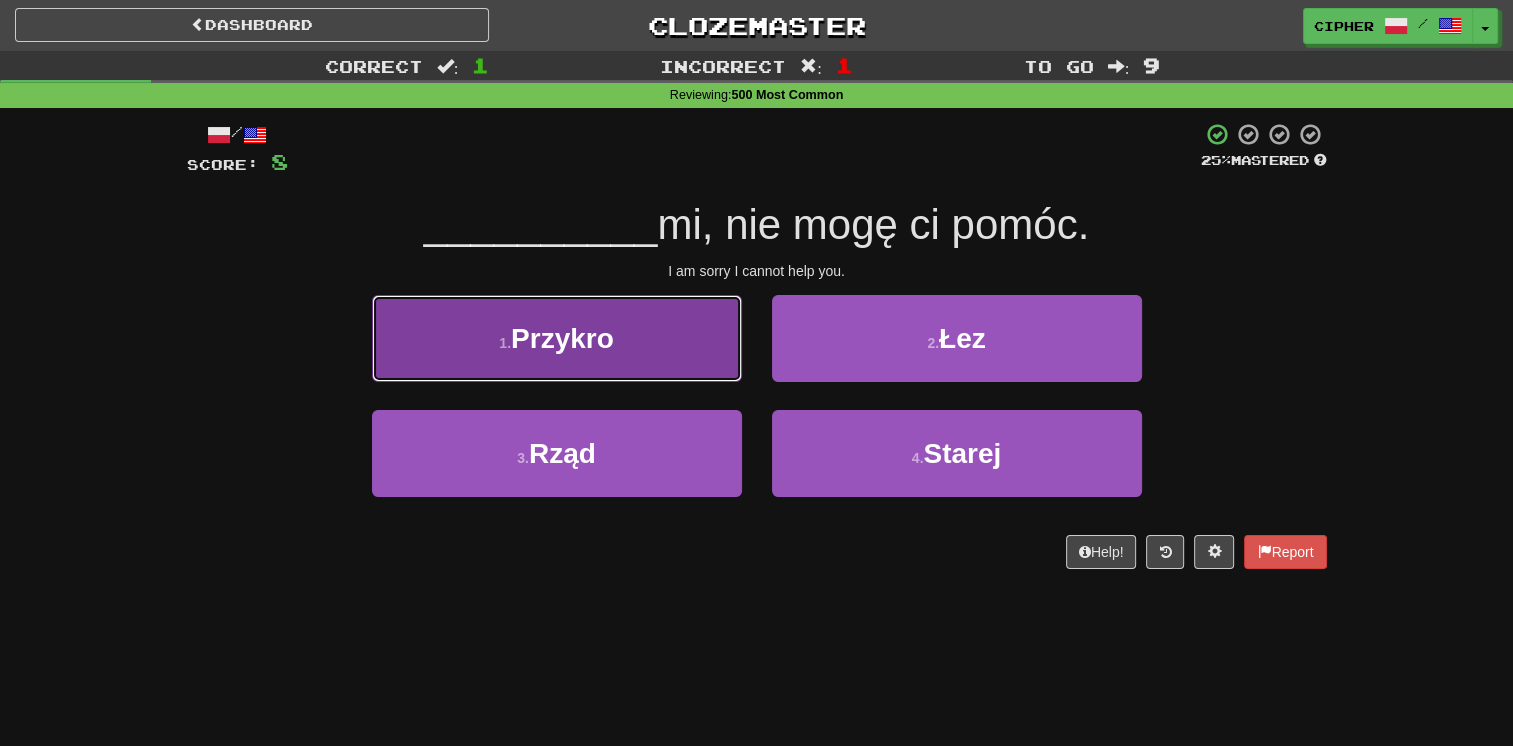 click on "1 .  Przykro" at bounding box center [557, 338] 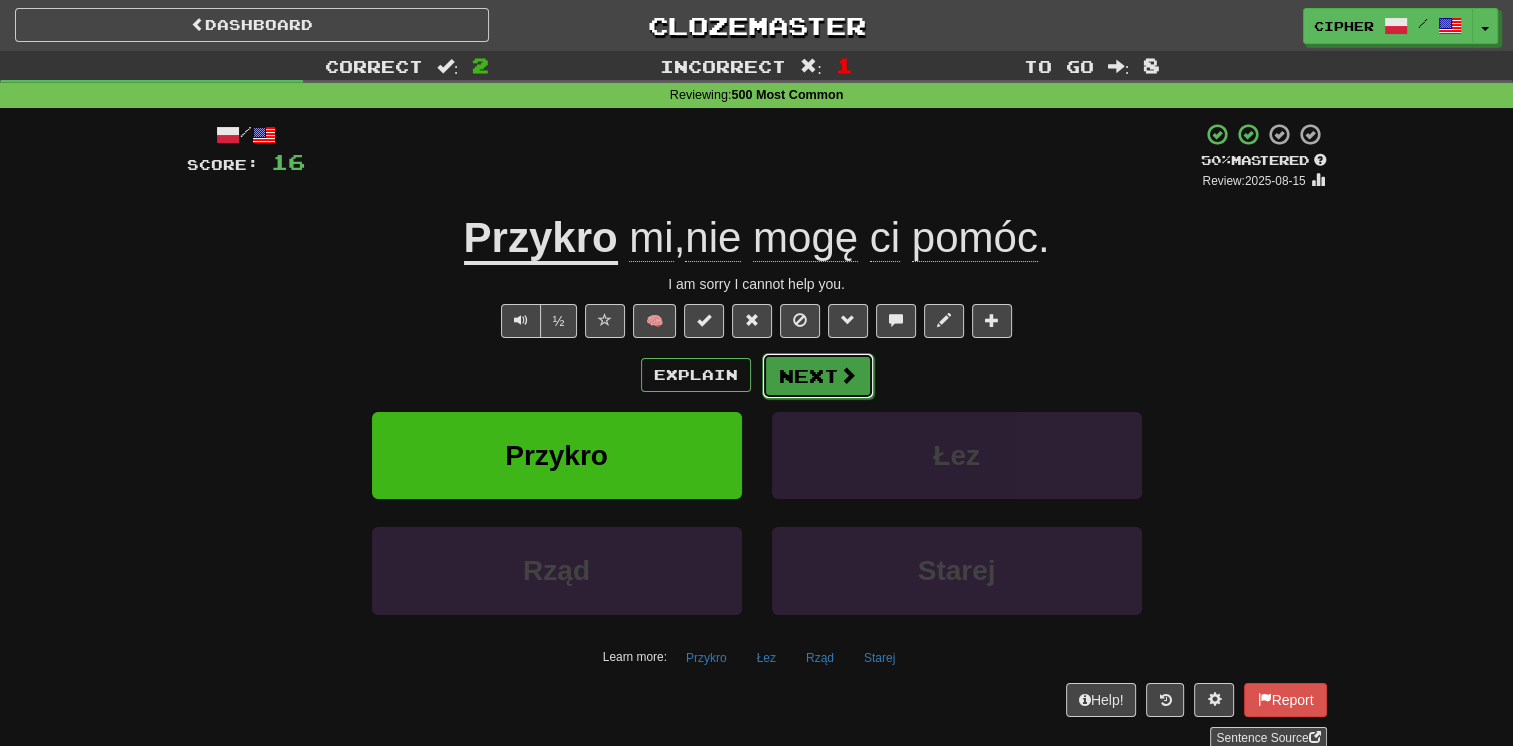 click on "Next" at bounding box center [818, 376] 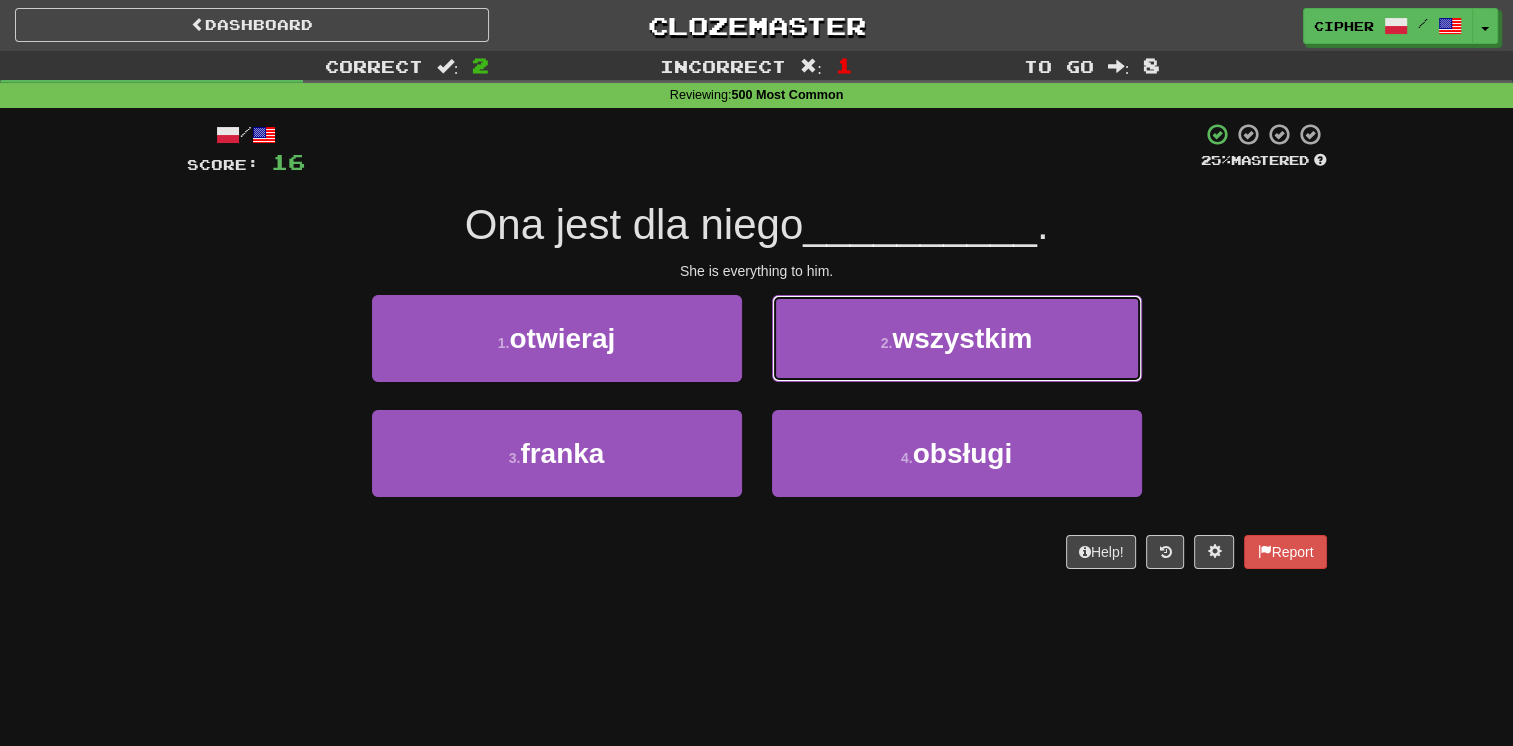 click on "2 .  wszystkim" at bounding box center (957, 338) 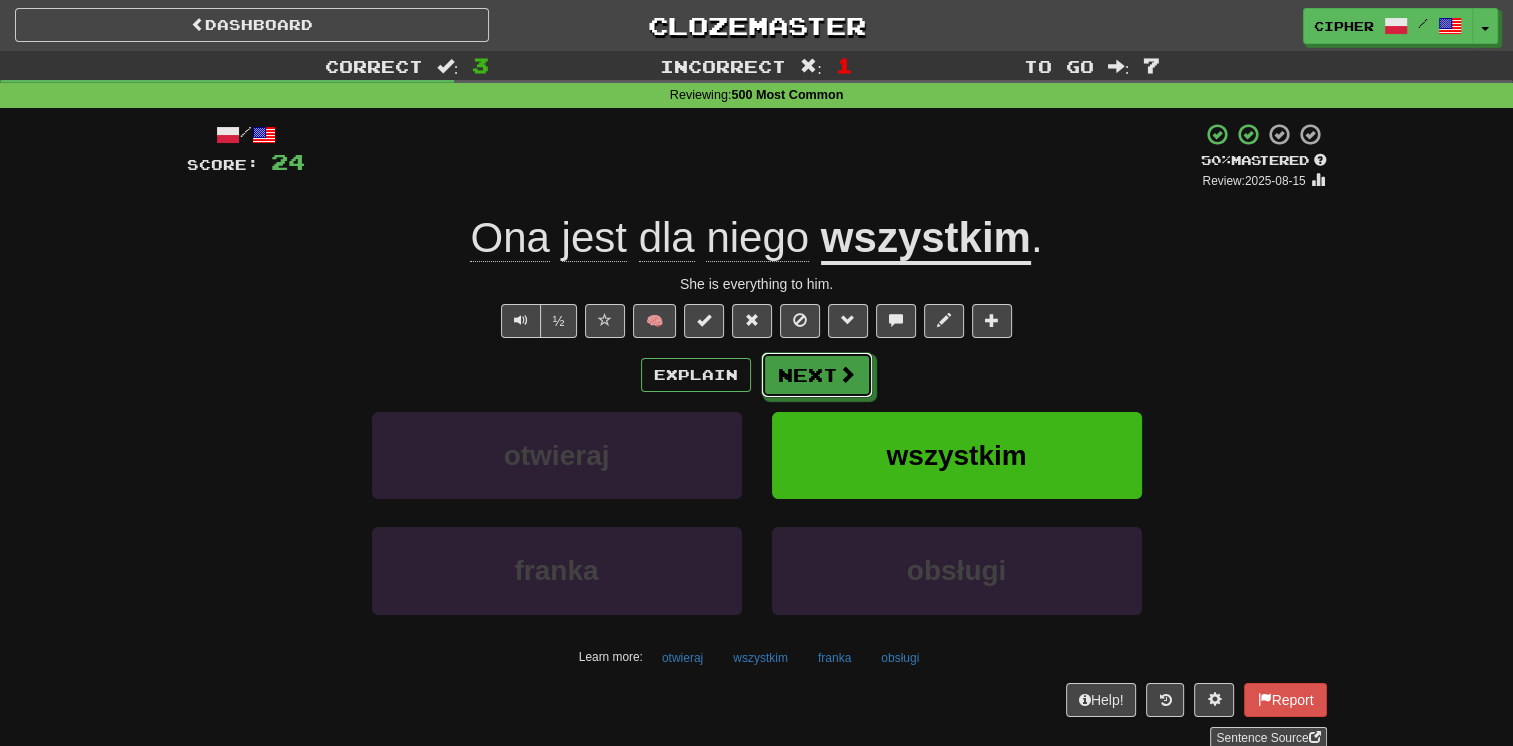 click on "Next" at bounding box center [817, 375] 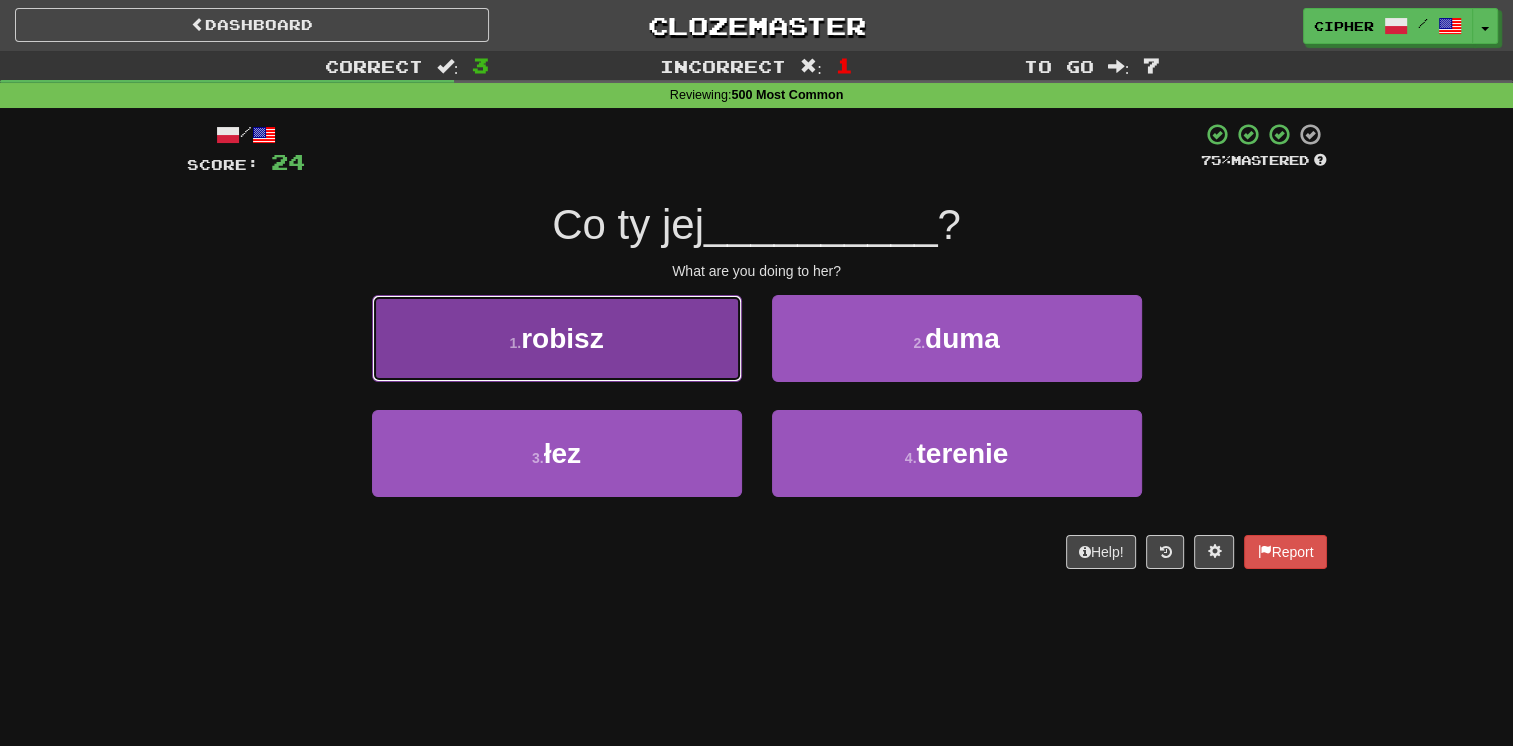 click on "1 .  robisz" at bounding box center [557, 338] 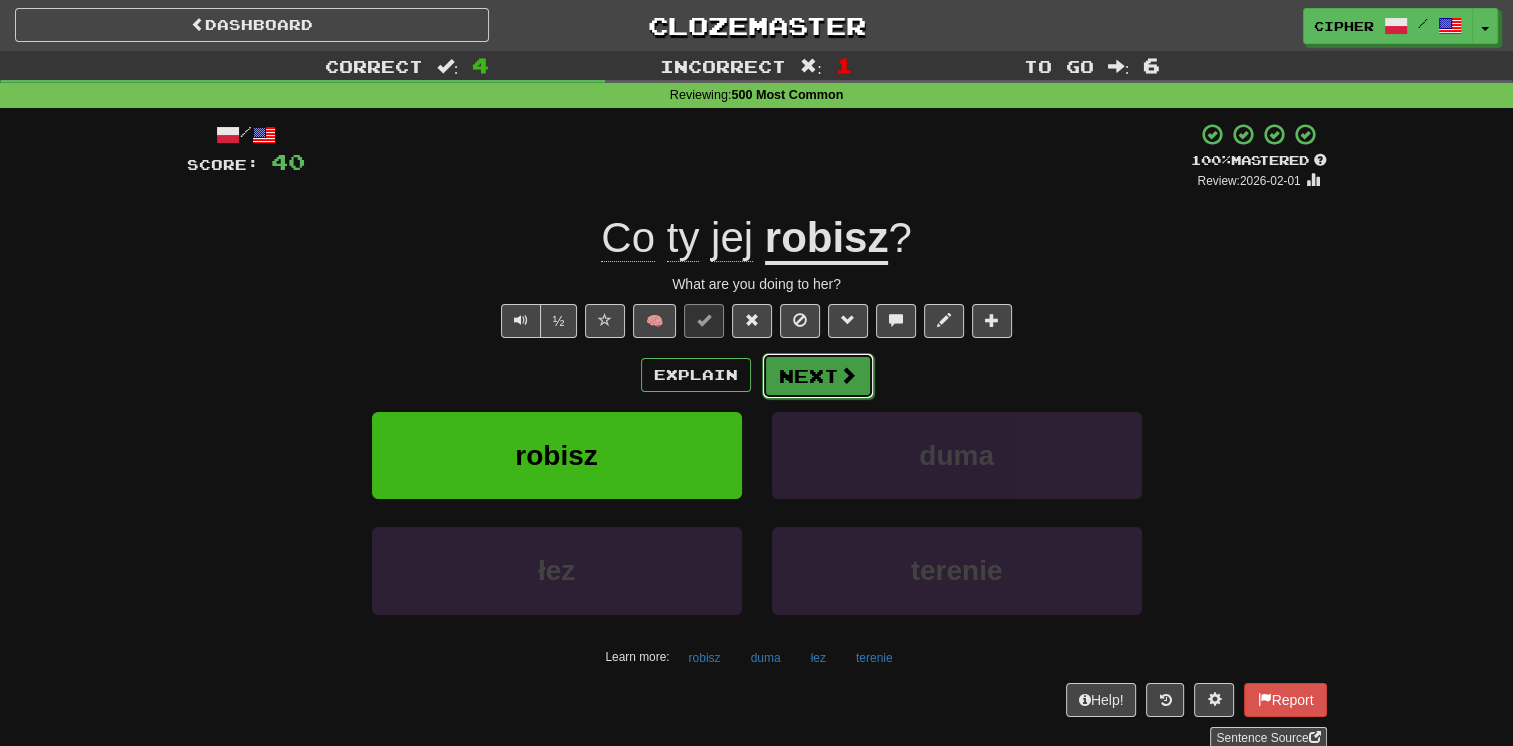 click on "Next" at bounding box center [818, 376] 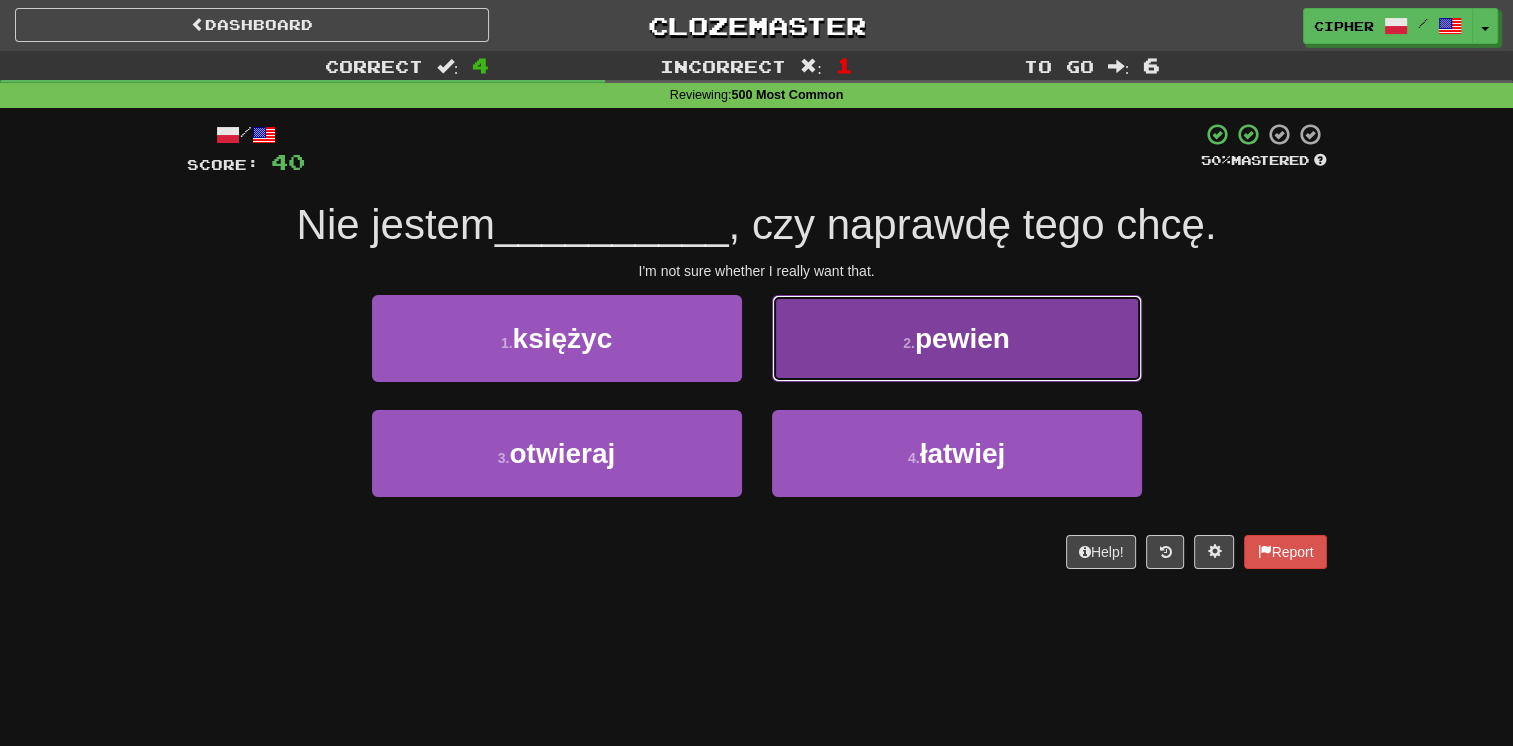 click on "2 .  pewien" at bounding box center [957, 338] 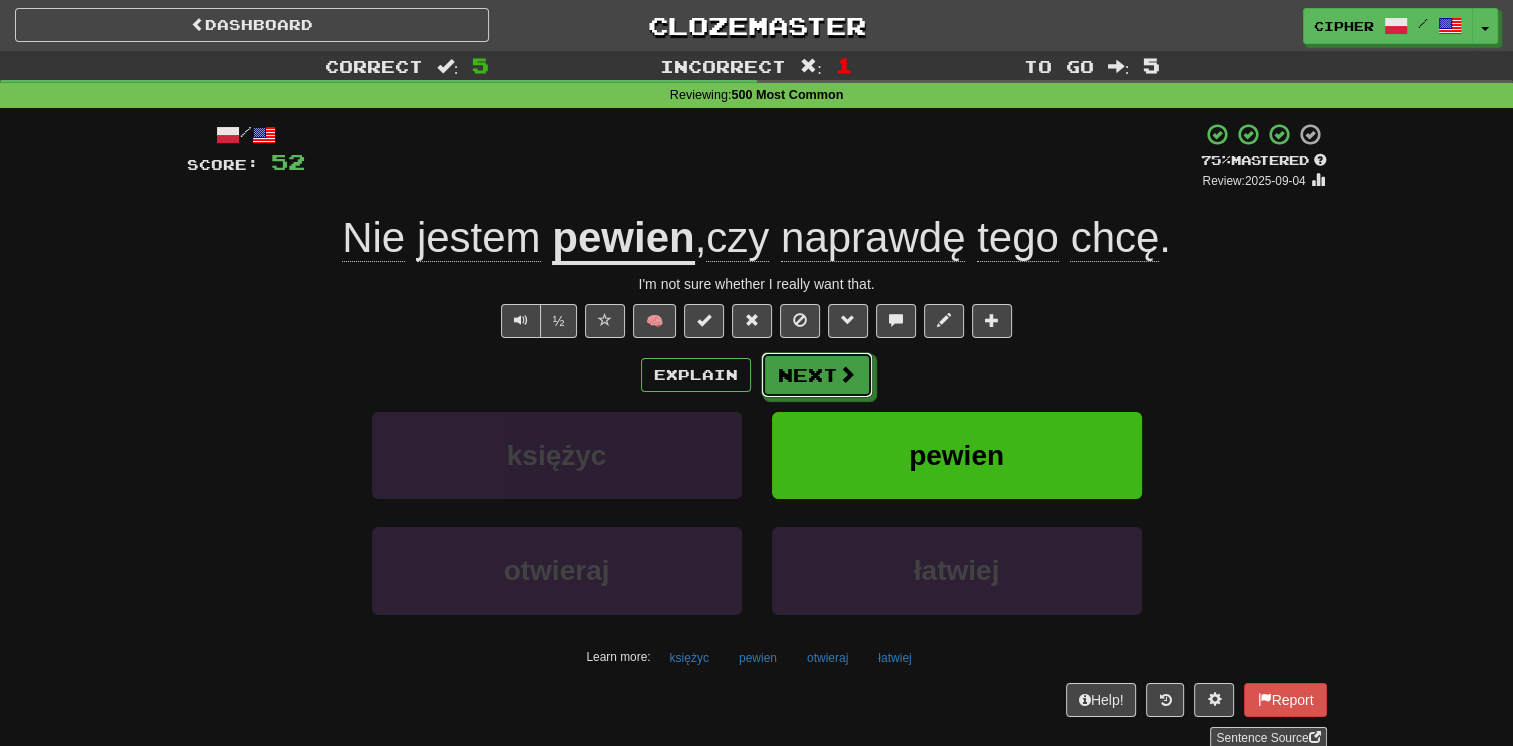click on "Next" at bounding box center (817, 375) 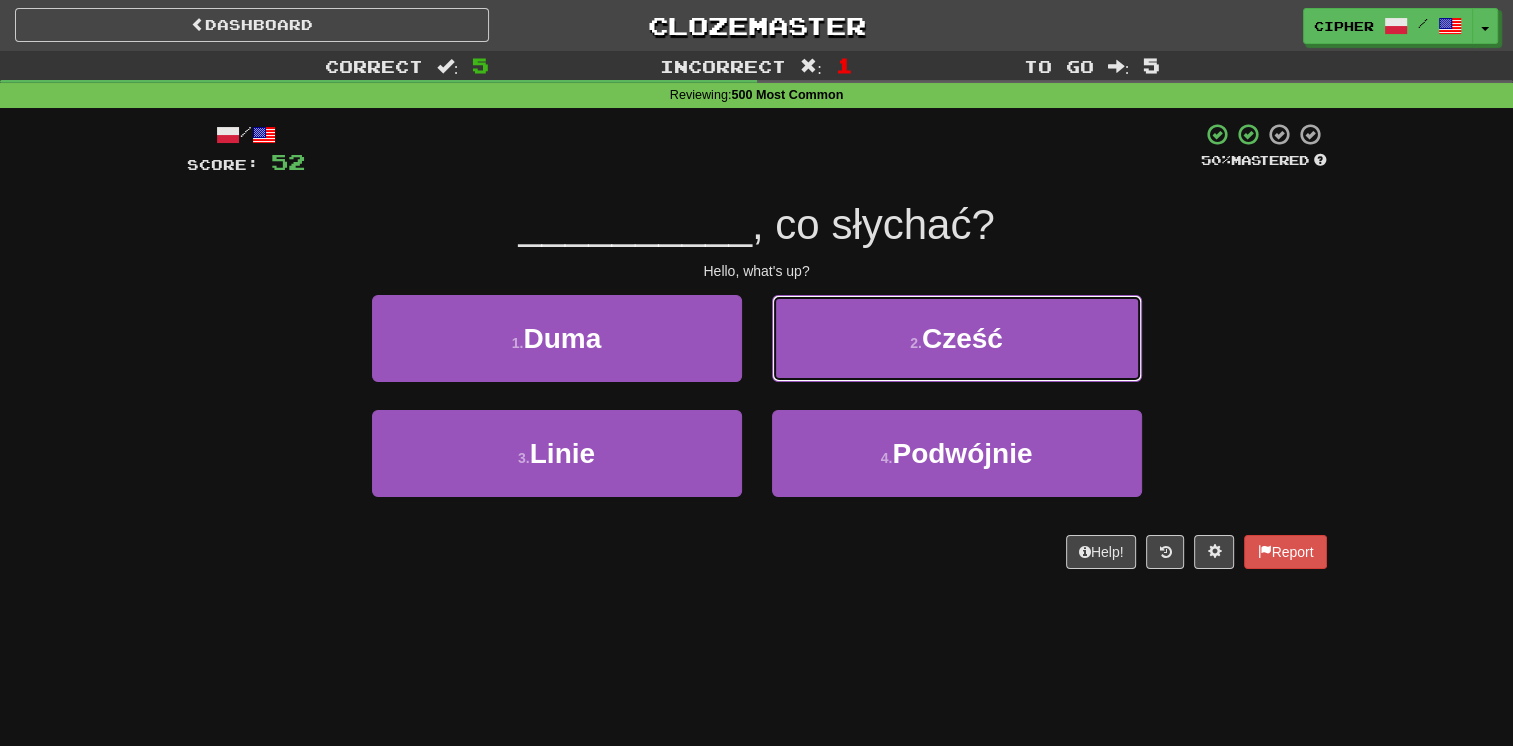 click on "2 .  Cześć" at bounding box center [957, 338] 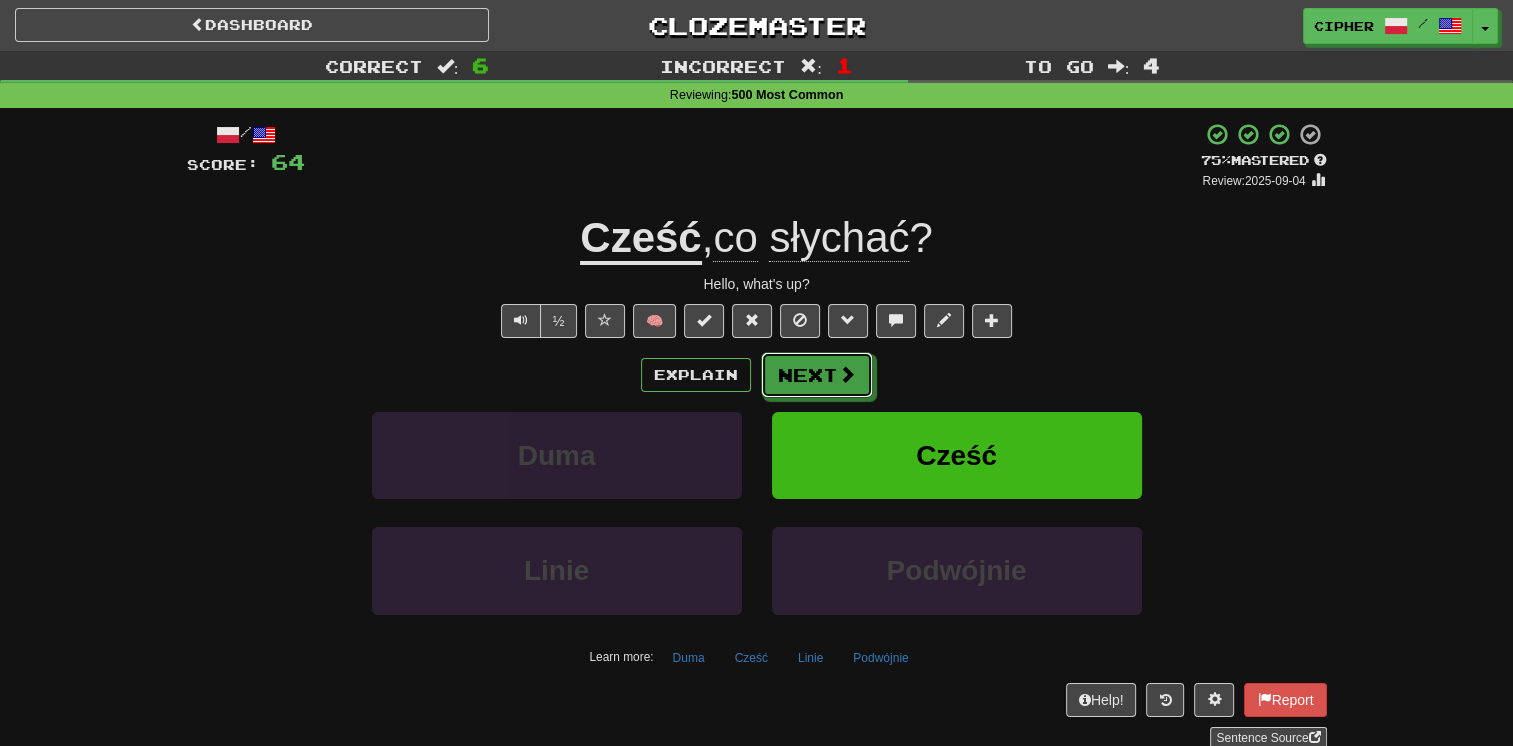 click on "Next" at bounding box center [817, 375] 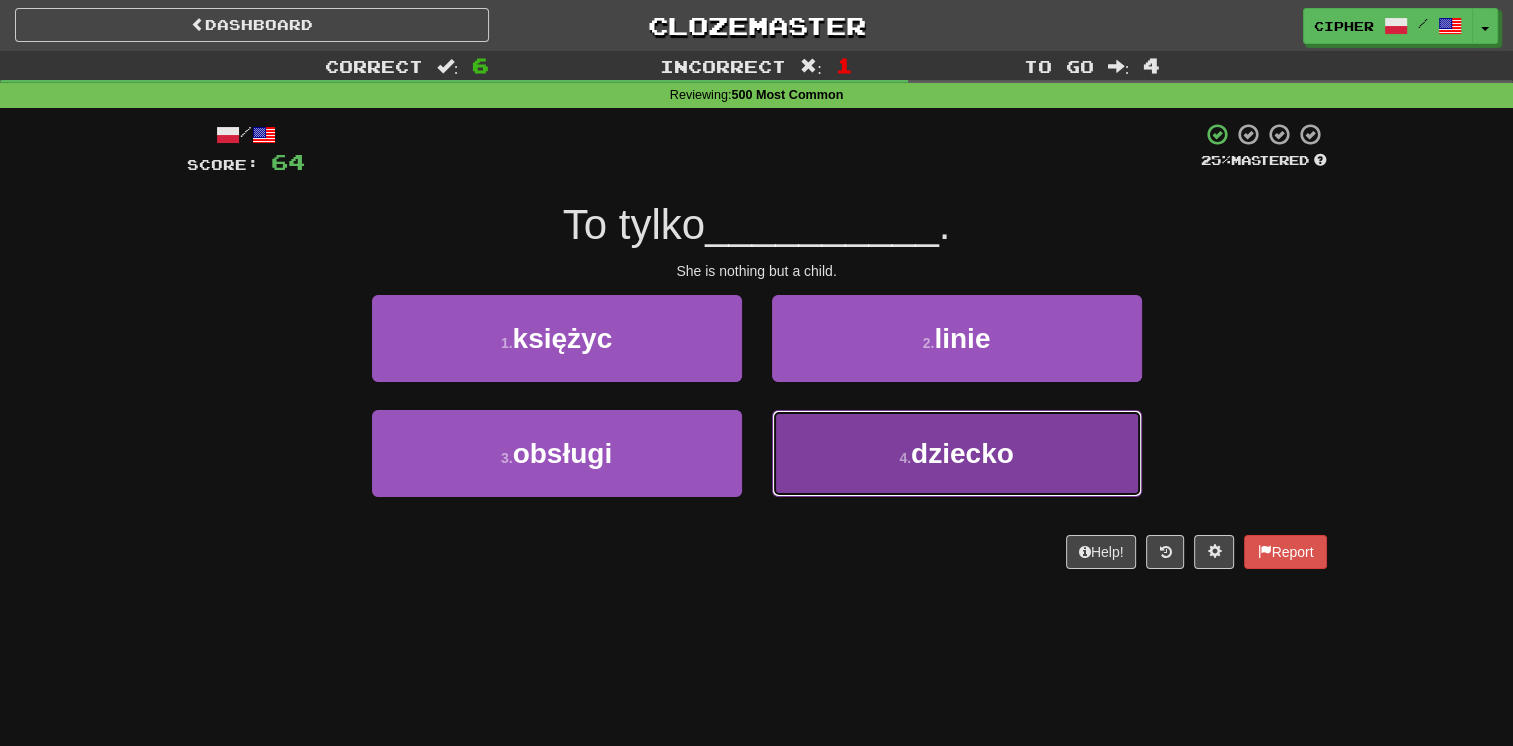click on "4 .  dziecko" at bounding box center [957, 453] 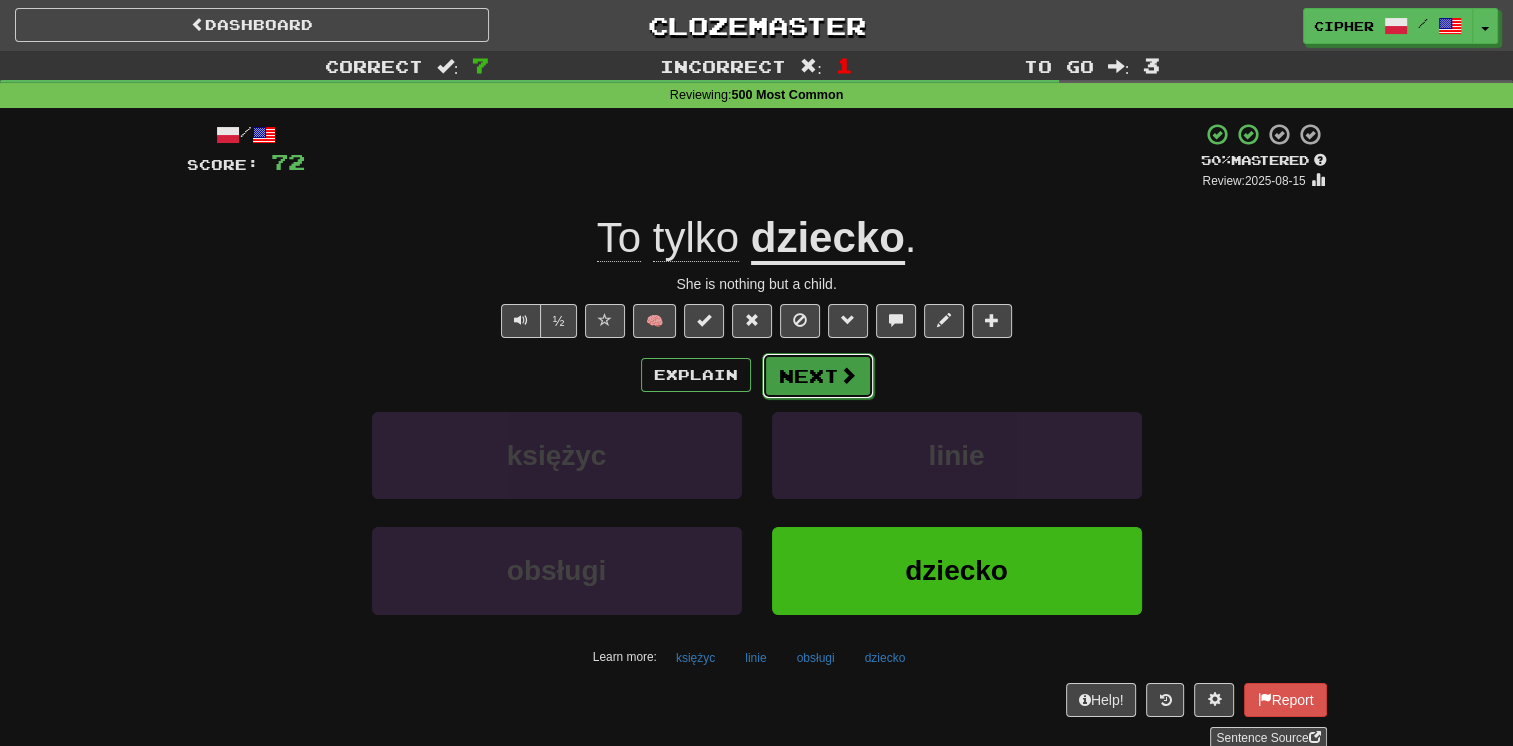 click on "Next" at bounding box center (818, 376) 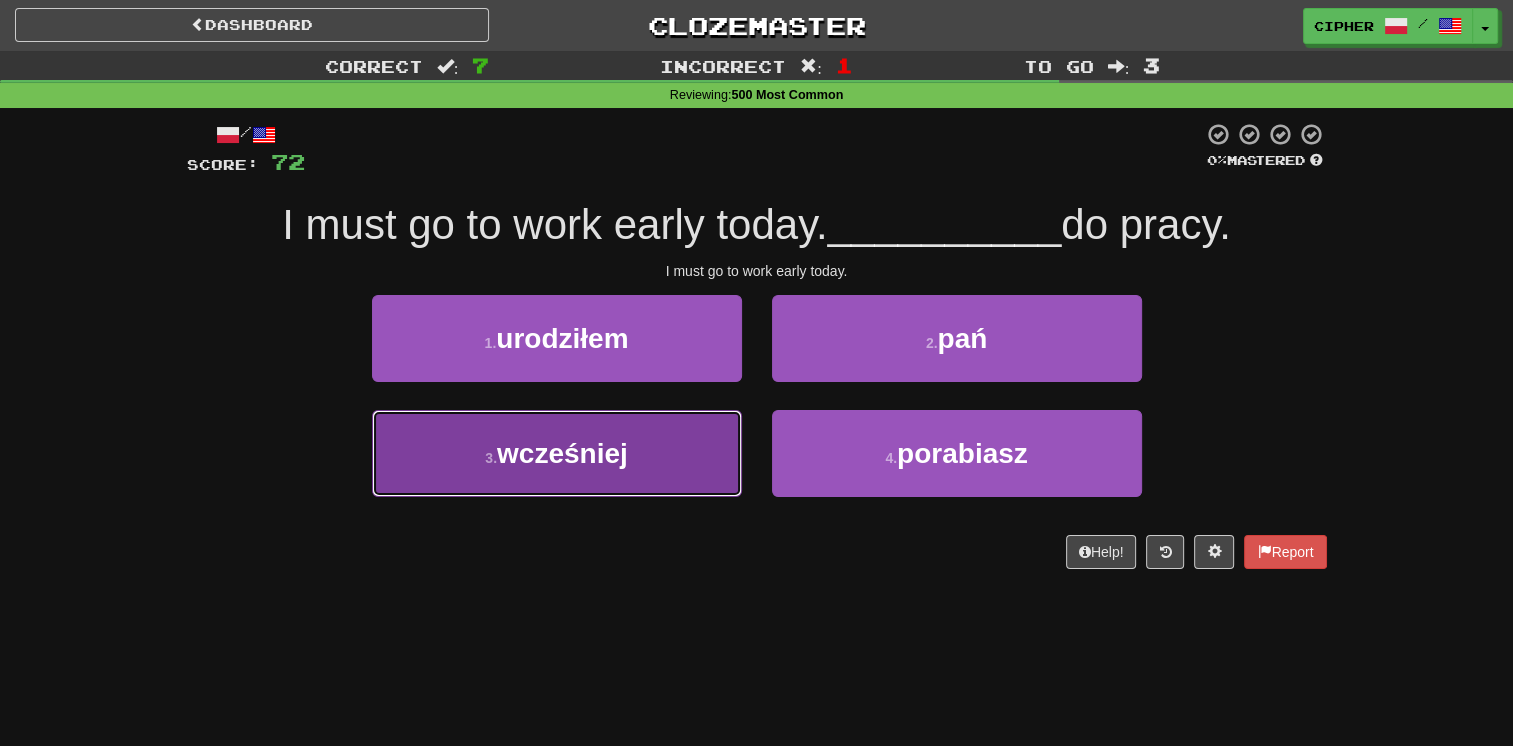 click on "3 .  wcześniej" at bounding box center (557, 453) 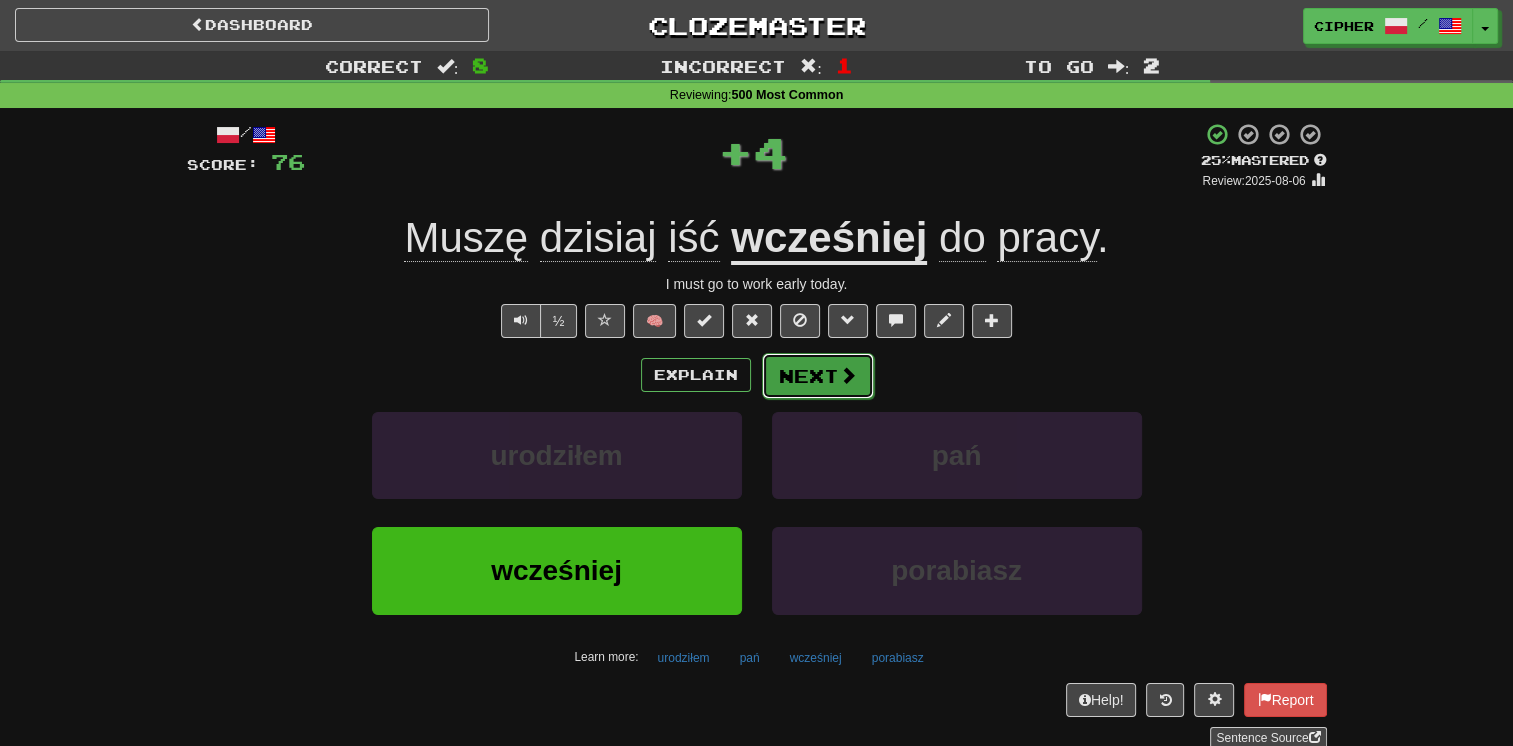 click on "Next" at bounding box center (818, 376) 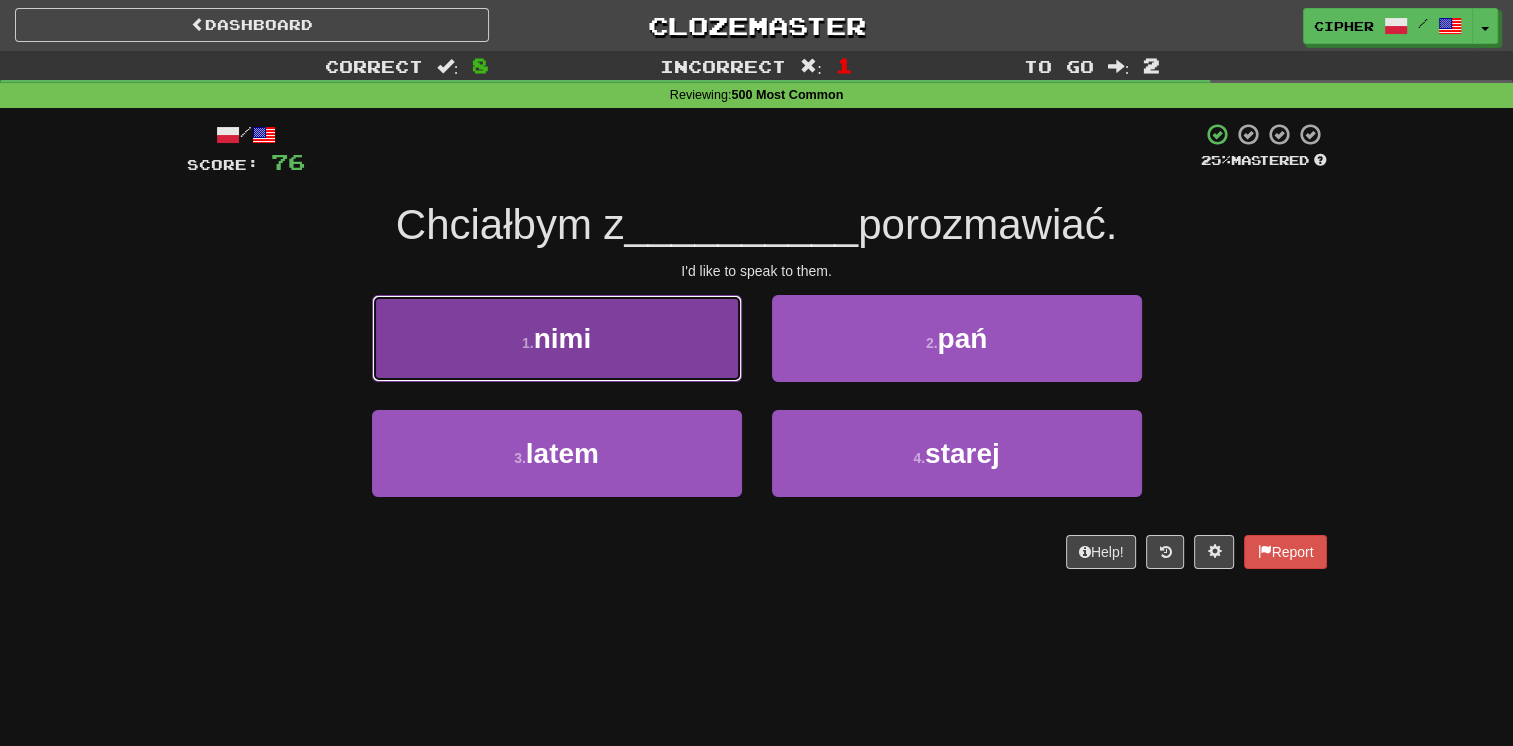 click on "1 .  nimi" at bounding box center [557, 338] 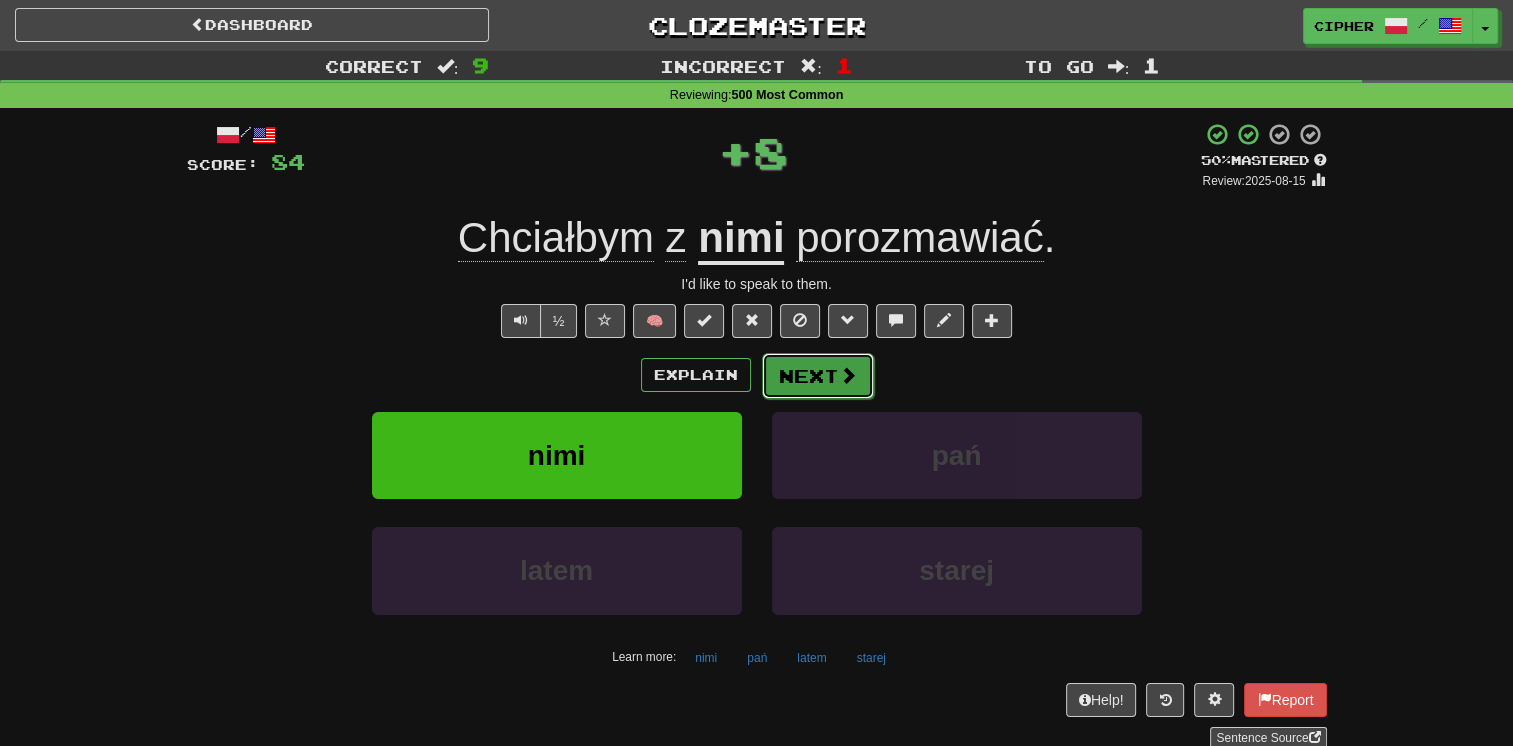 click at bounding box center (848, 375) 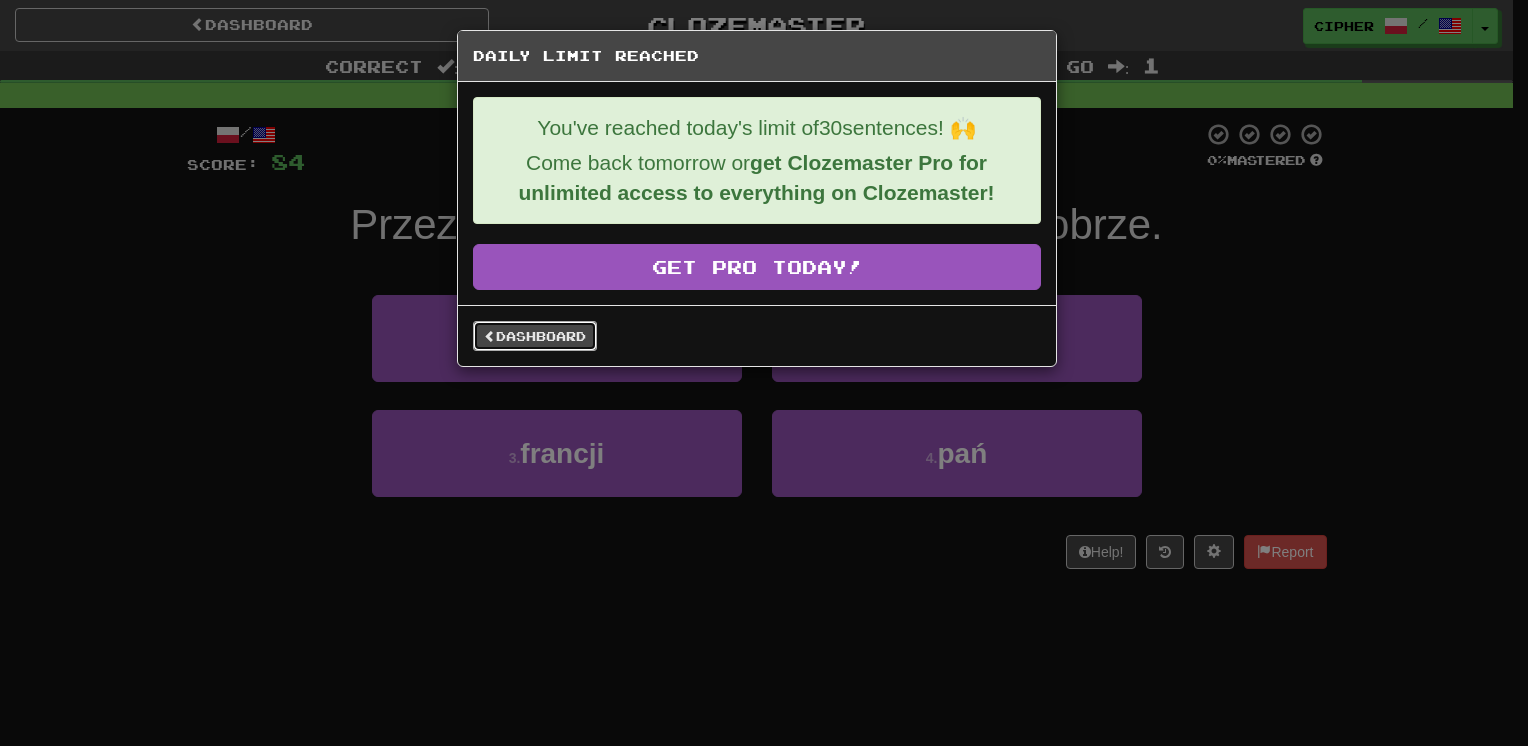 click on "Dashboard" at bounding box center [535, 336] 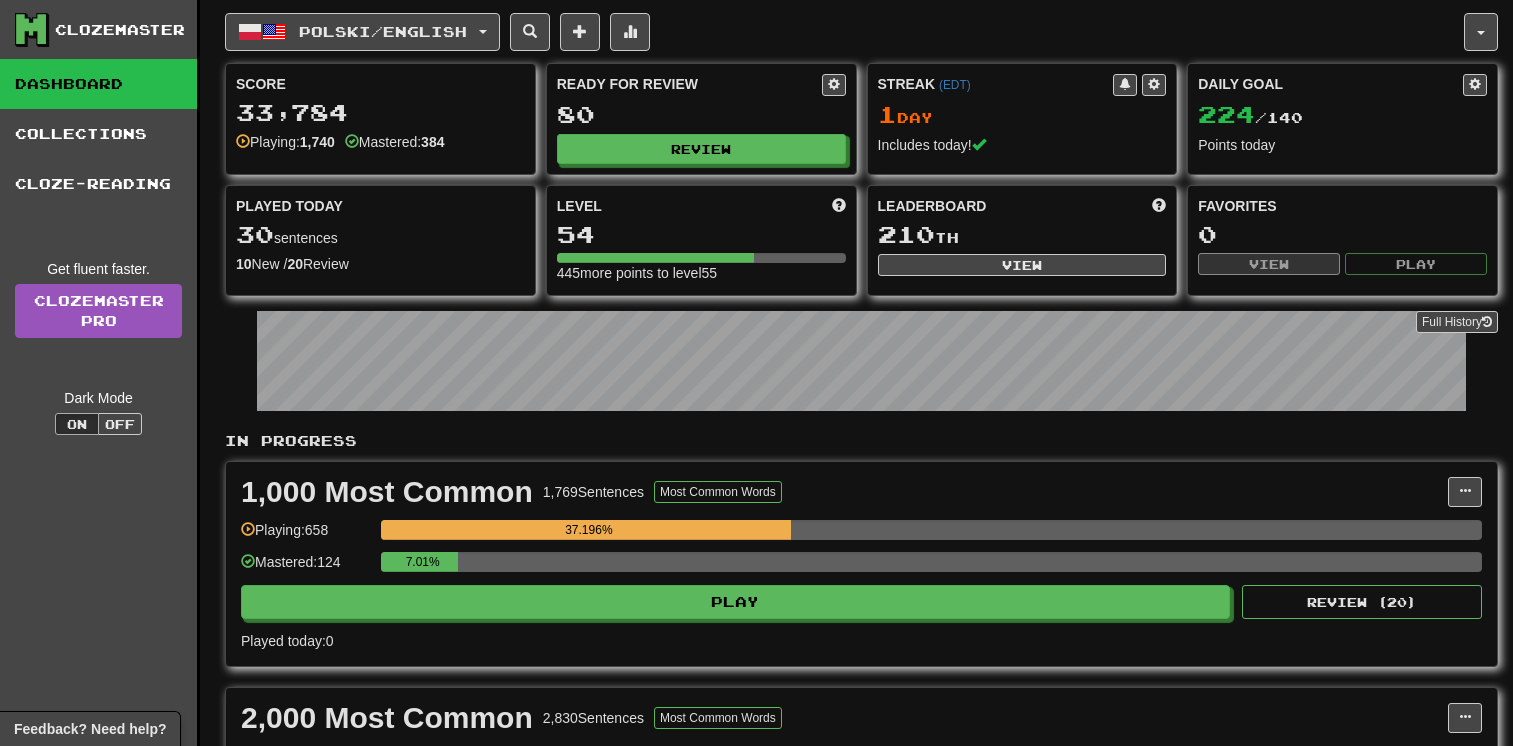 scroll, scrollTop: 0, scrollLeft: 0, axis: both 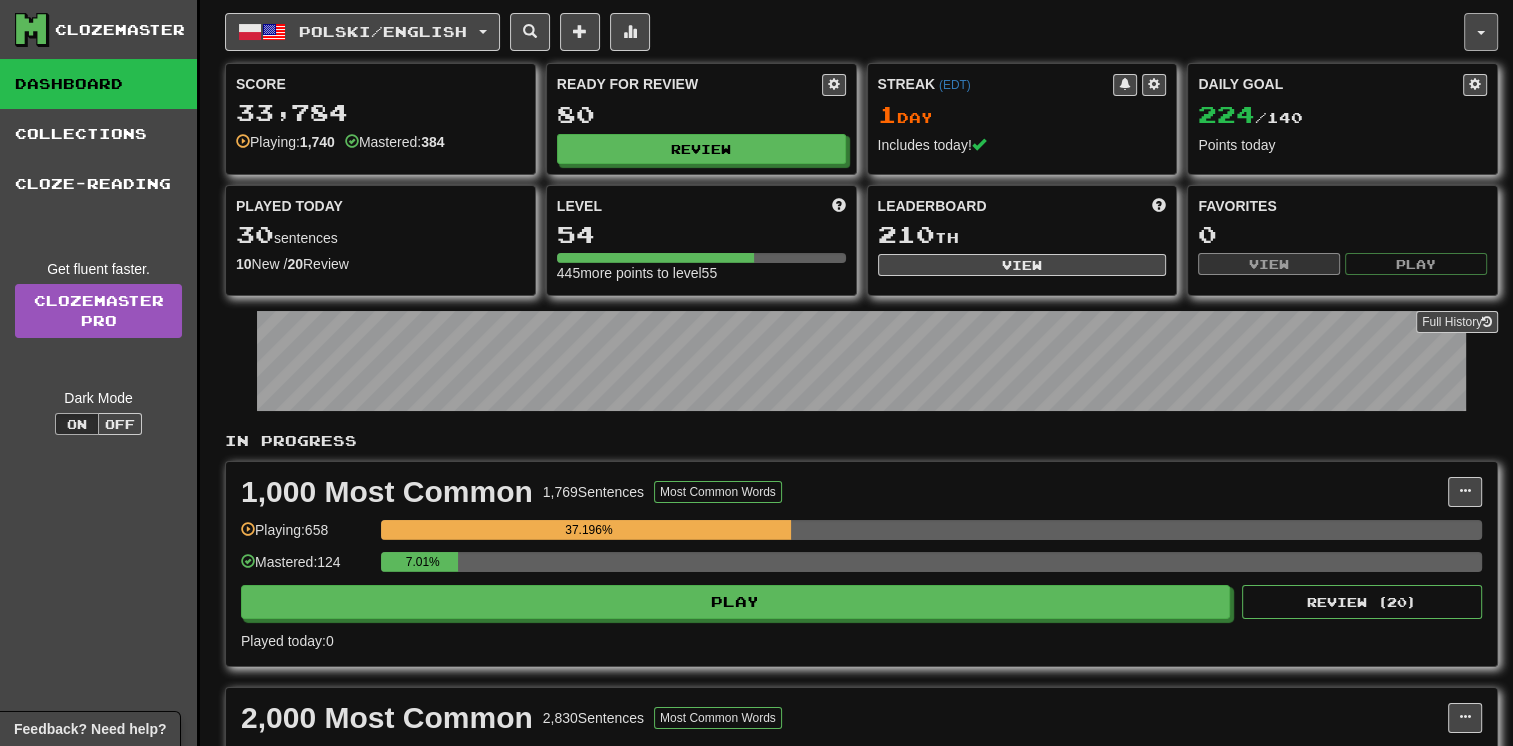 click at bounding box center [1481, 32] 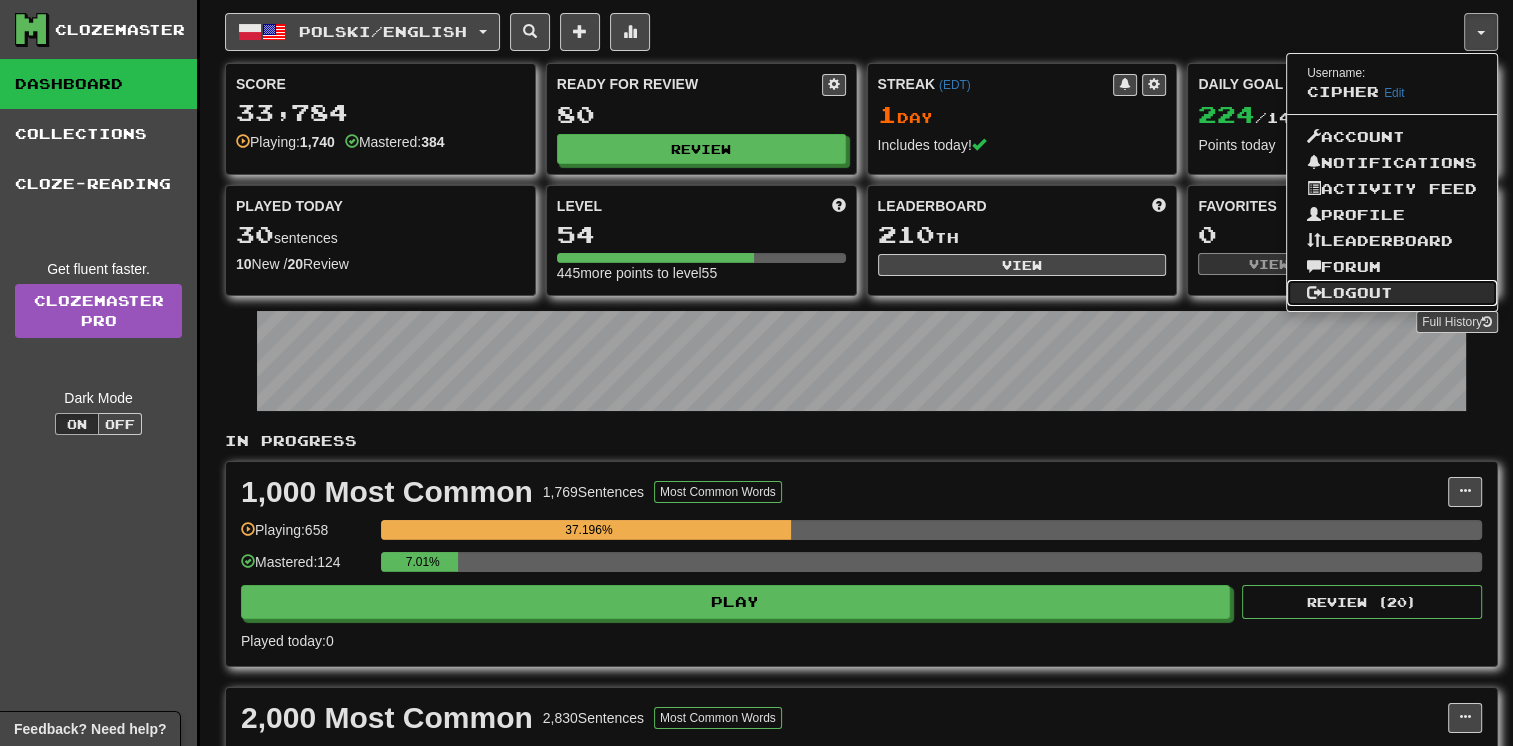 click on "Logout" at bounding box center [1392, 293] 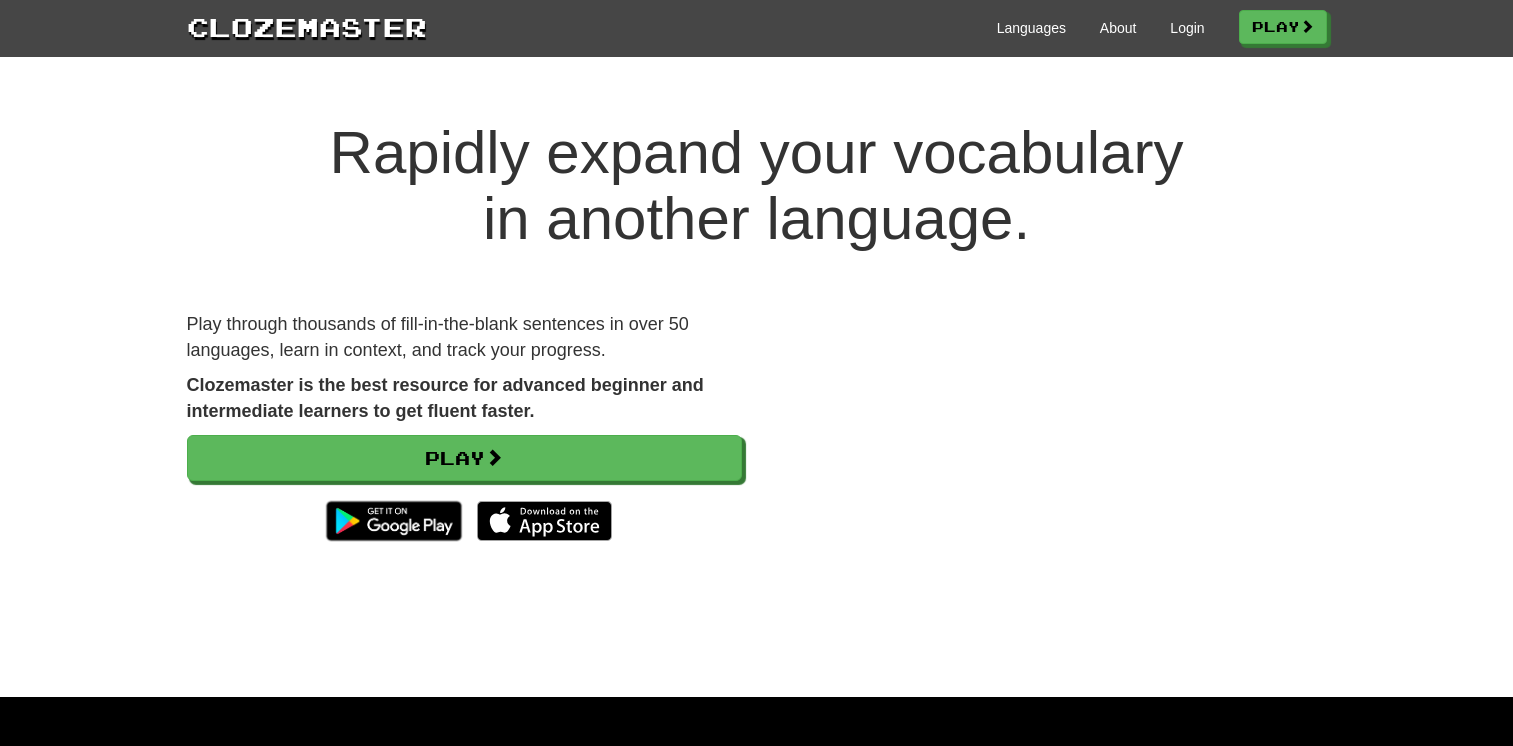 scroll, scrollTop: 0, scrollLeft: 0, axis: both 